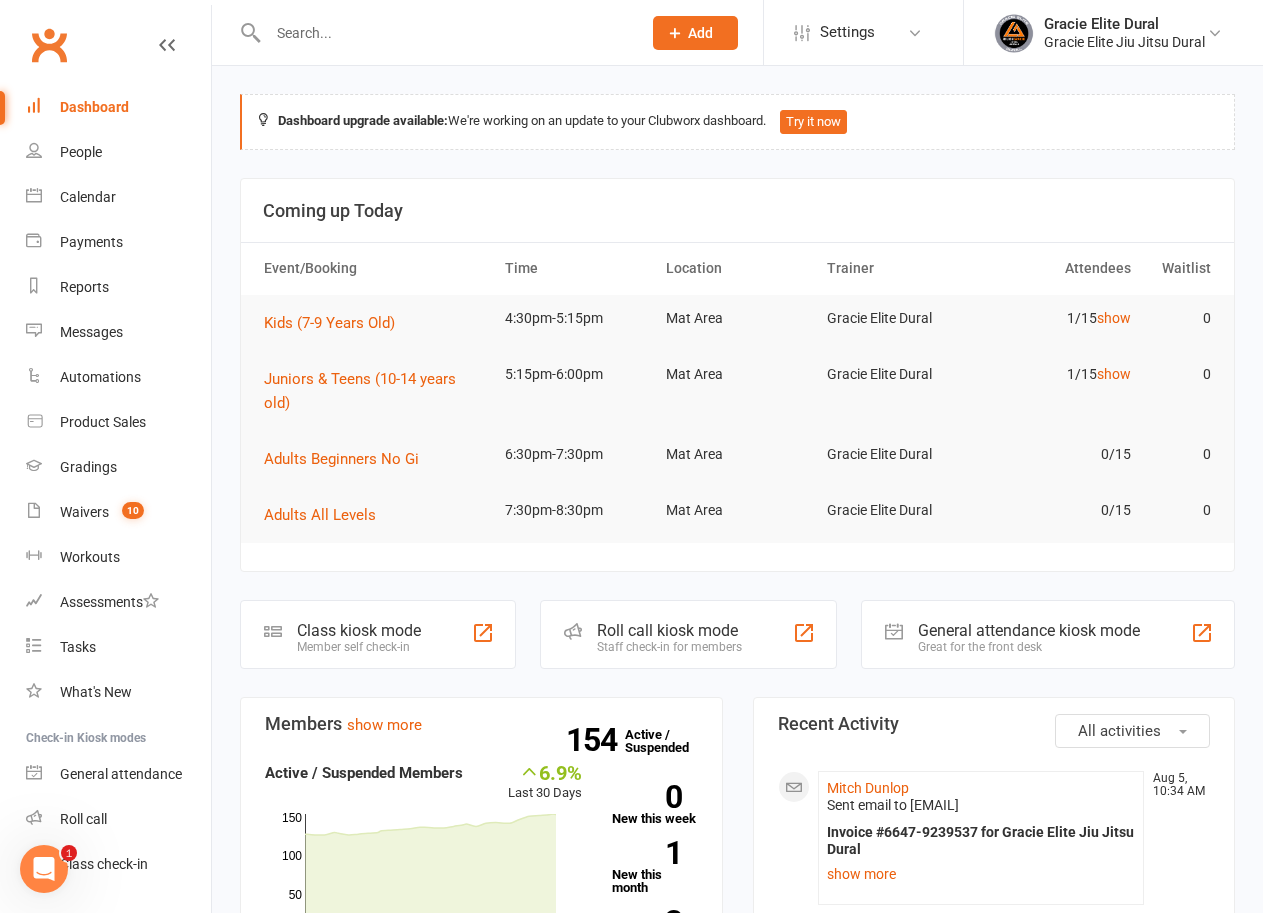 scroll, scrollTop: 0, scrollLeft: 0, axis: both 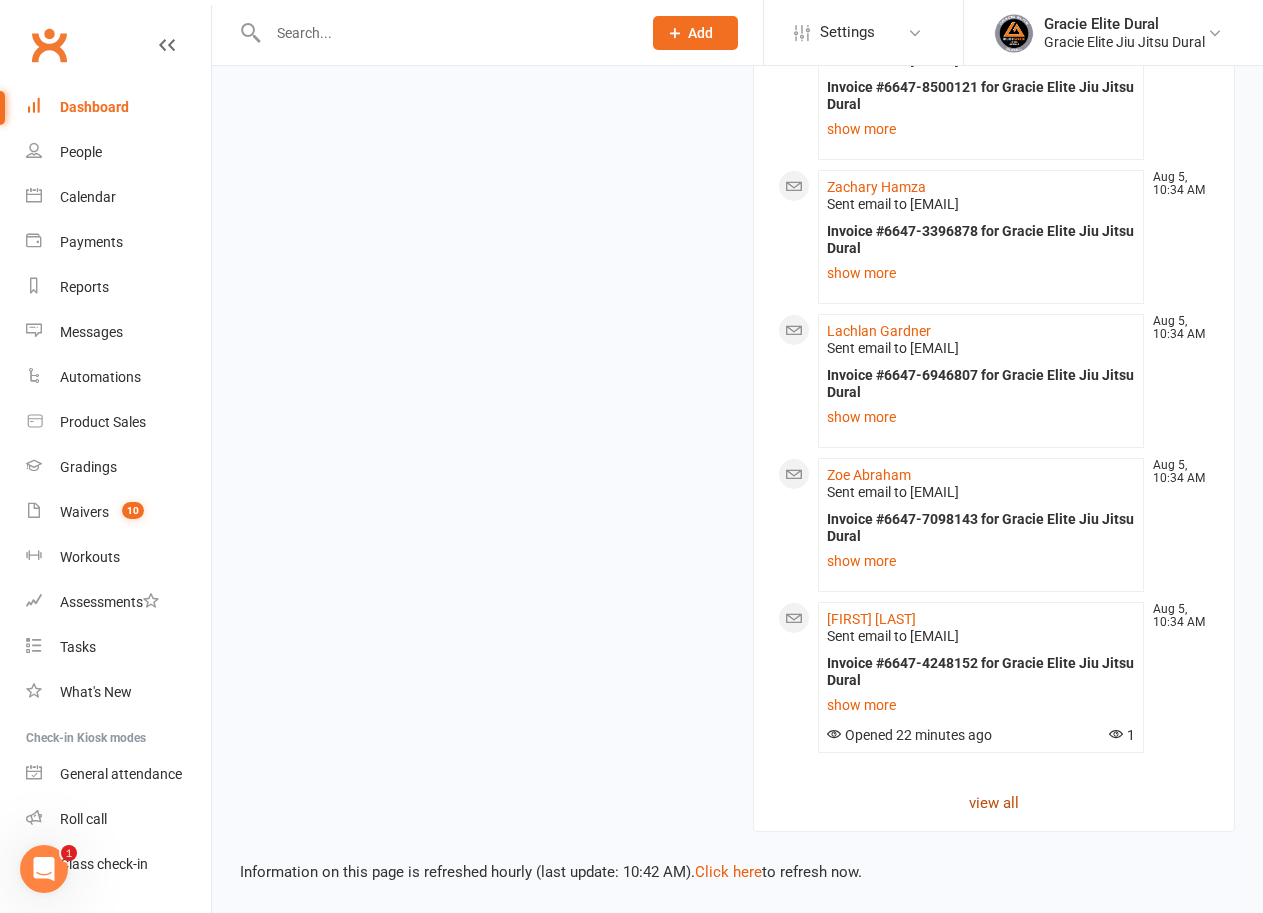 click on "view all" 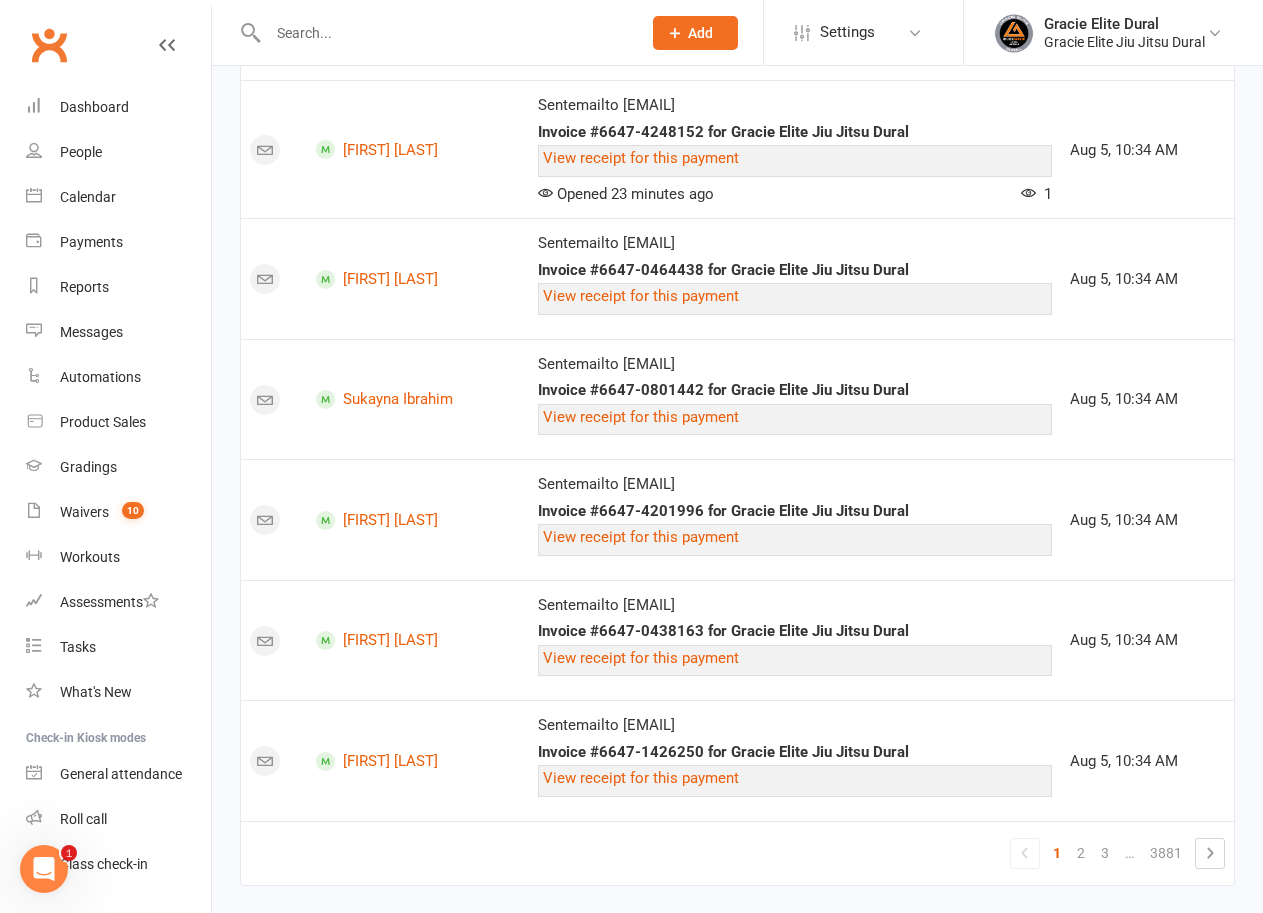 scroll, scrollTop: 2535, scrollLeft: 0, axis: vertical 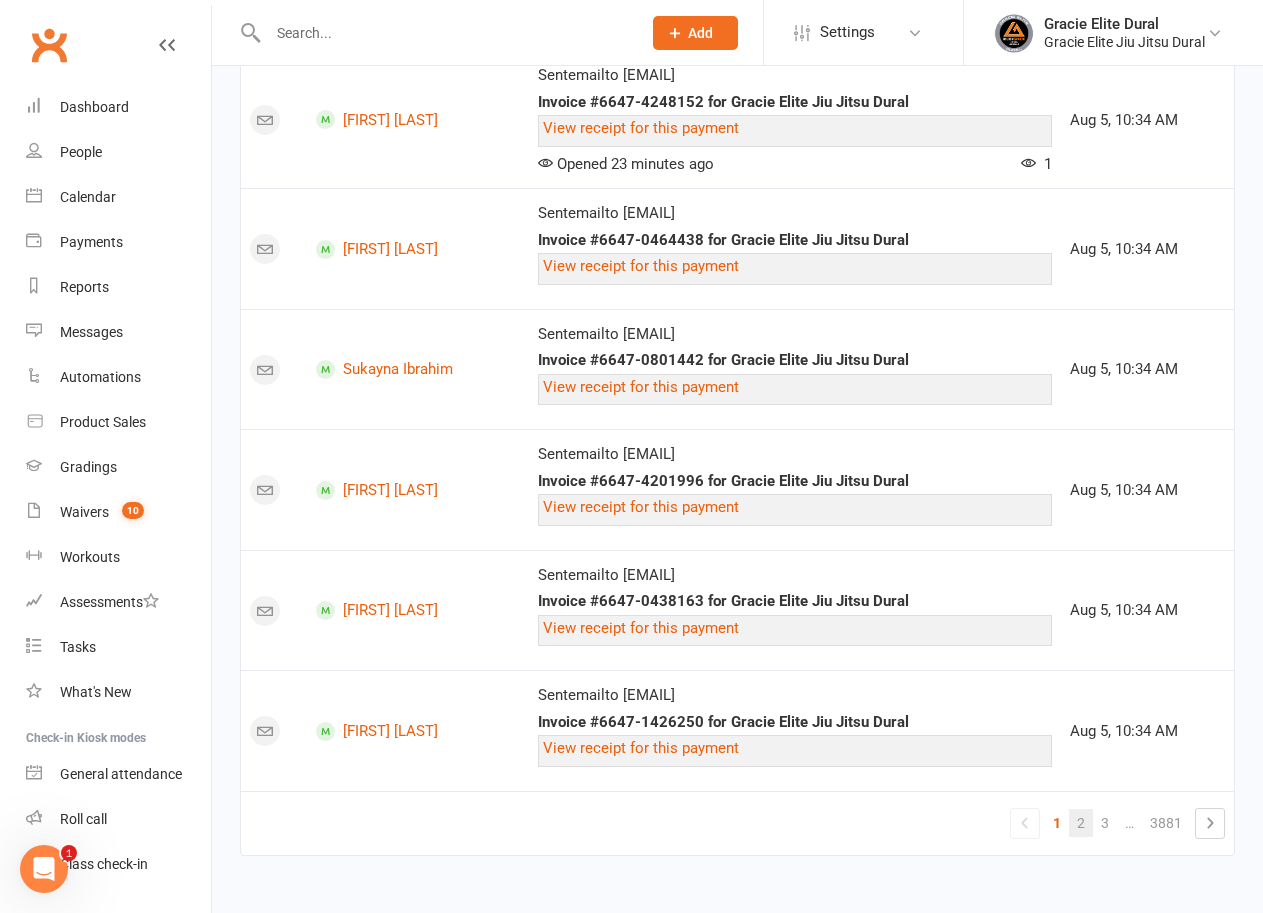 drag, startPoint x: 1079, startPoint y: 824, endPoint x: 1108, endPoint y: 741, distance: 87.92042 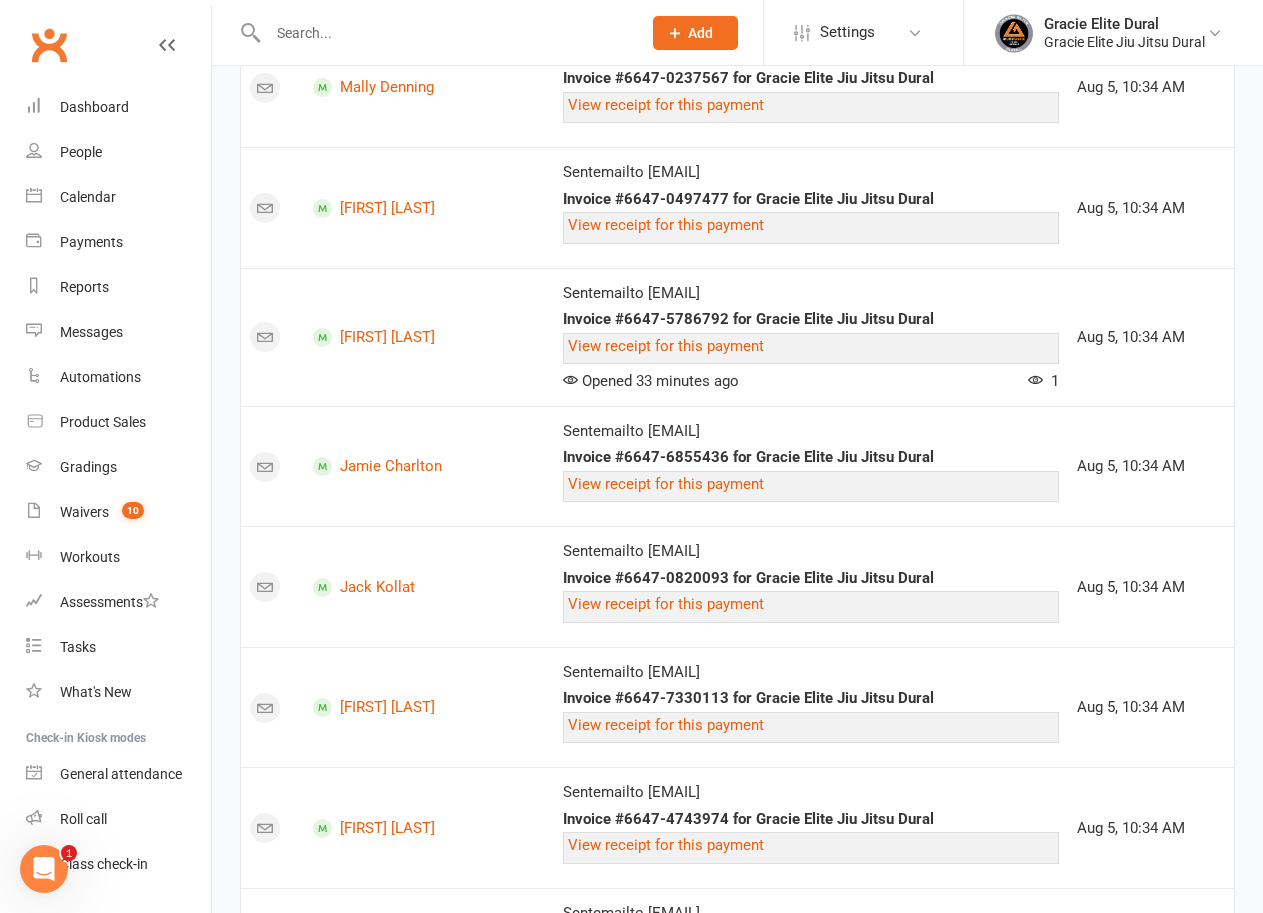 scroll, scrollTop: 1178, scrollLeft: 0, axis: vertical 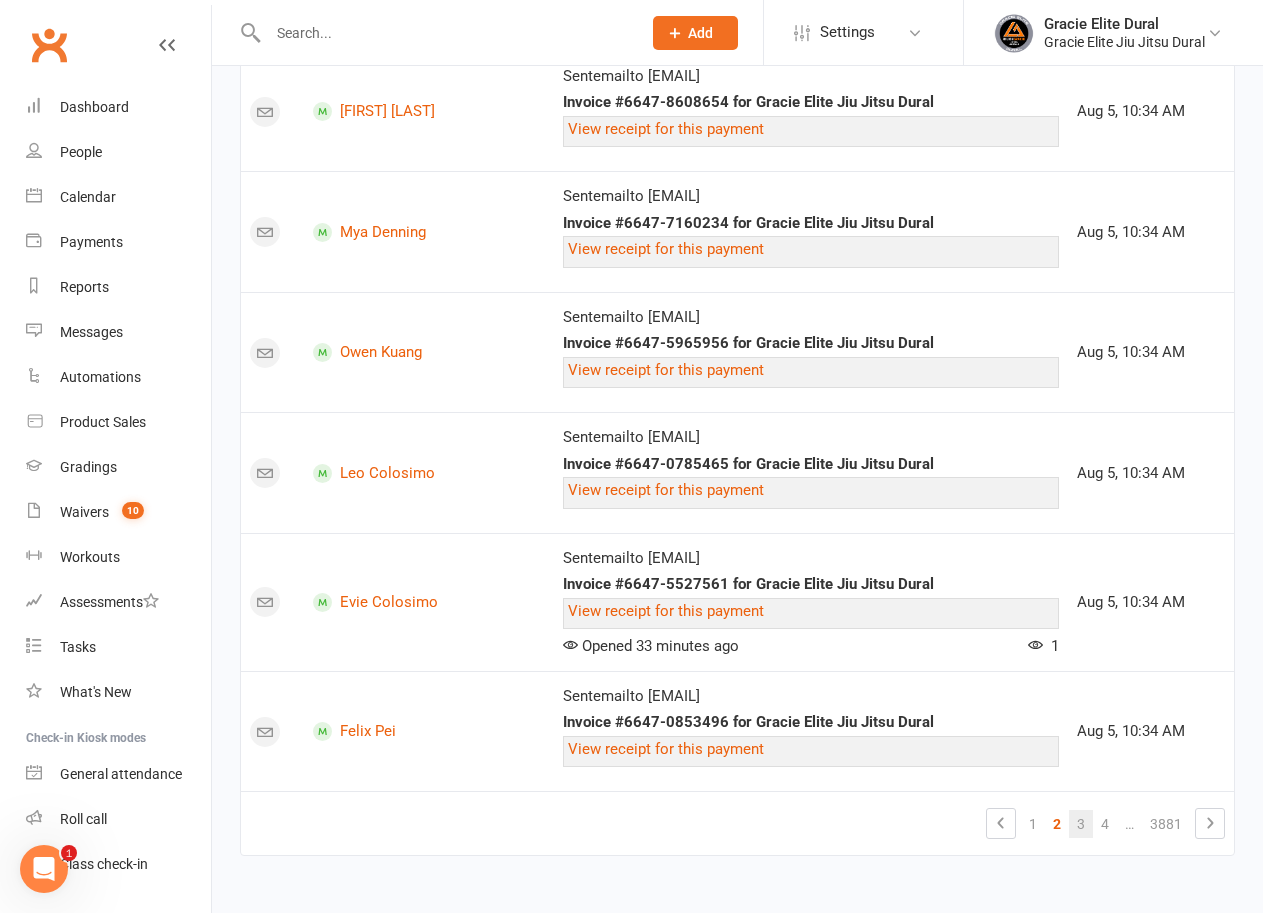 click on "3" at bounding box center [1081, 824] 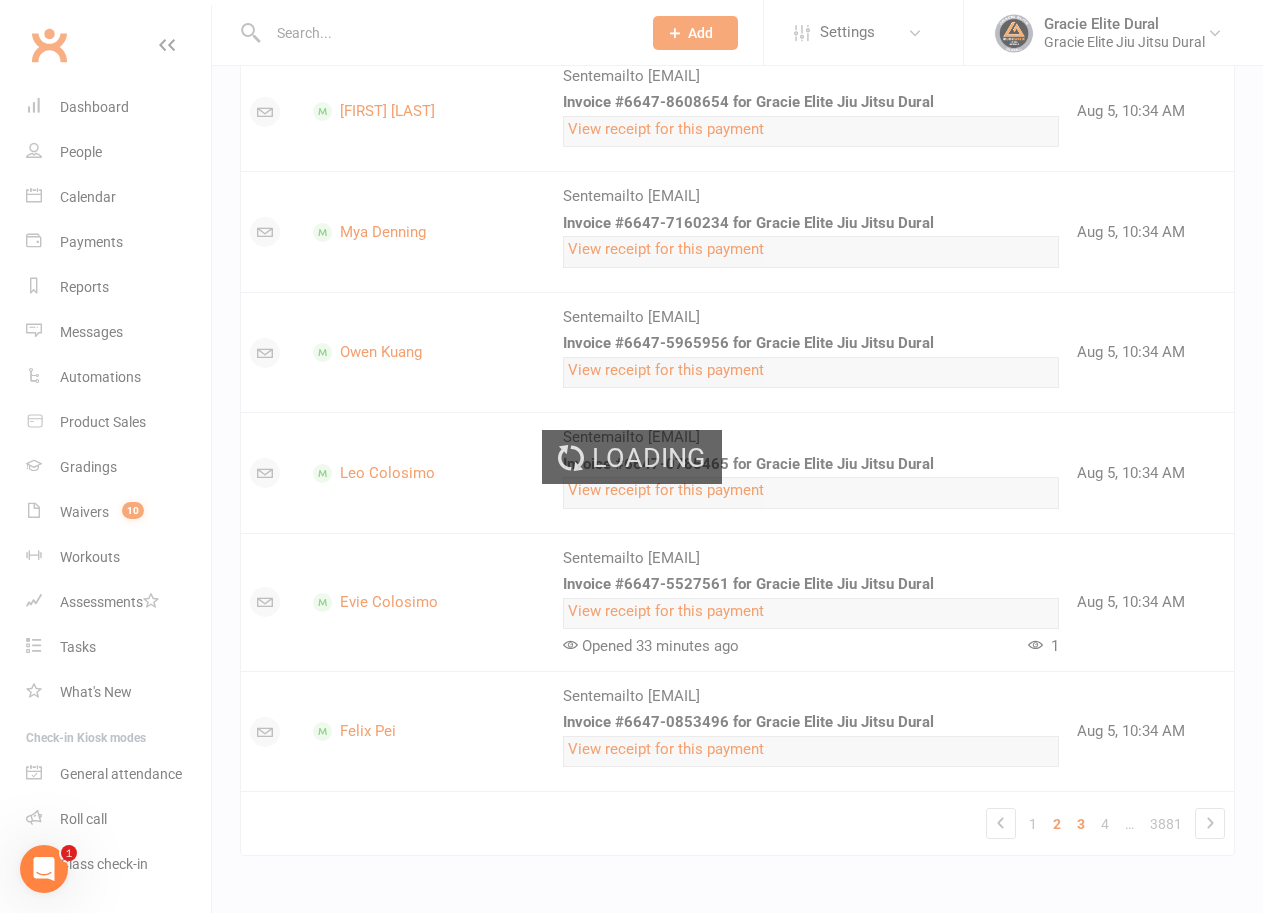 scroll, scrollTop: 2437, scrollLeft: 0, axis: vertical 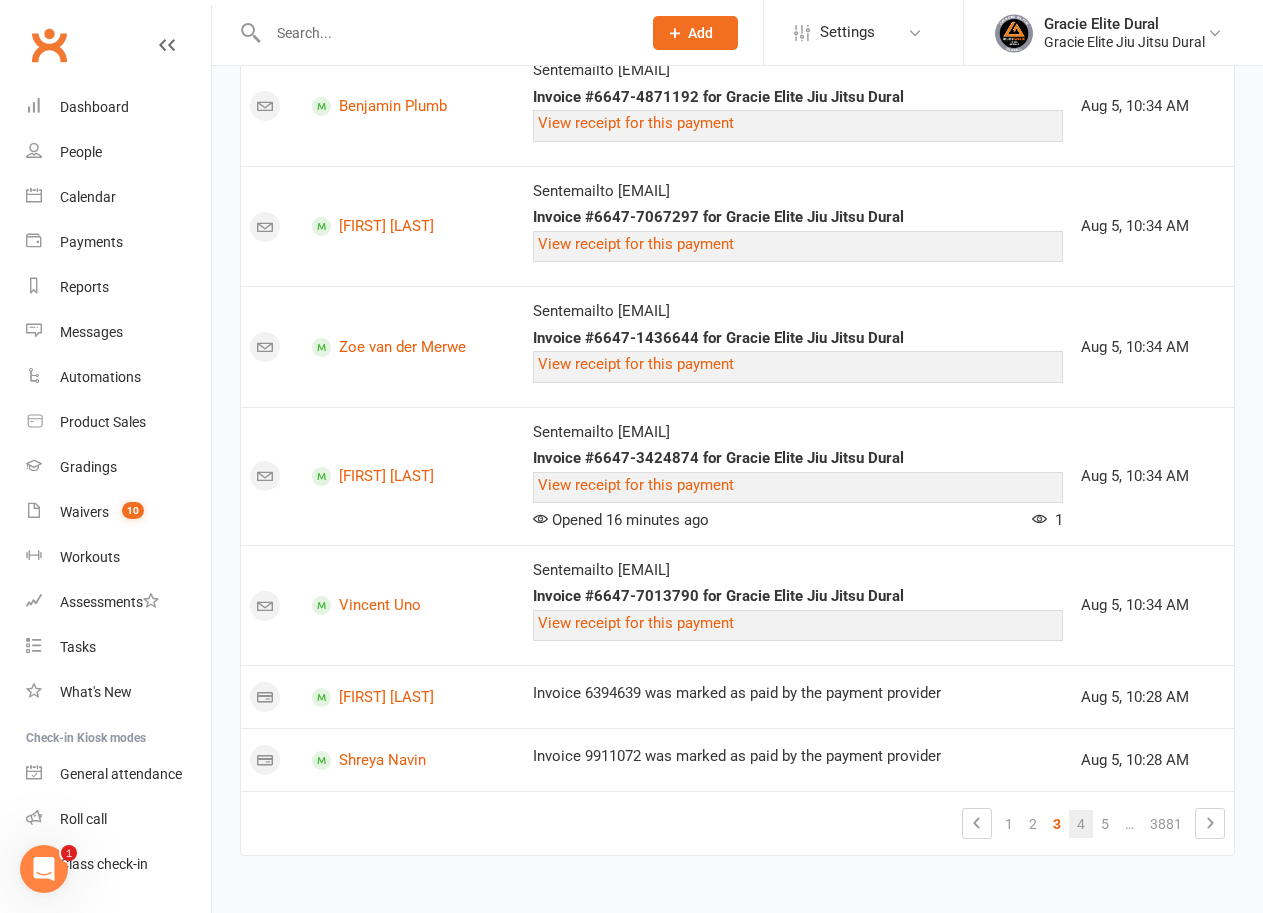 click on "4" at bounding box center [1081, 824] 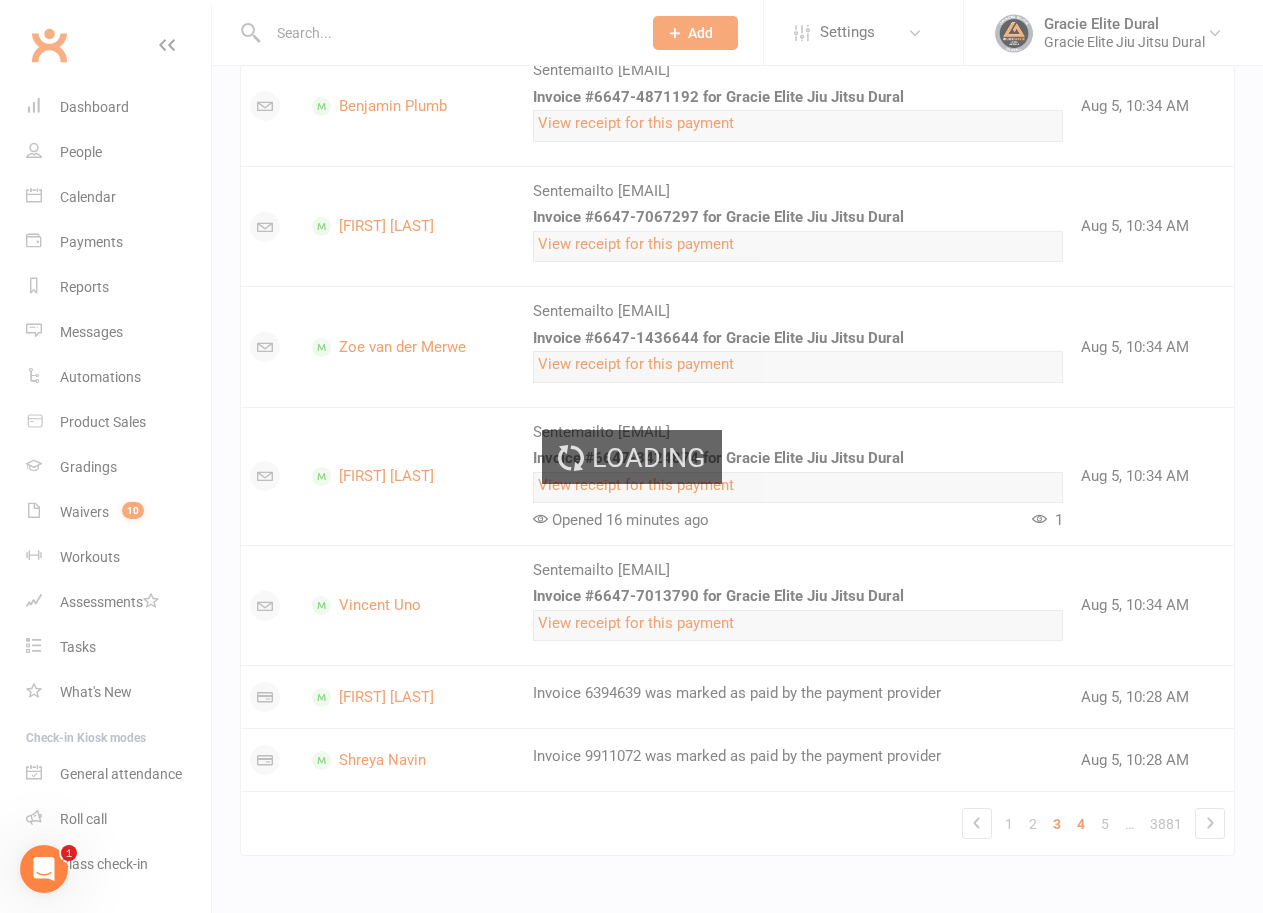 scroll, scrollTop: 1027, scrollLeft: 0, axis: vertical 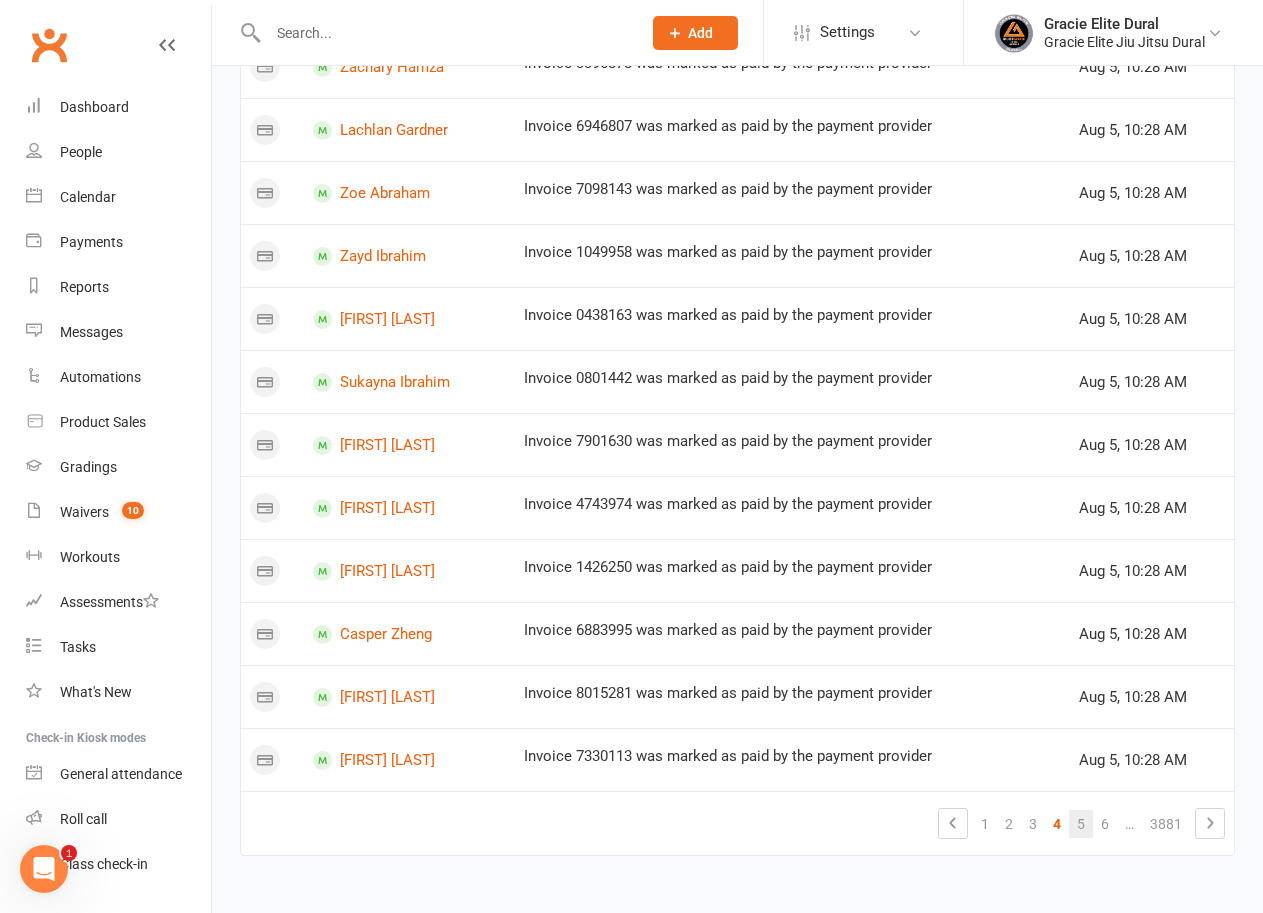 click on "5" at bounding box center [1081, 824] 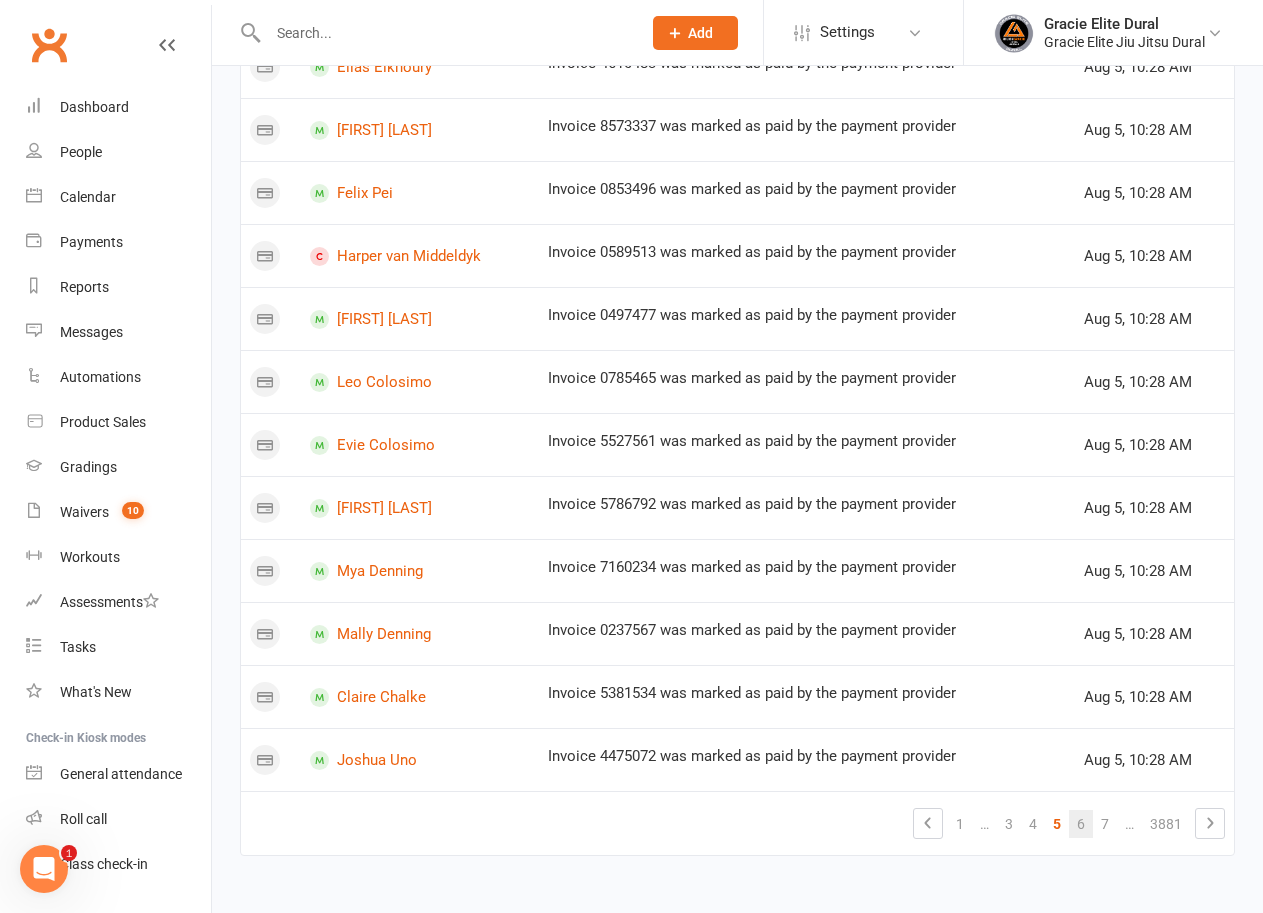 click on "6" at bounding box center (1081, 824) 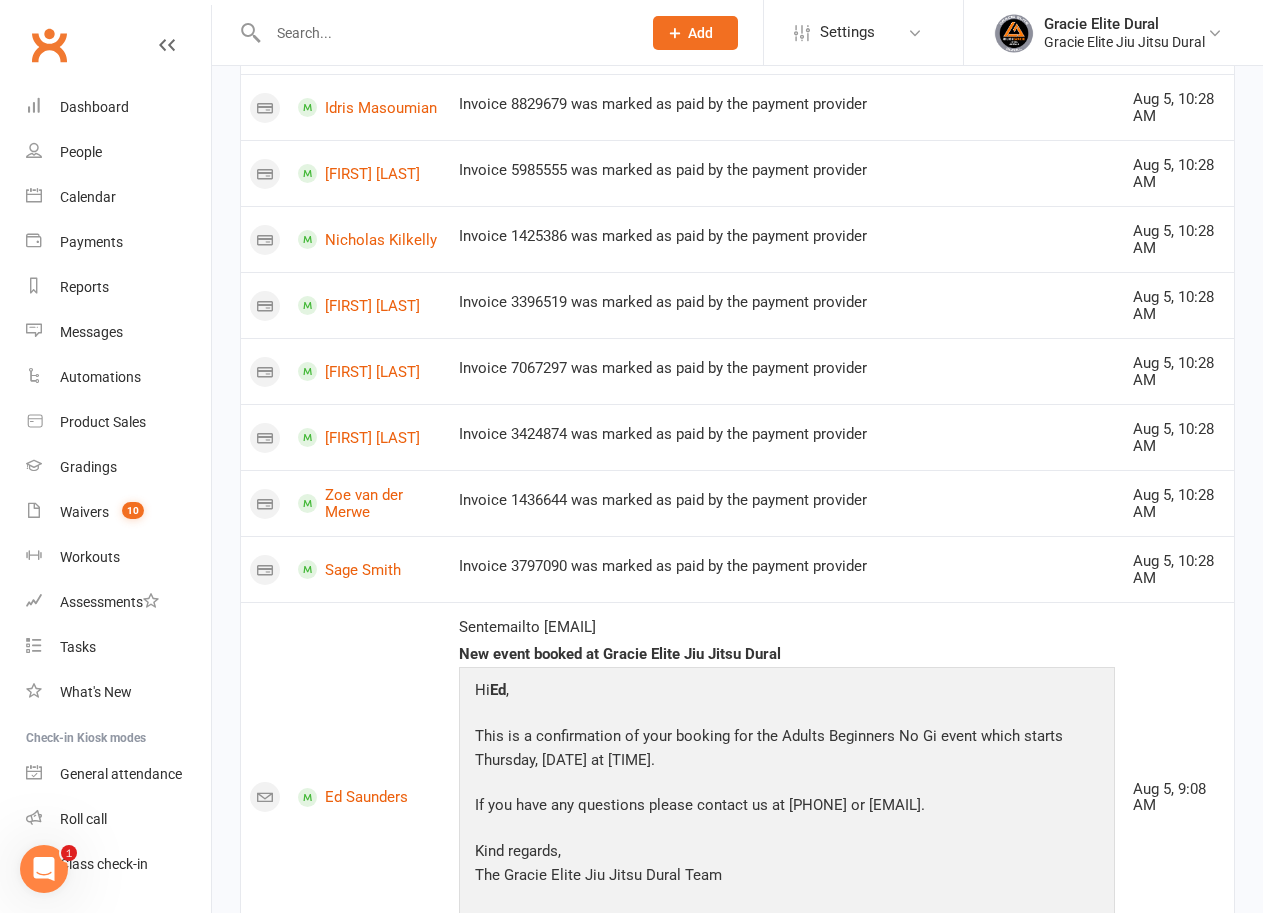 scroll, scrollTop: 1748, scrollLeft: 0, axis: vertical 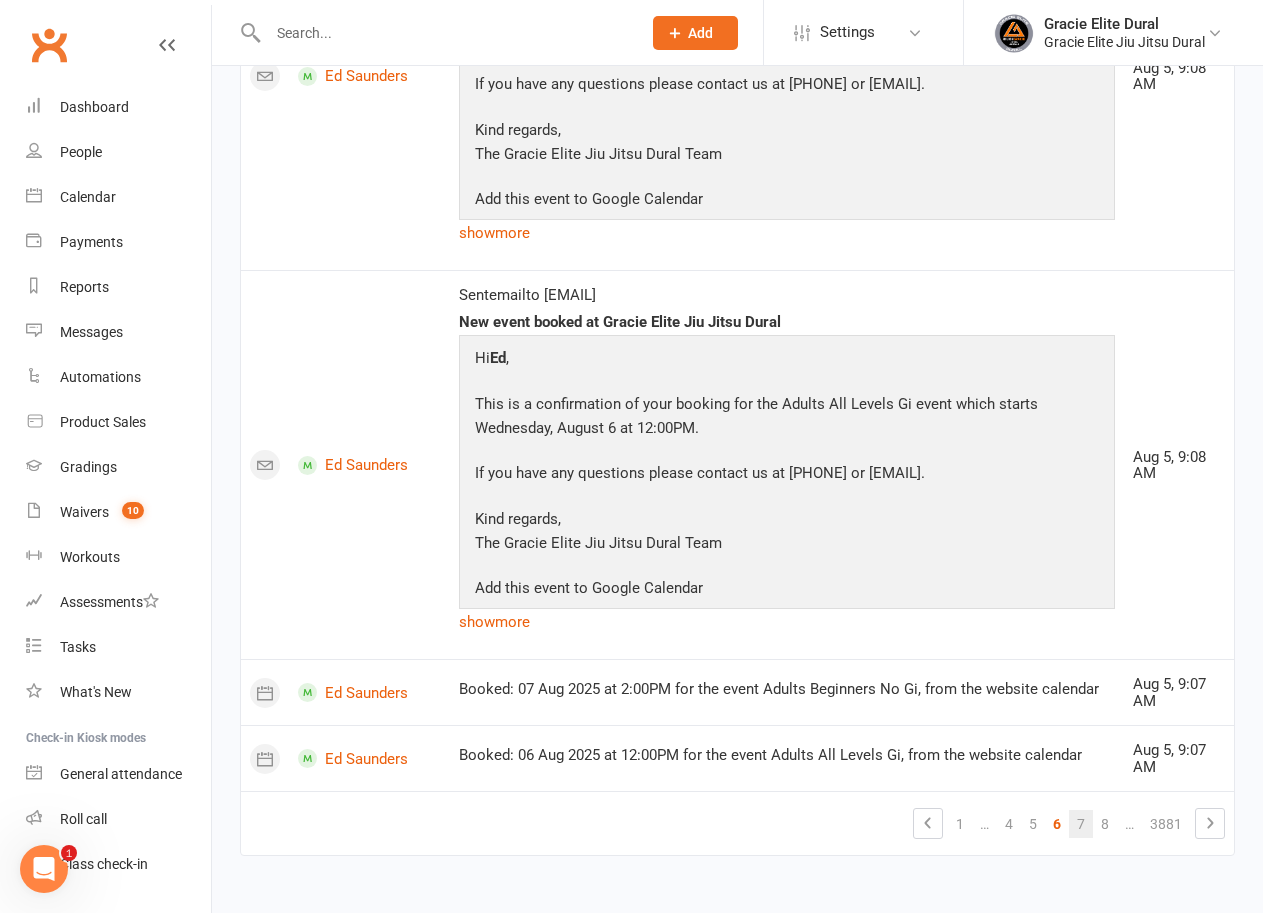 click on "7" at bounding box center [1081, 824] 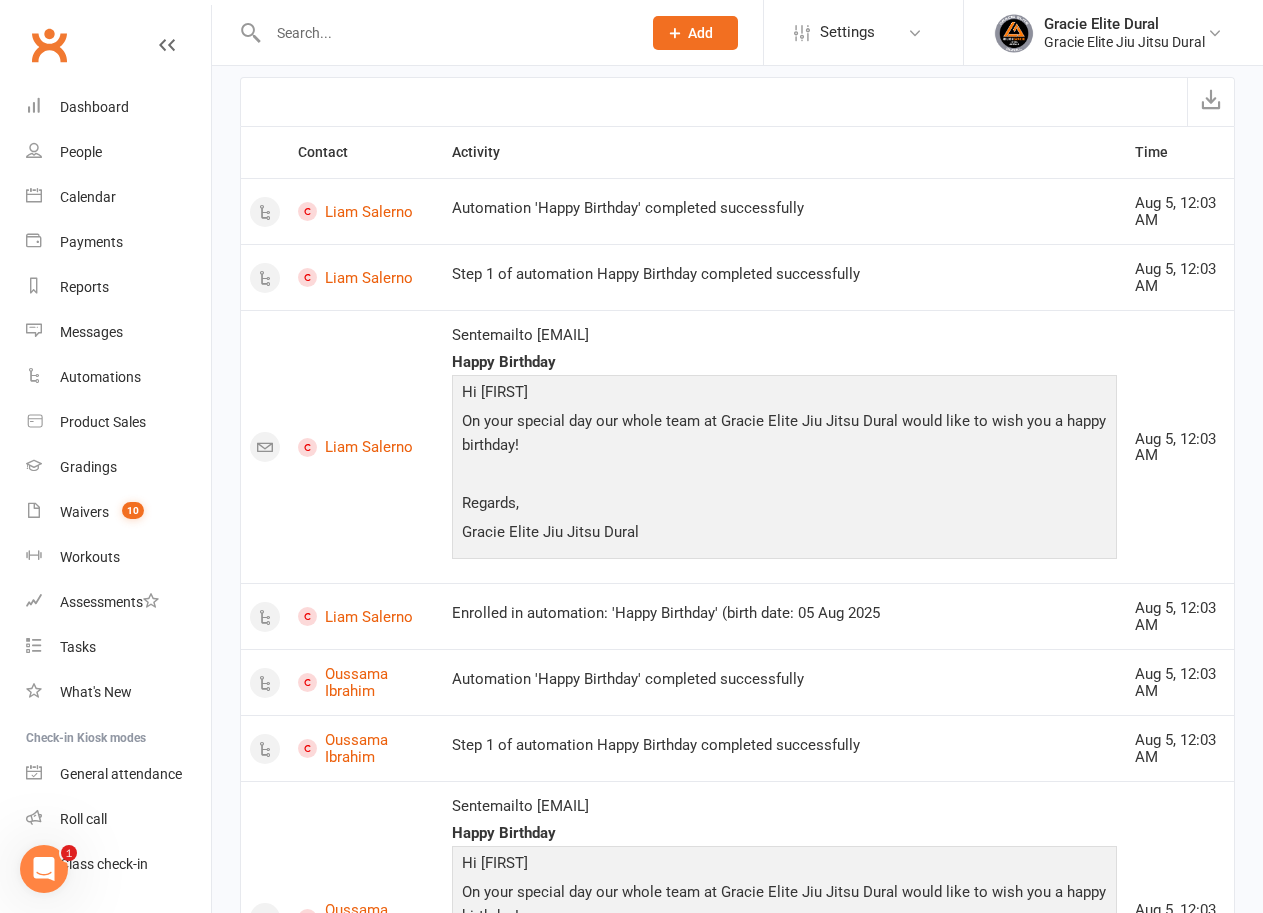 scroll, scrollTop: 0, scrollLeft: 0, axis: both 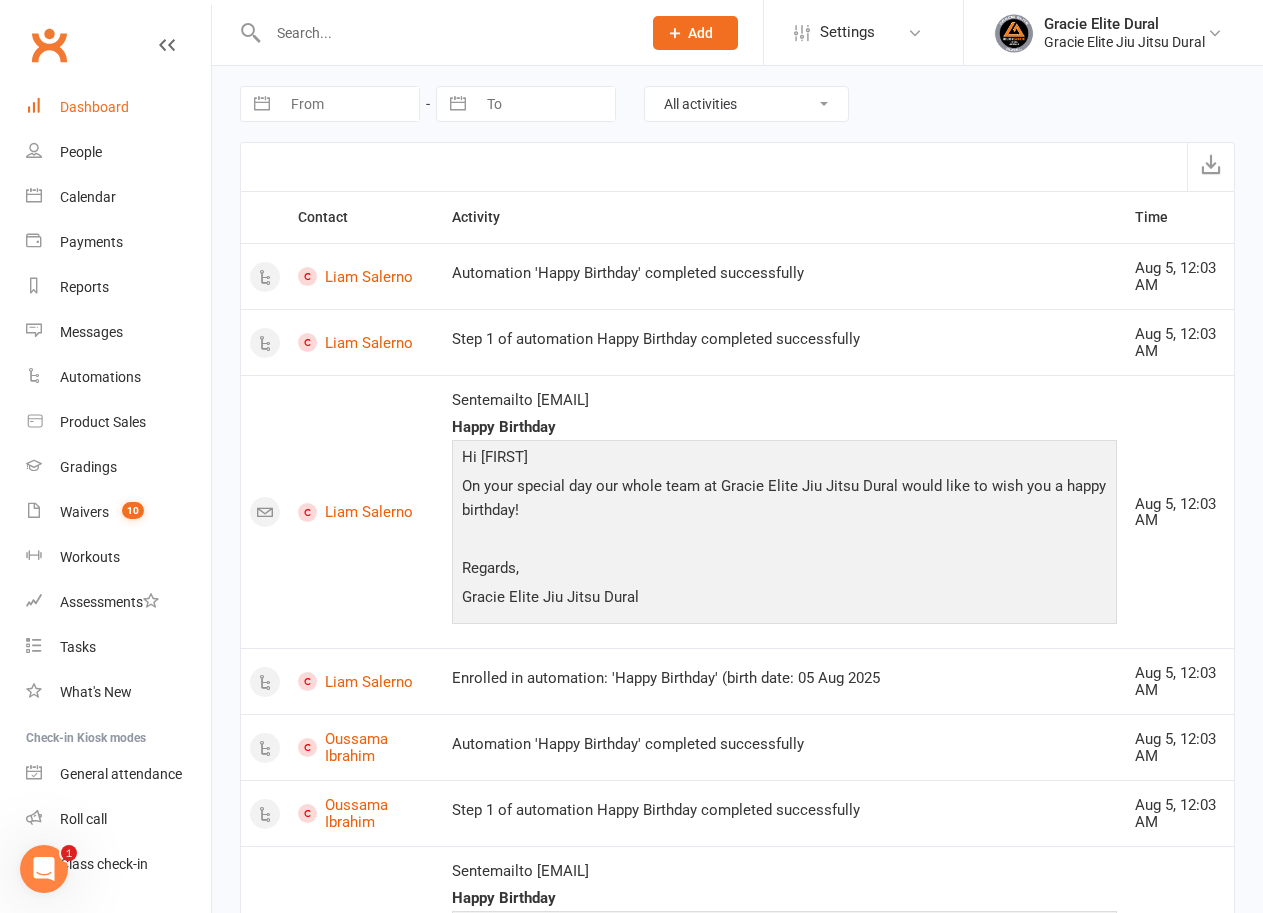click on "Dashboard" at bounding box center [94, 107] 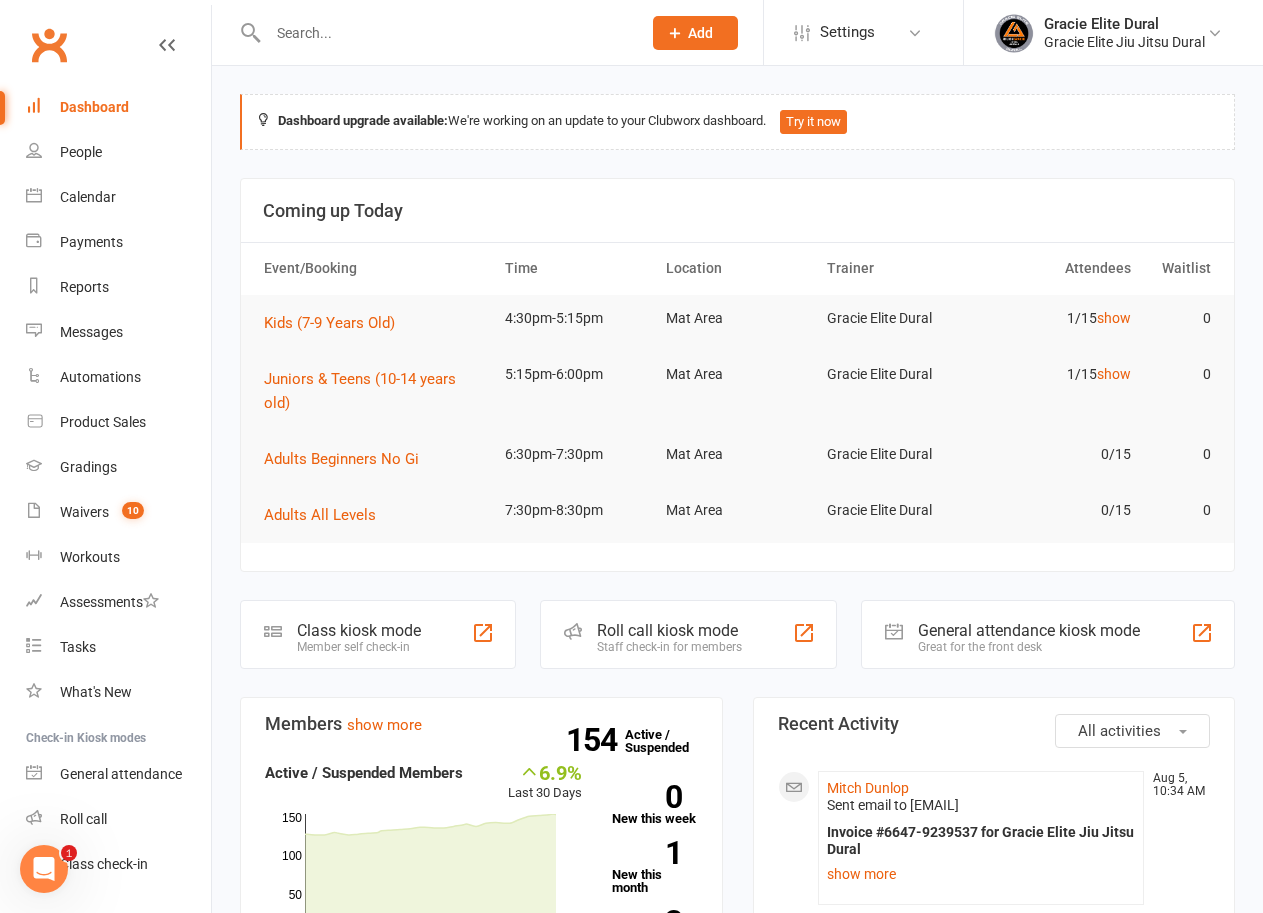 click on "Class kiosk mode Member self check-in" 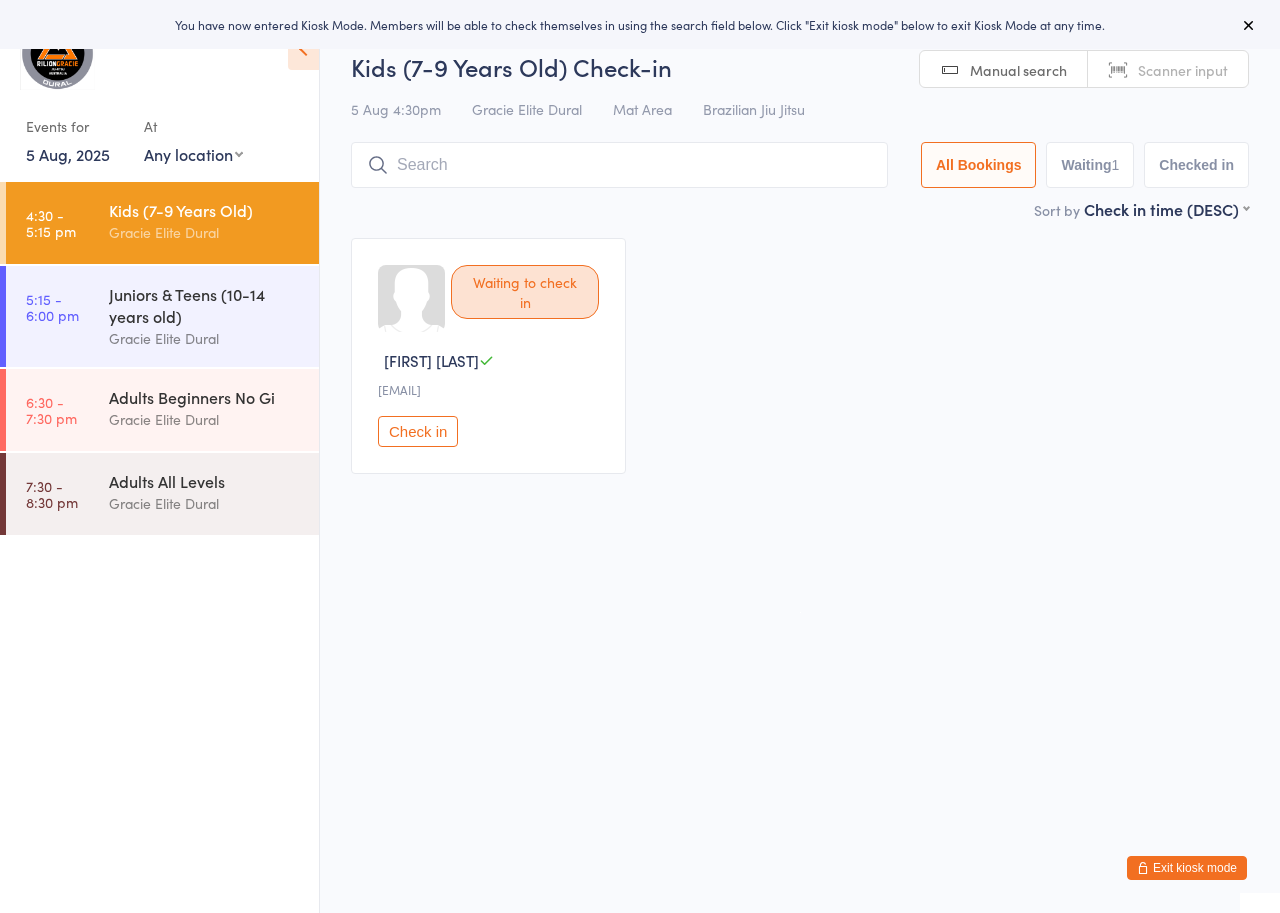 scroll, scrollTop: 0, scrollLeft: 0, axis: both 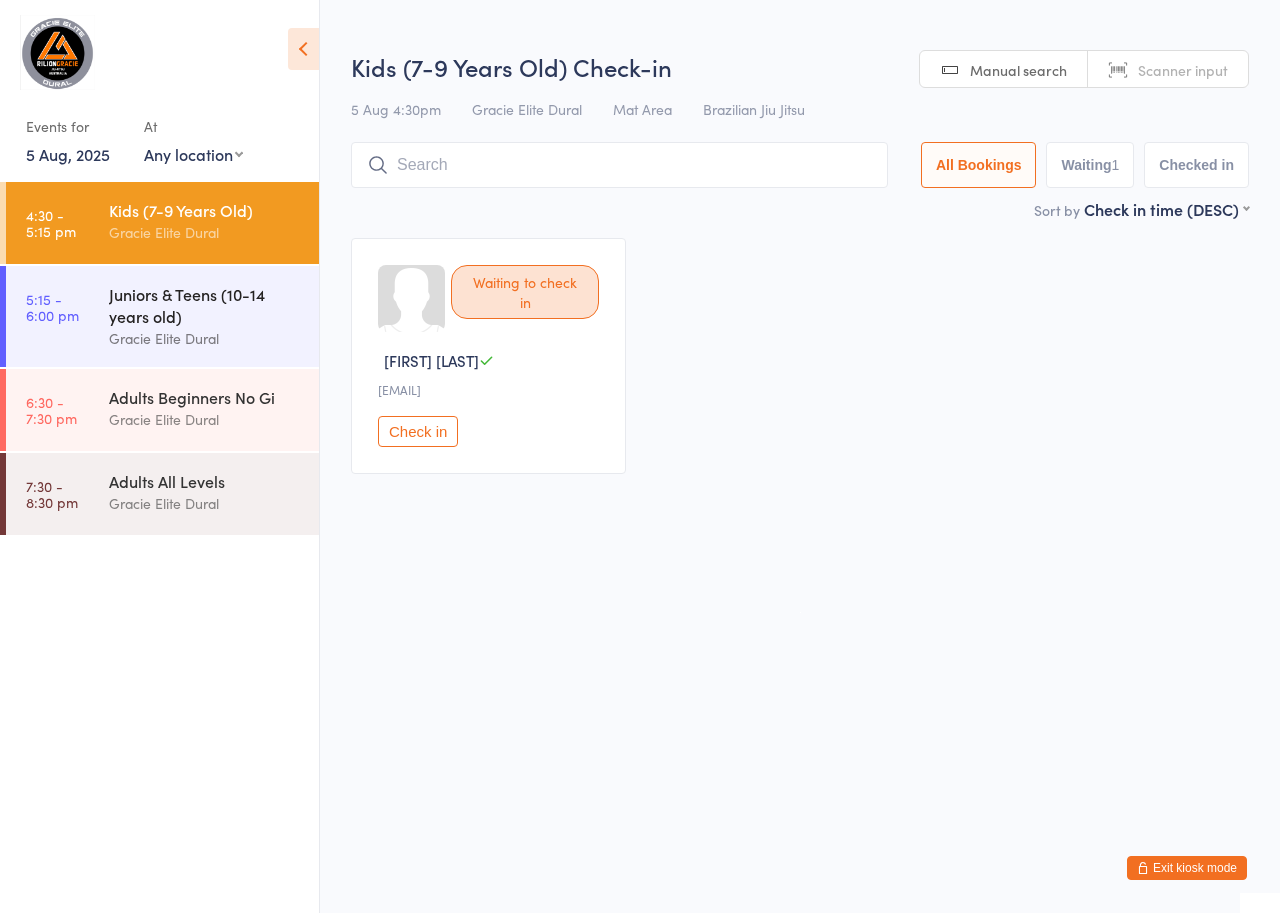 click on "Juniors & Teens (10-14 years old)" at bounding box center [205, 305] 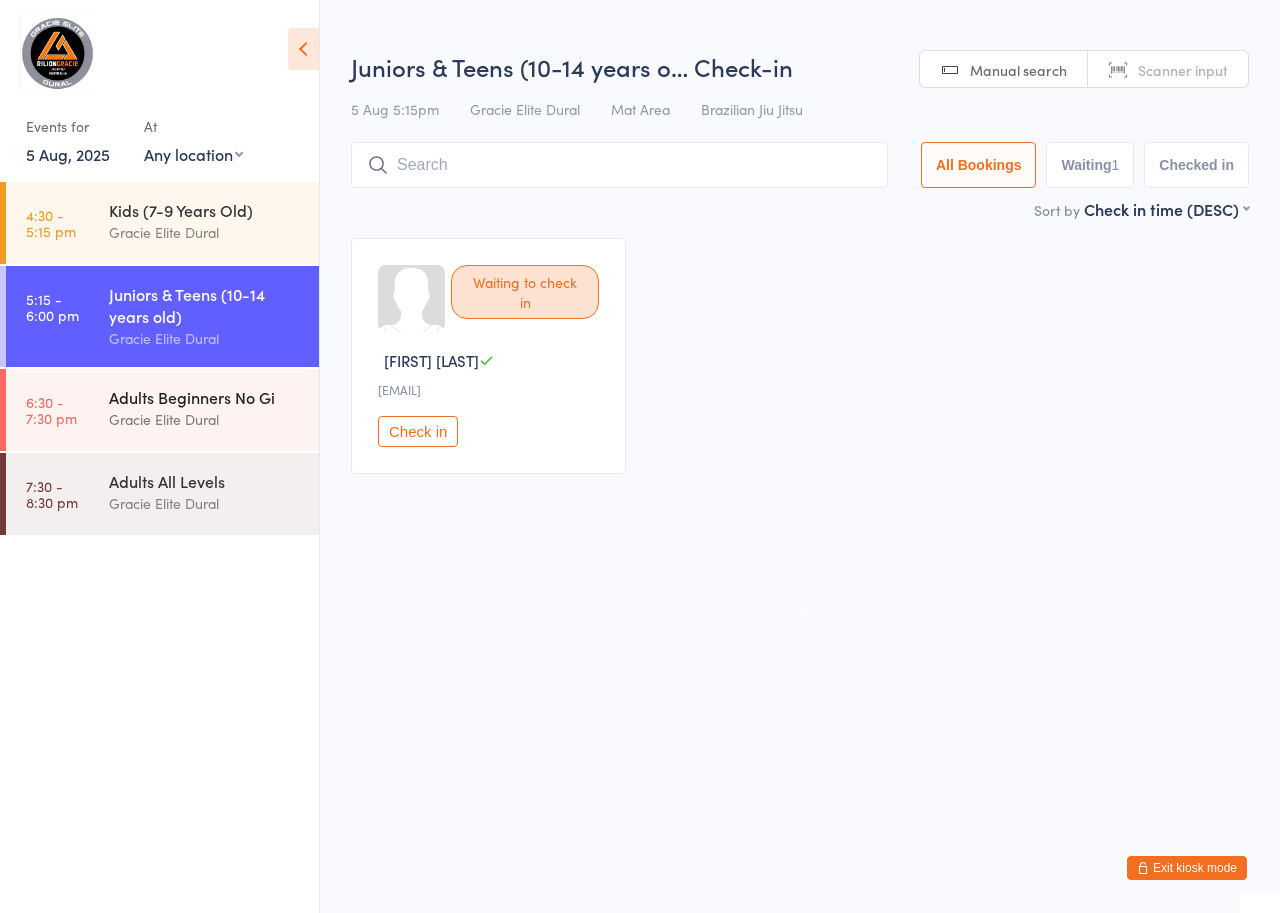 click on "Adults Beginners No Gi" at bounding box center (205, 397) 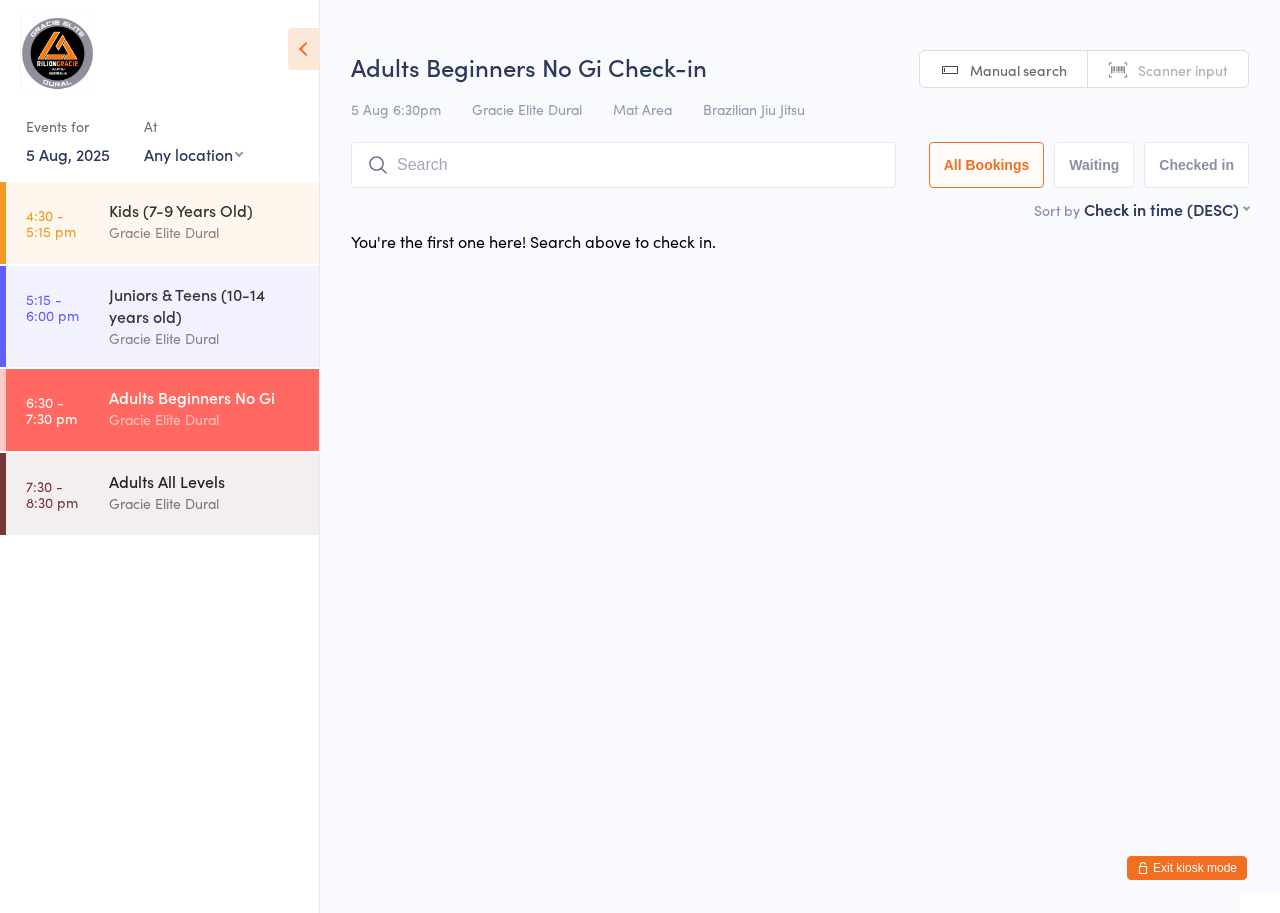 click on "Adults All Levels" at bounding box center [205, 481] 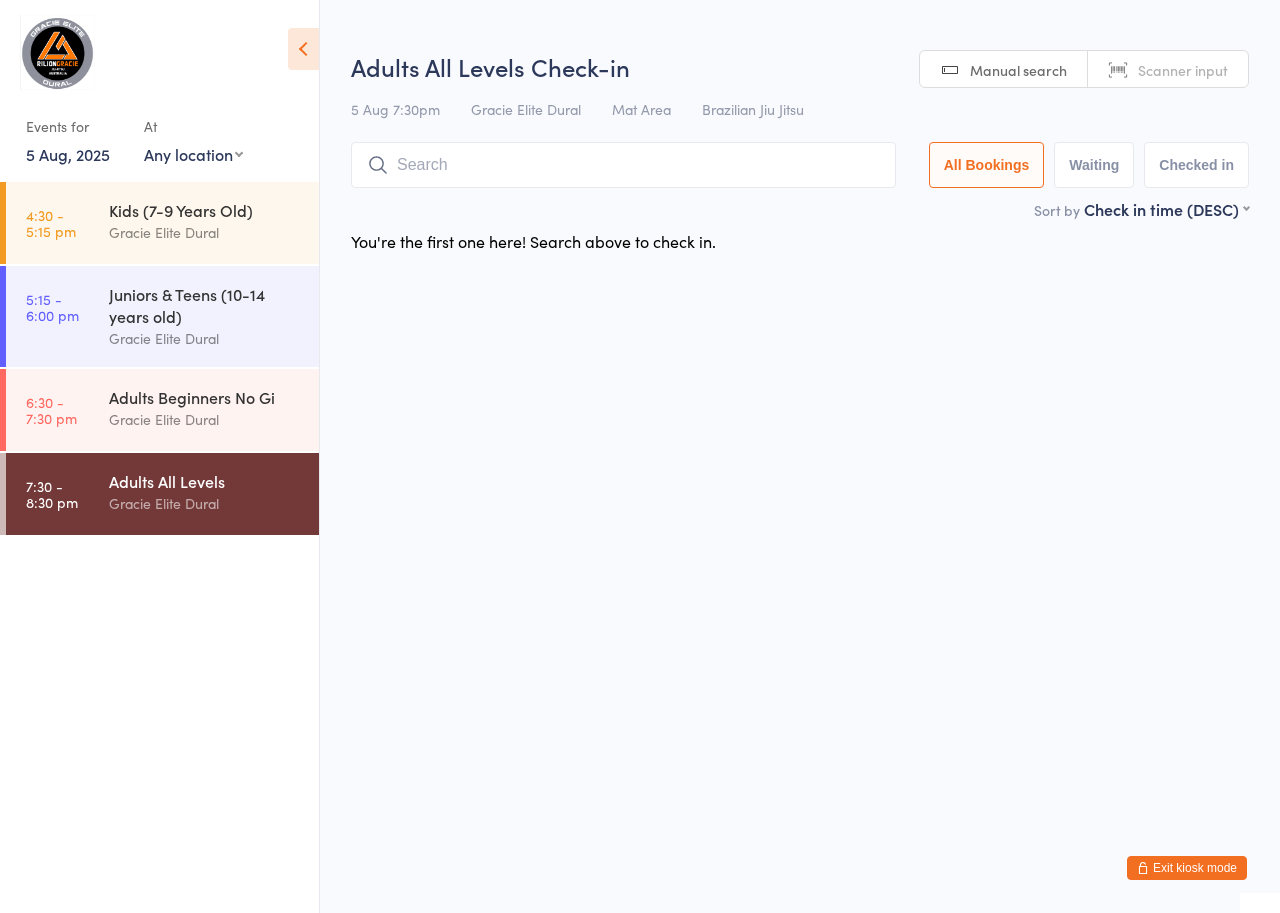 click on "5 Aug, 2025" at bounding box center (68, 154) 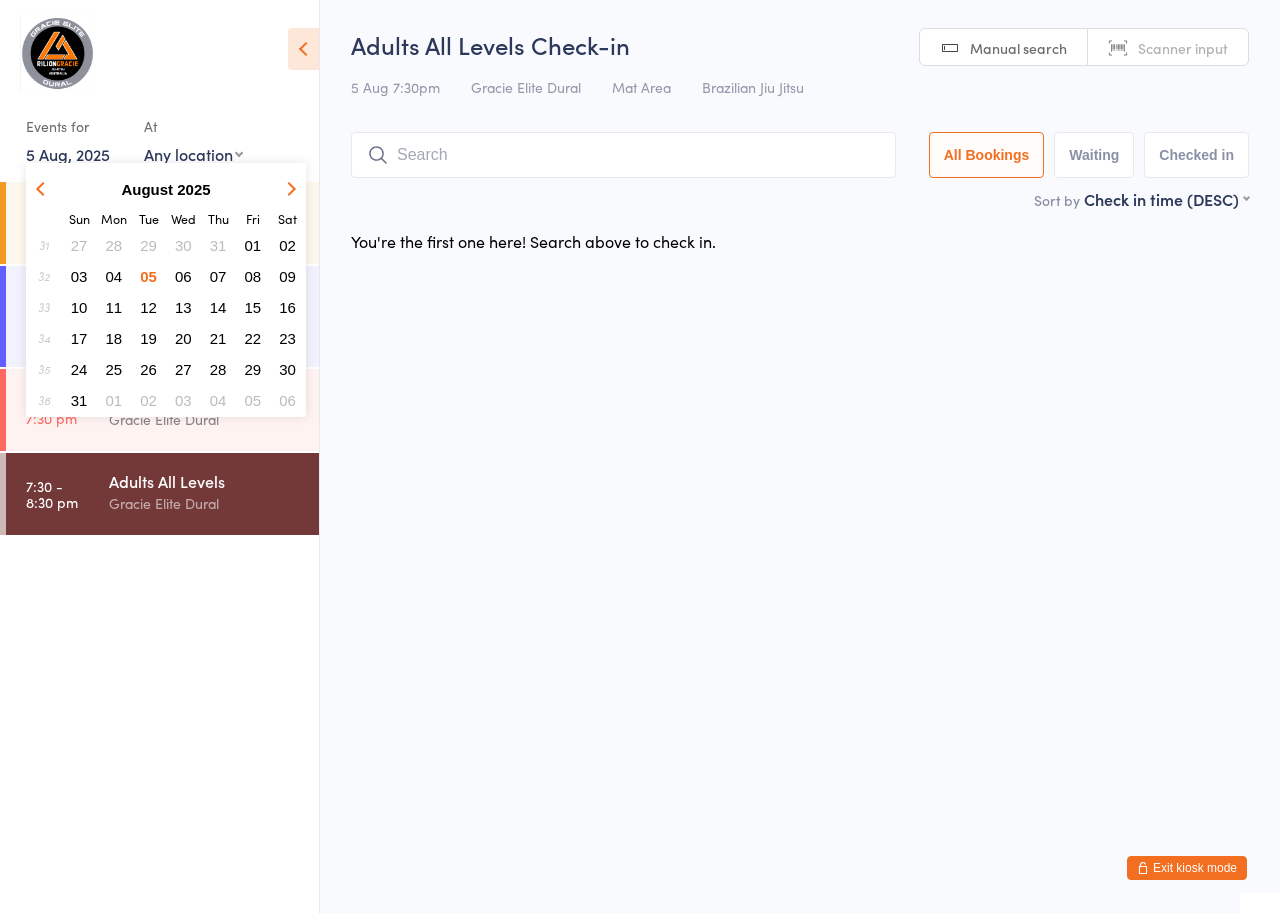 click on "06" at bounding box center [183, 276] 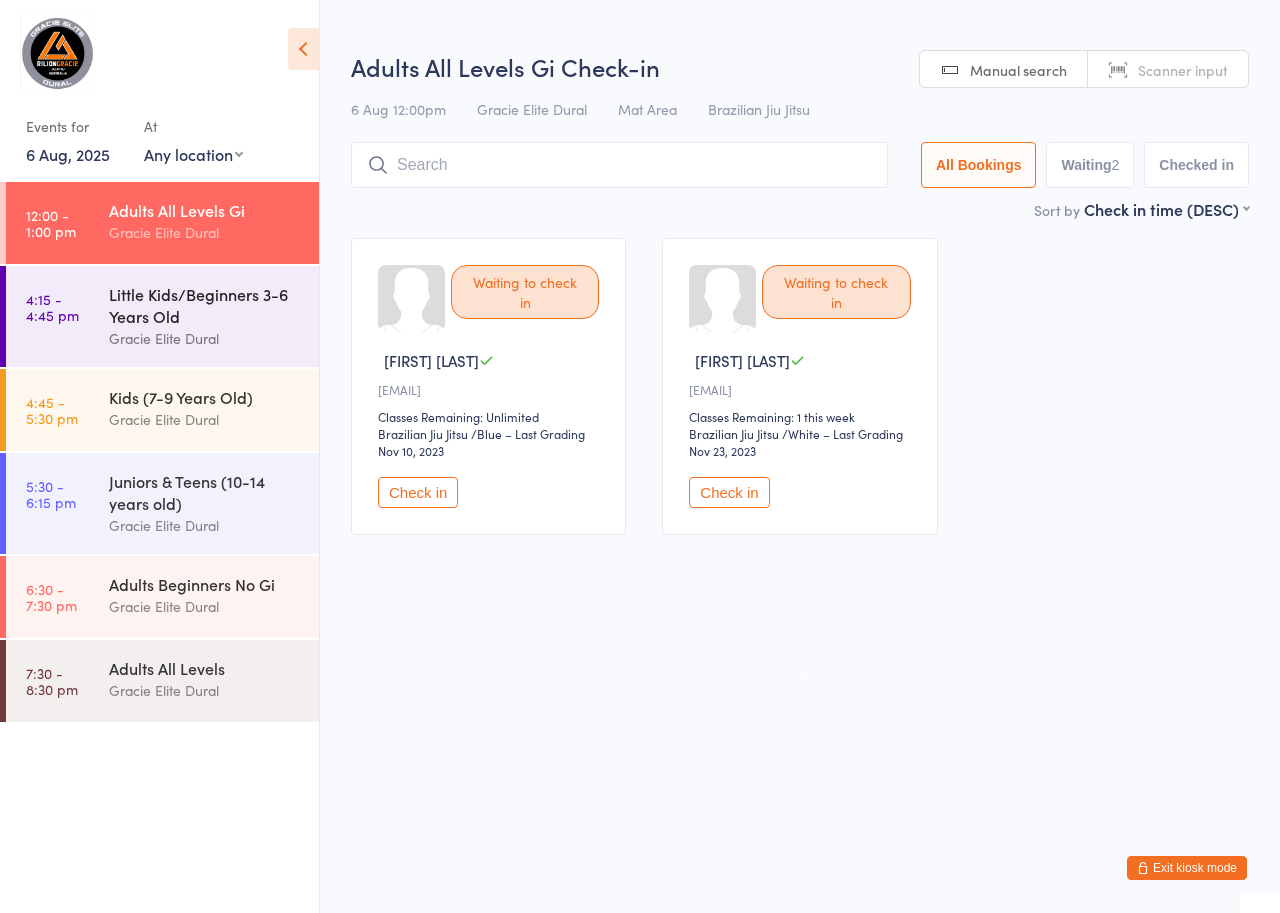 click on "4:15 - 4:45 pm Little Kids/Beginners 3-6 Years Old Gracie Elite Dural" at bounding box center [162, 316] 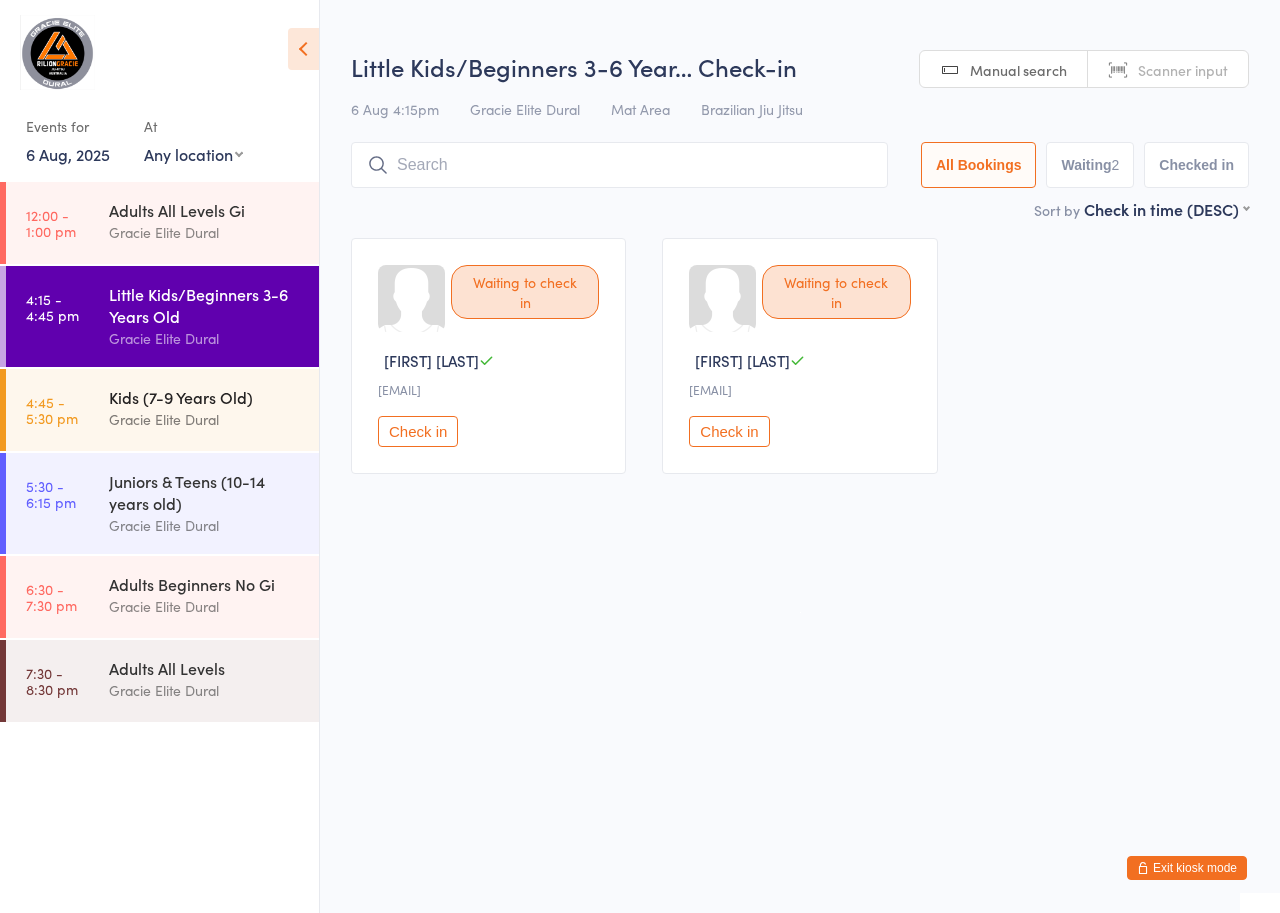 click on "Kids (7-9 Years Old)" at bounding box center [205, 397] 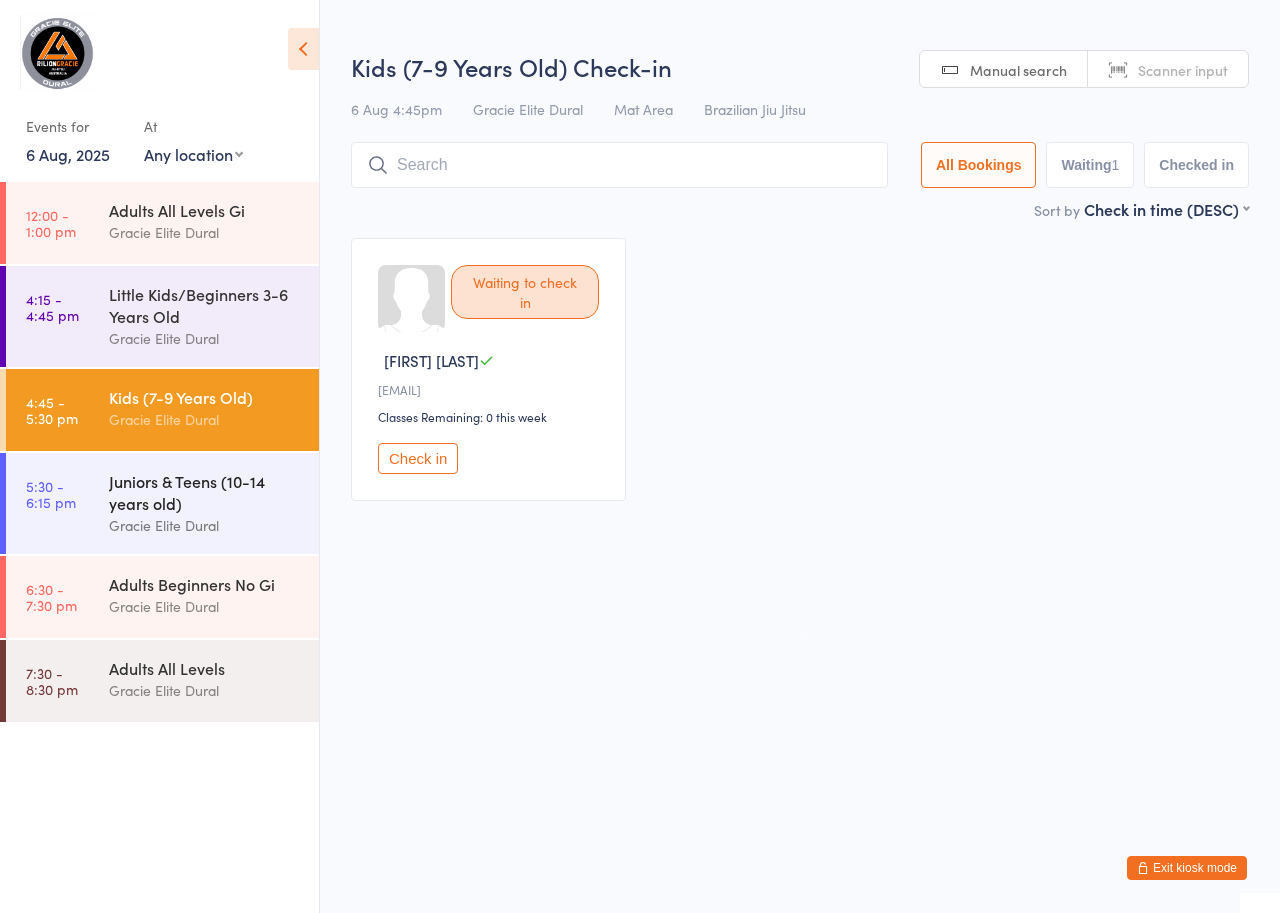 click on "Juniors & Teens (10-14 years old)" at bounding box center (205, 492) 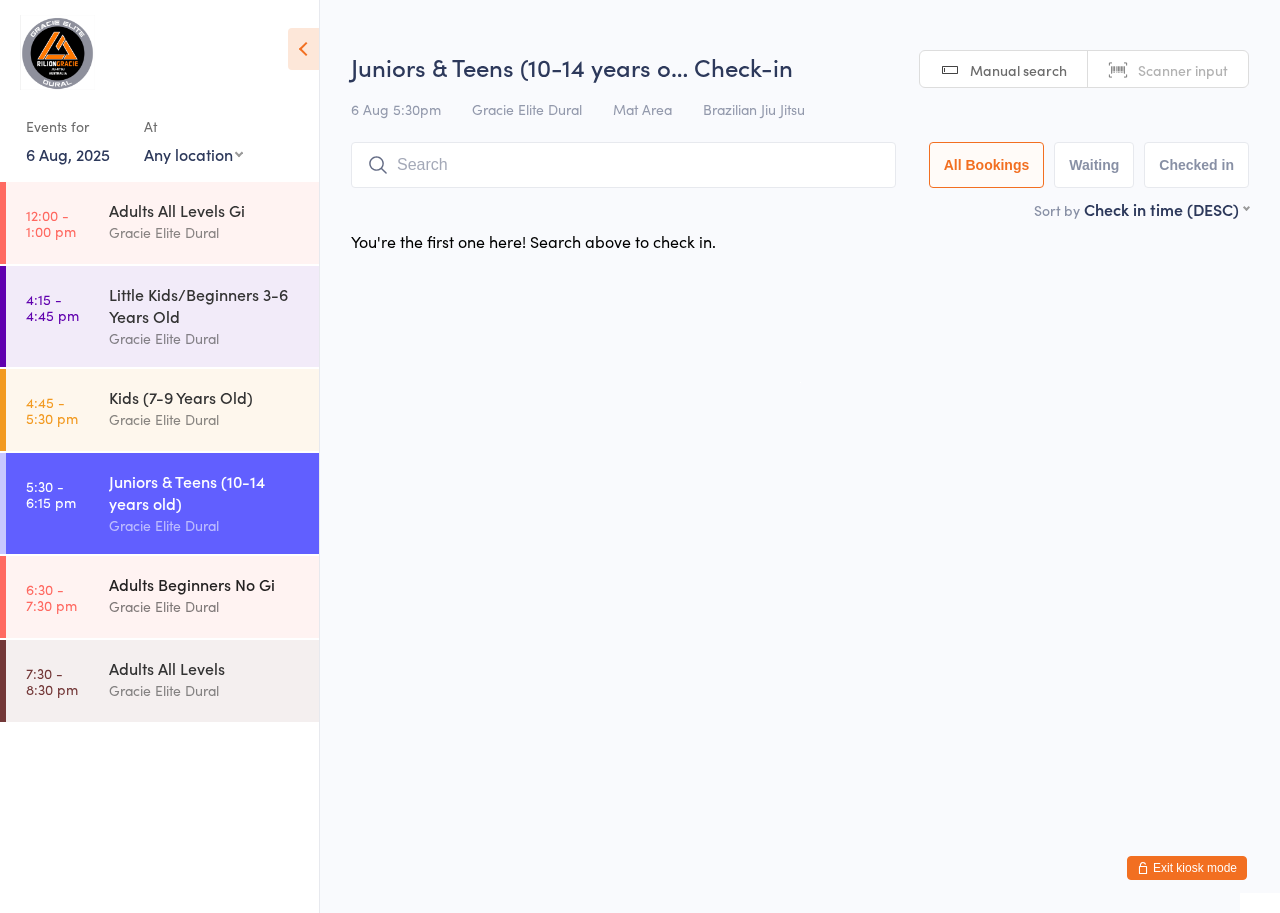 click on "Gracie Elite Dural" at bounding box center (205, 606) 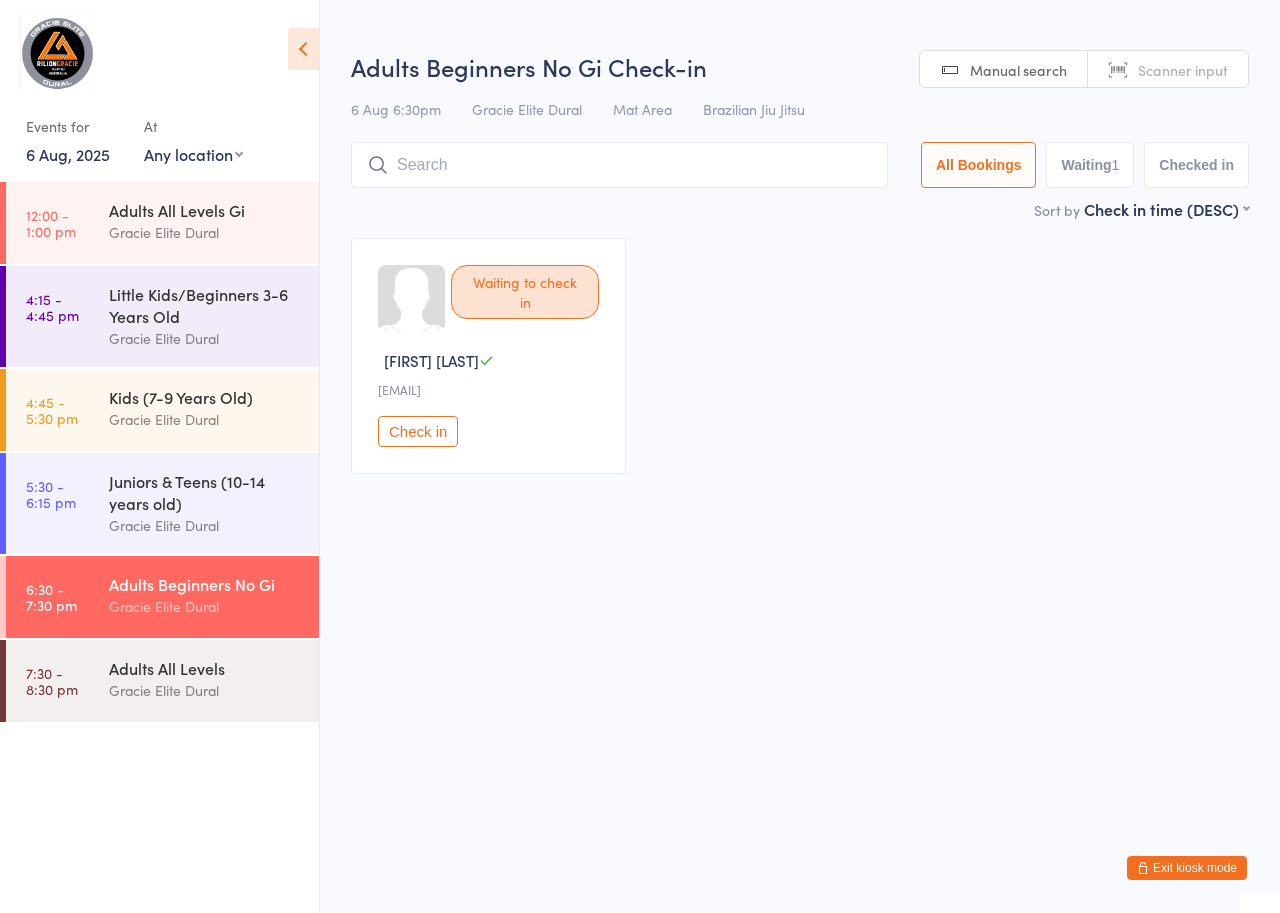 click on "Exit kiosk mode" at bounding box center (1187, 868) 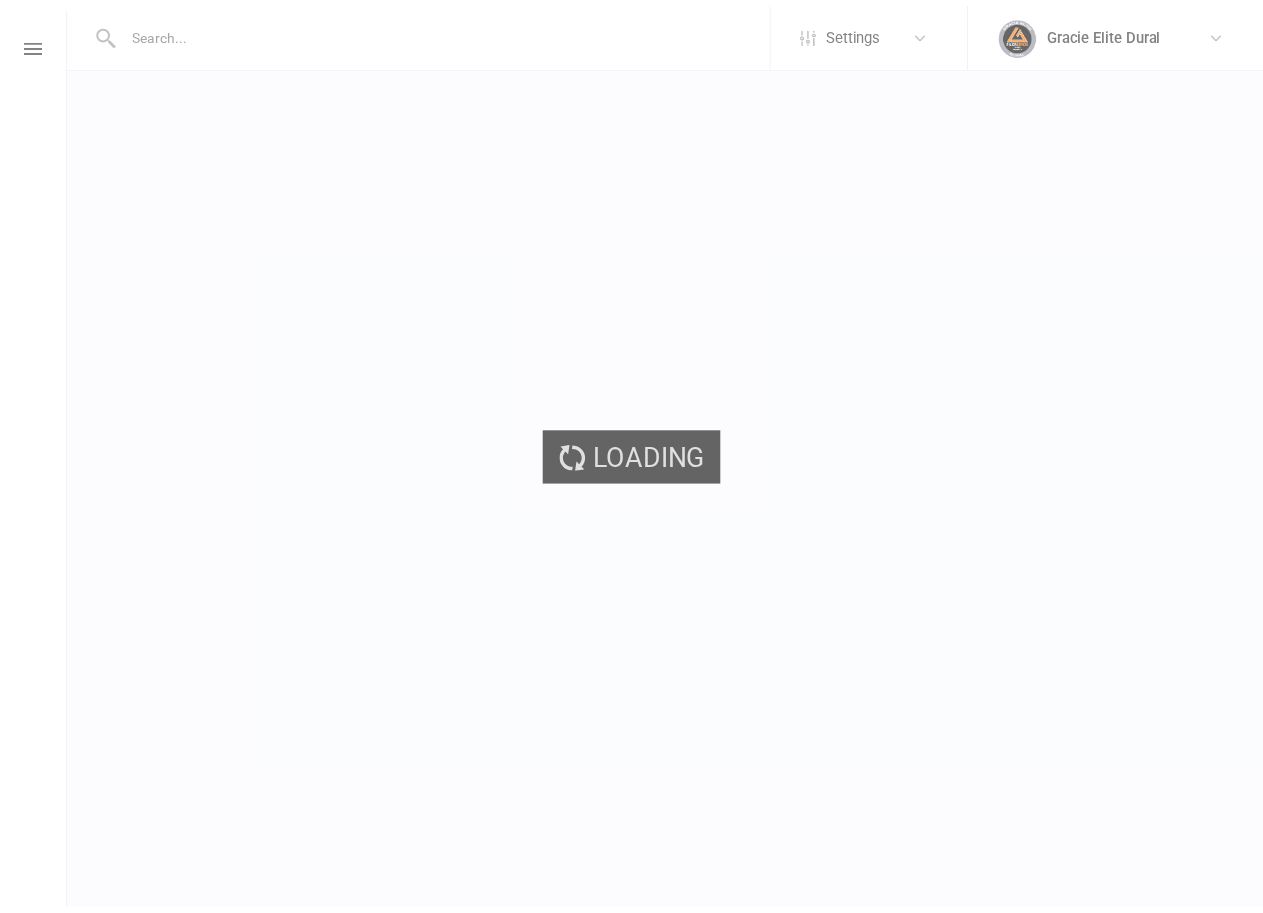 scroll, scrollTop: 0, scrollLeft: 0, axis: both 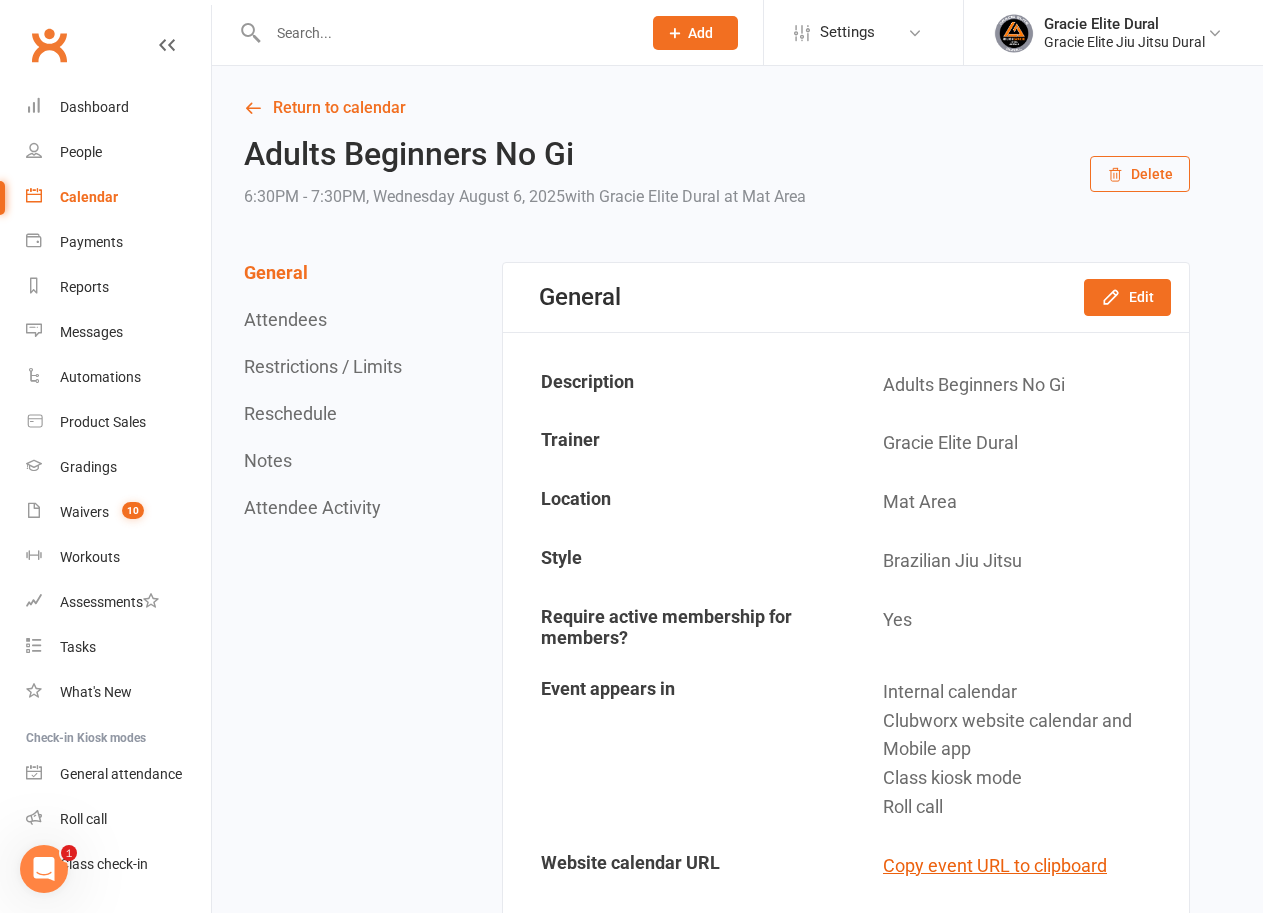 click on "Calendar" at bounding box center (89, 197) 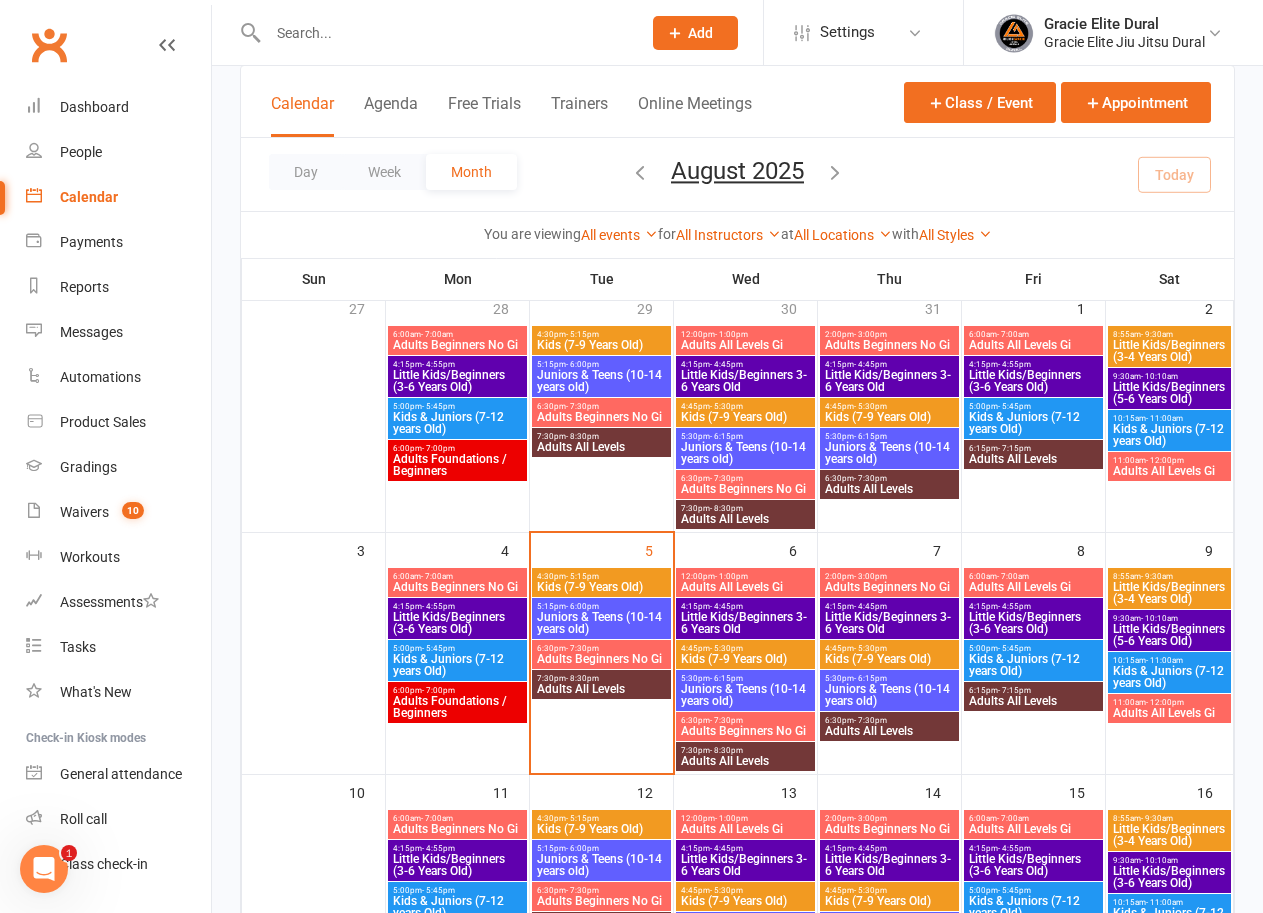 scroll, scrollTop: 145, scrollLeft: 0, axis: vertical 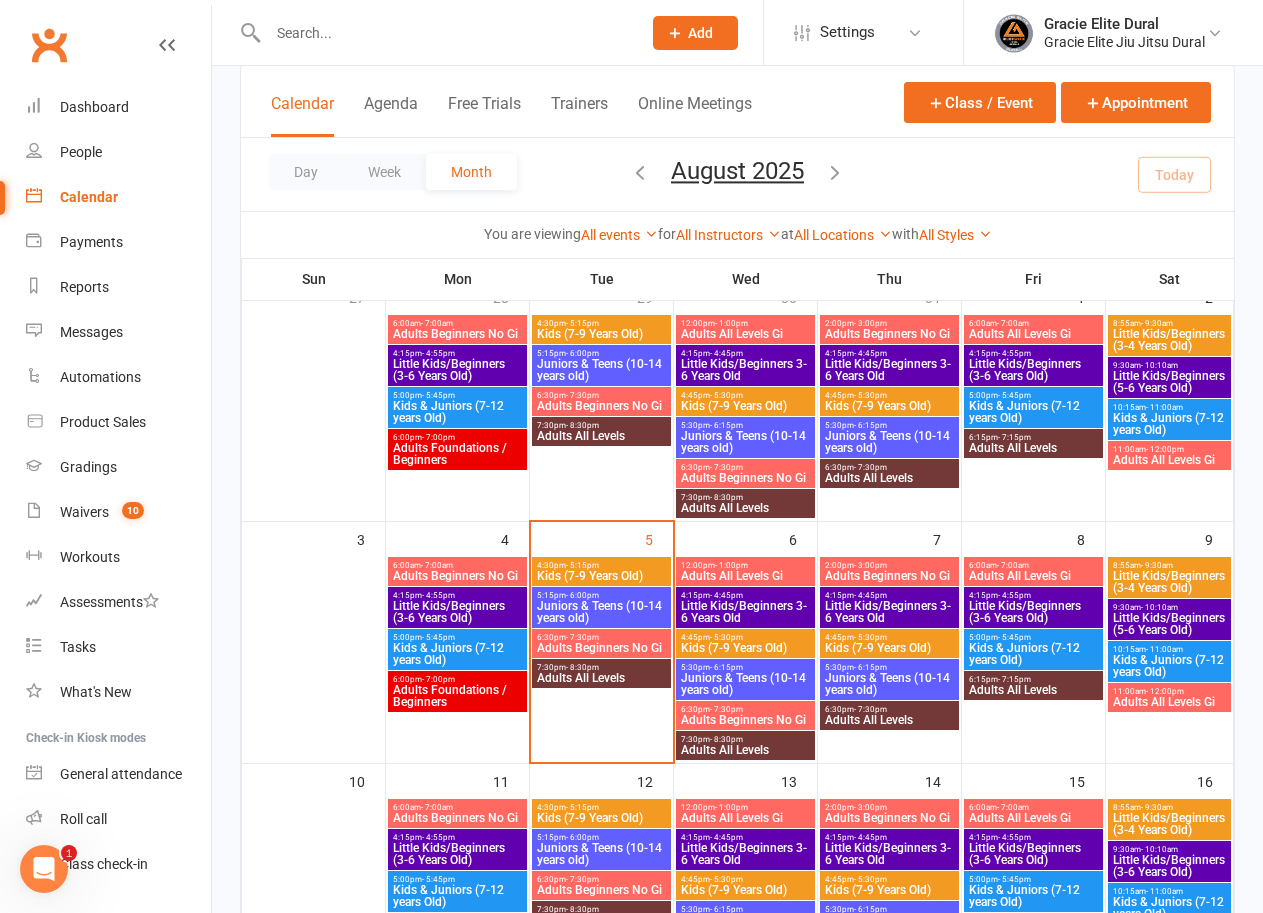 click on "Little Kids/Beginners 3-6 Years Old" at bounding box center [745, 612] 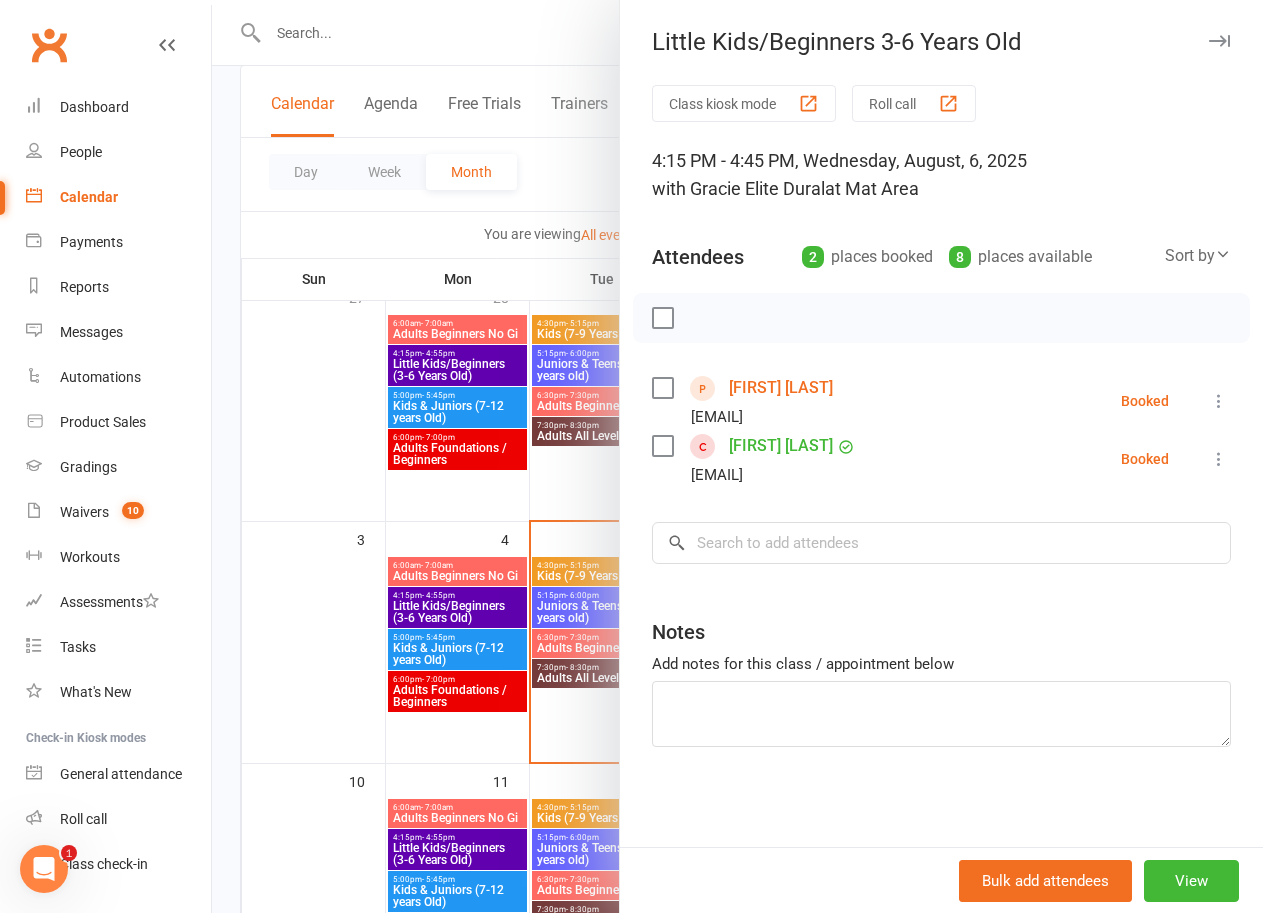click at bounding box center (1219, 459) 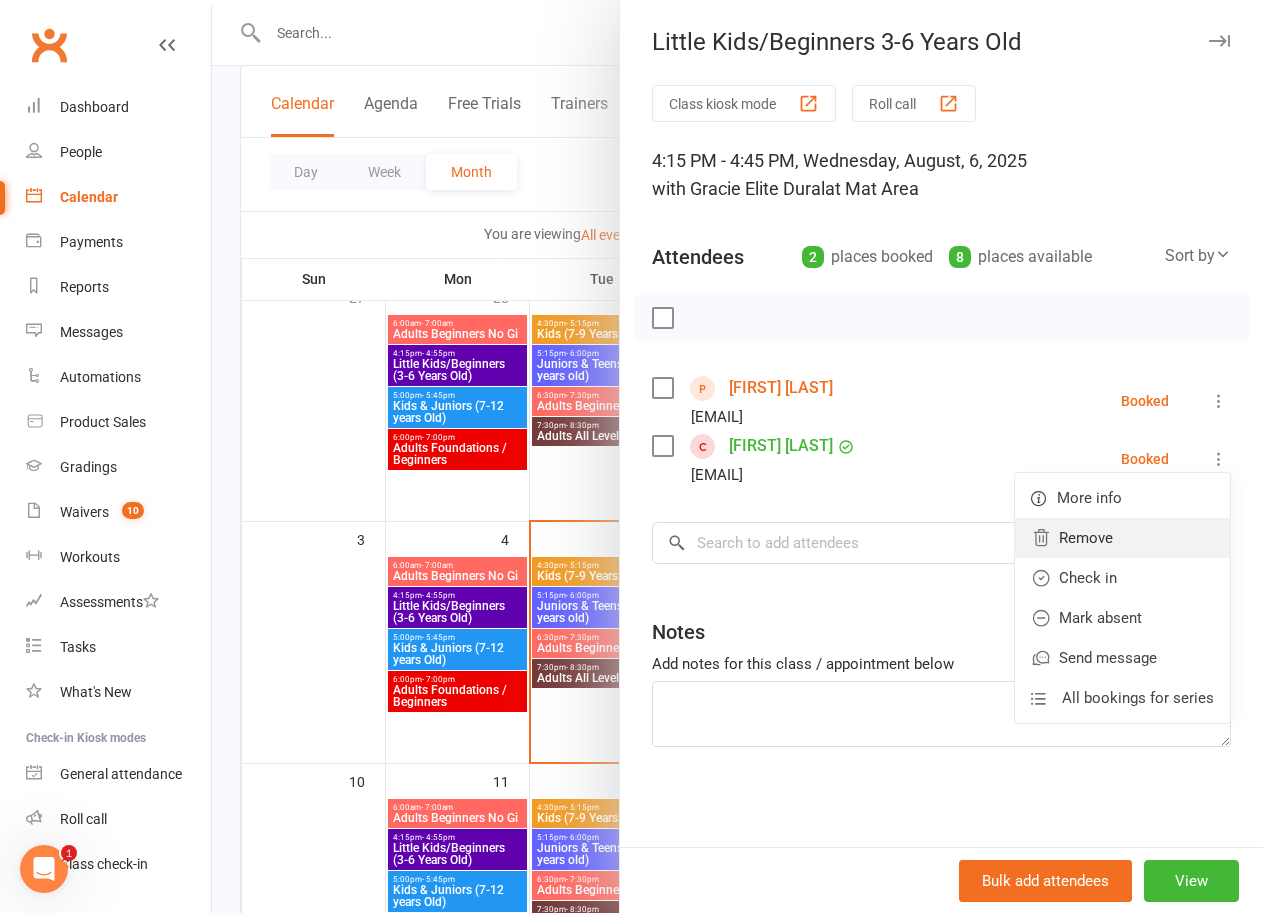 click on "Remove" at bounding box center (1122, 538) 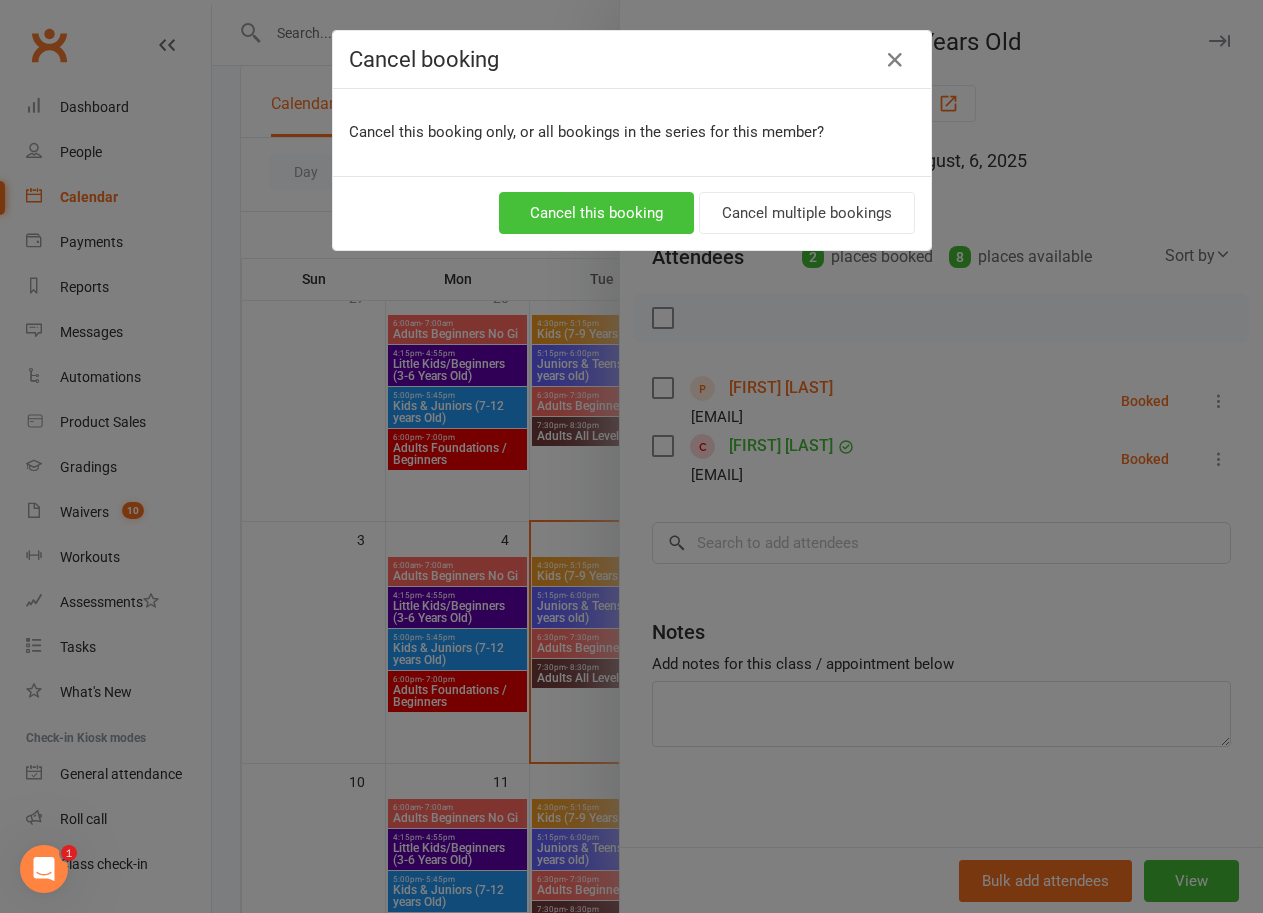 click on "Cancel this booking" at bounding box center (596, 213) 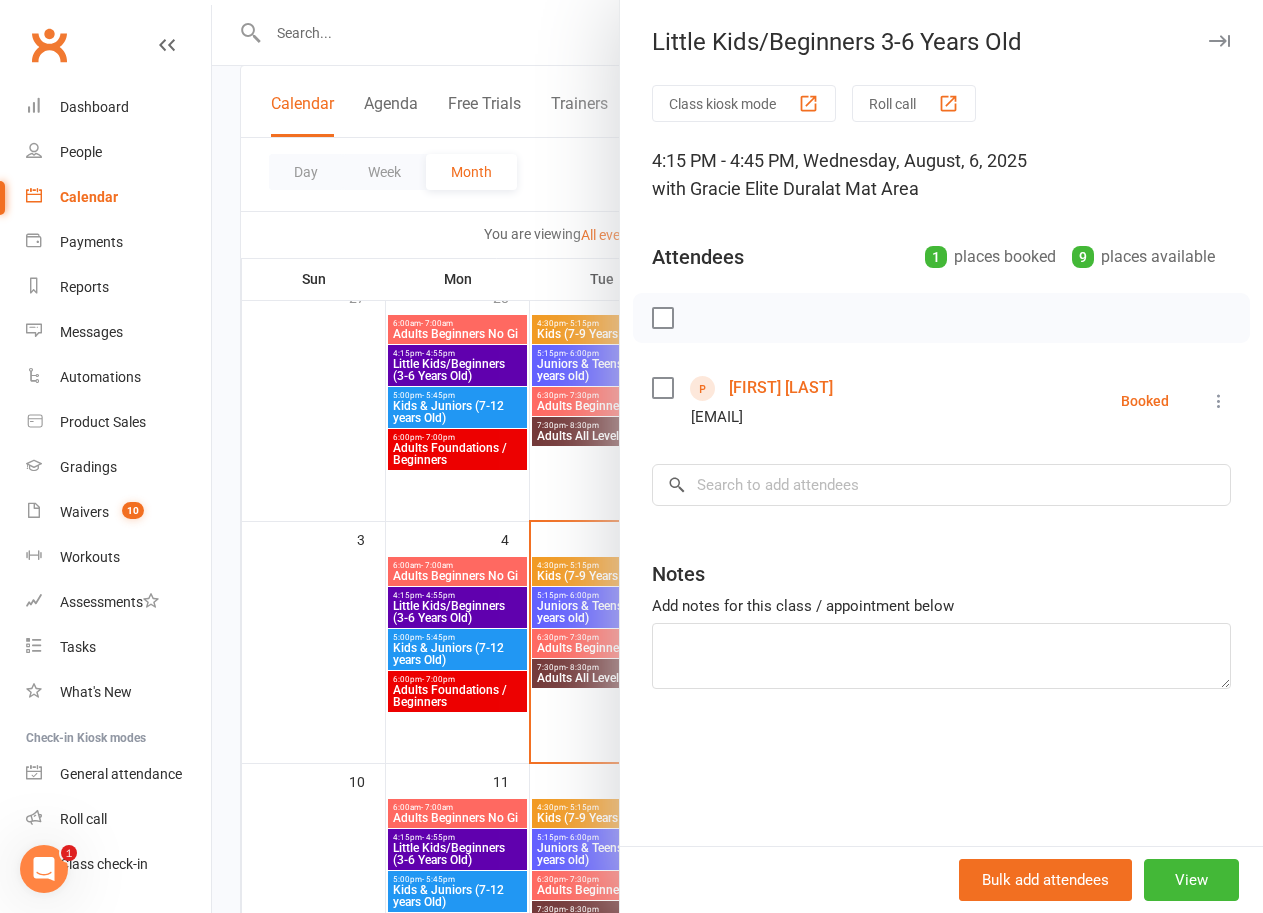 click at bounding box center [737, 456] 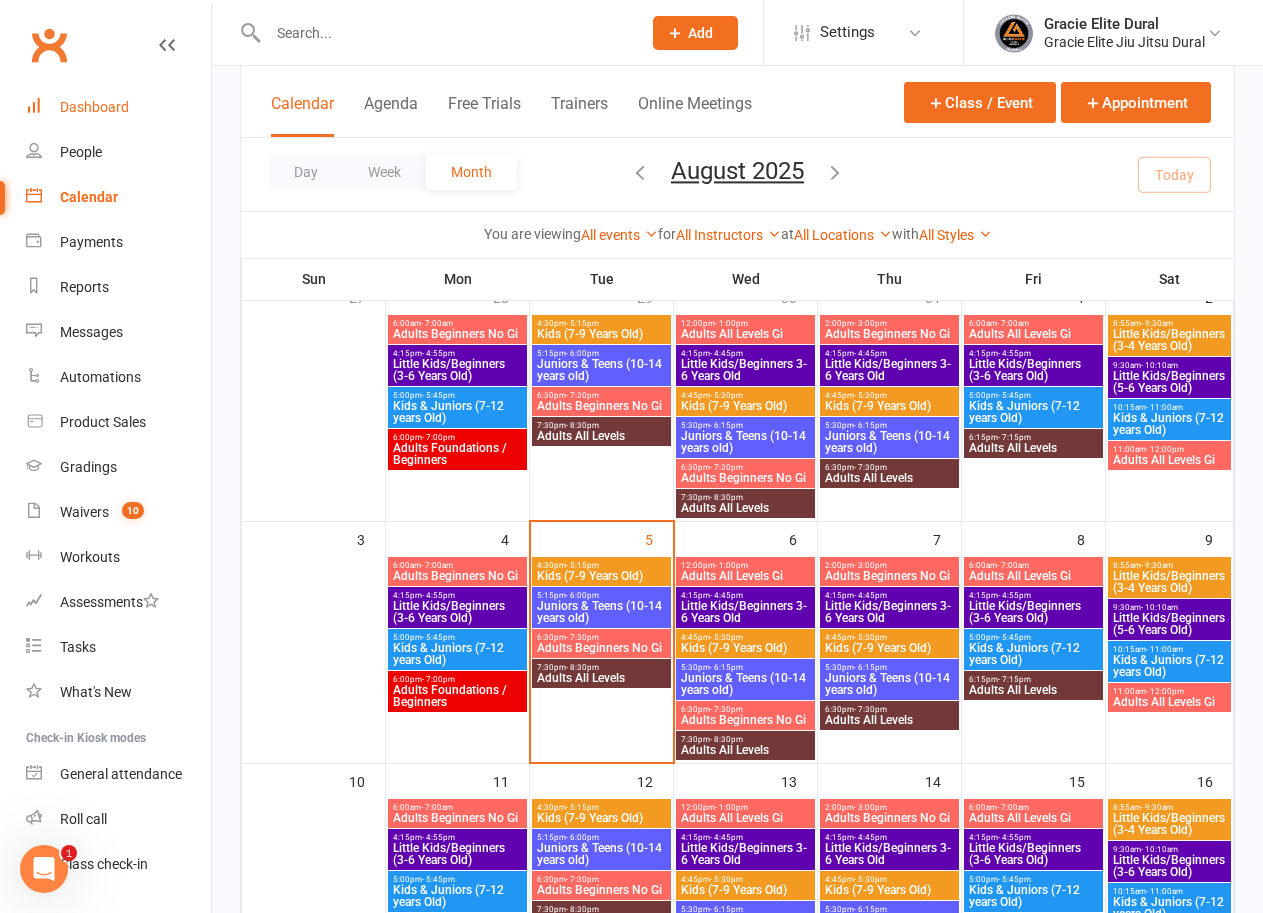 click on "Dashboard" at bounding box center (94, 107) 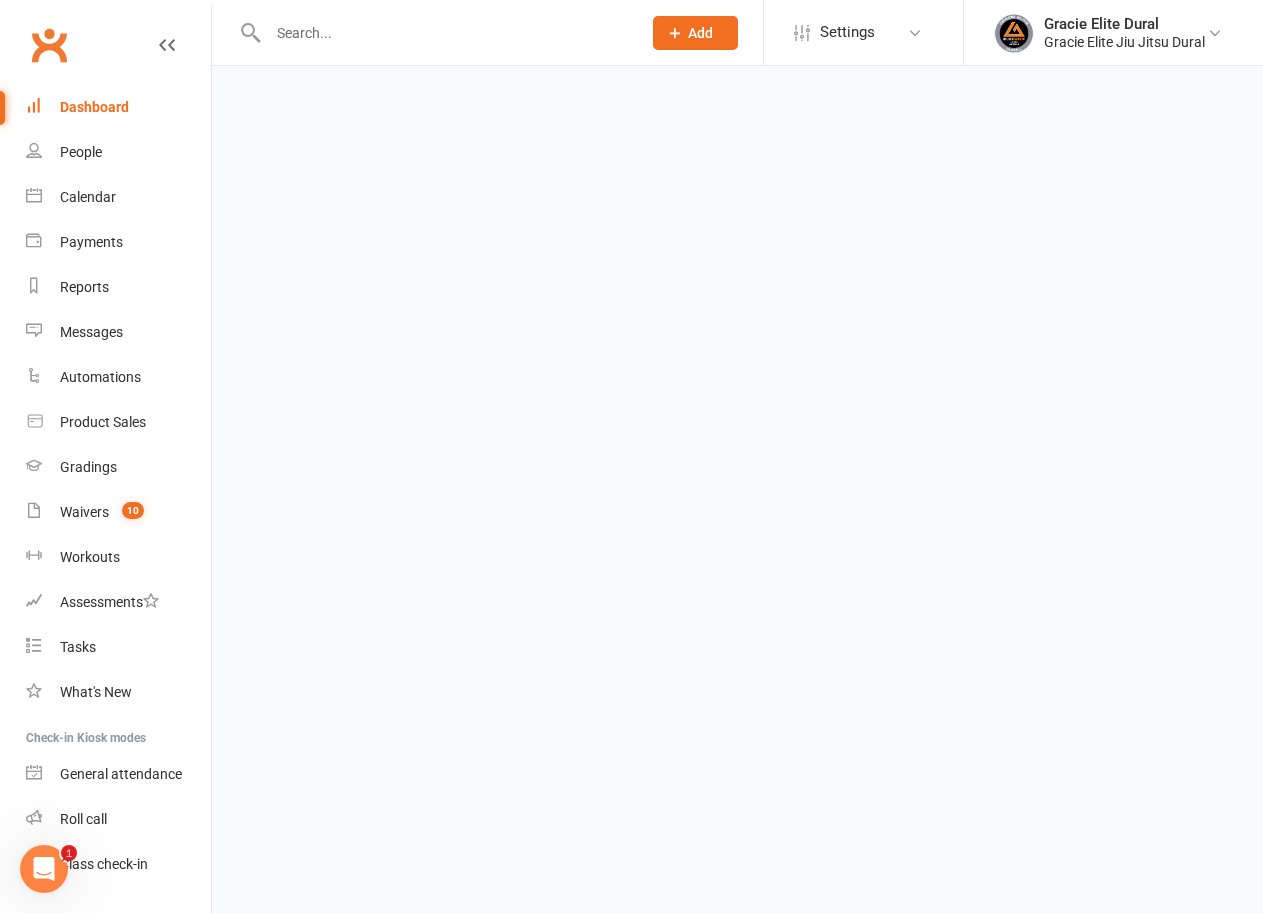 scroll, scrollTop: 0, scrollLeft: 0, axis: both 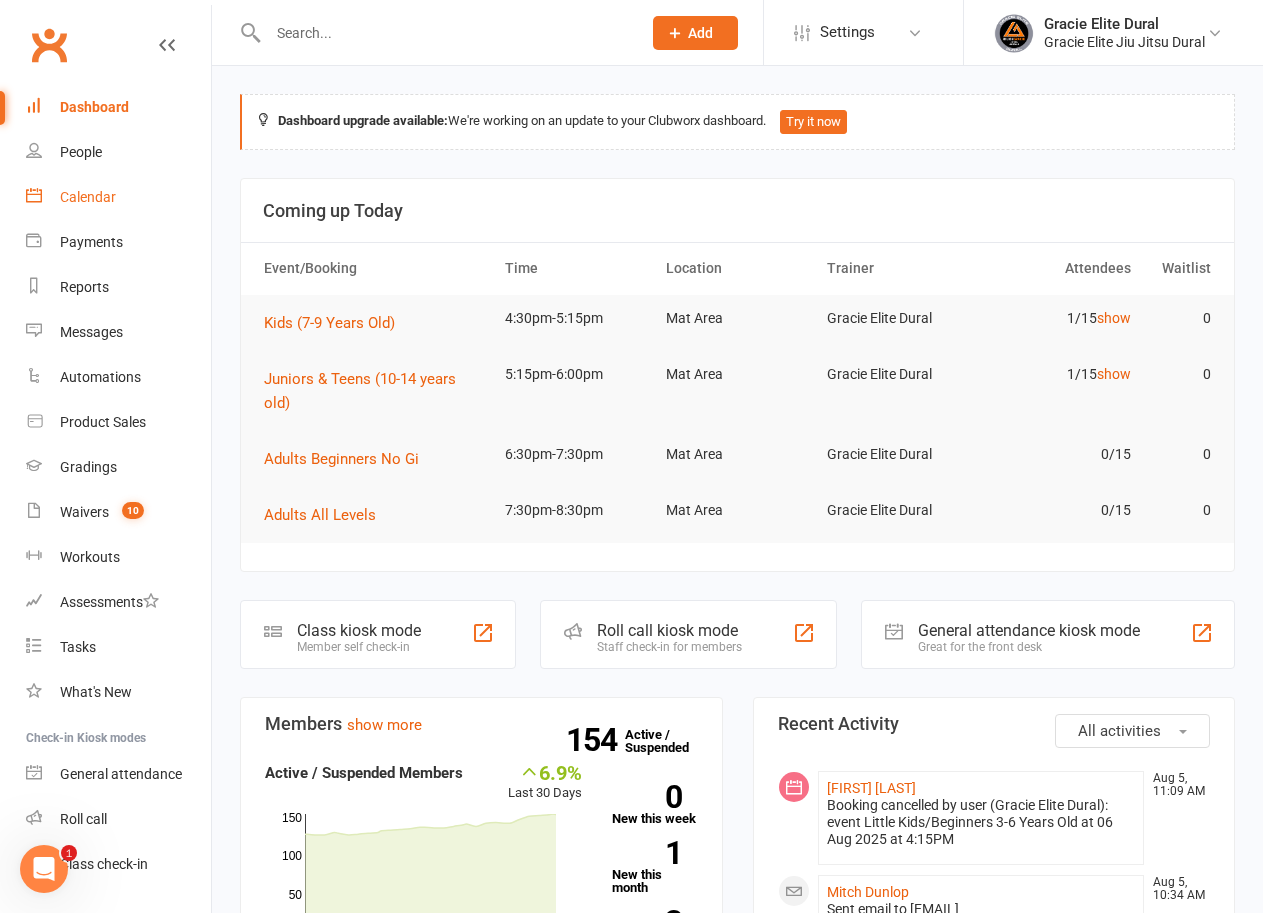 click on "Calendar" at bounding box center (88, 197) 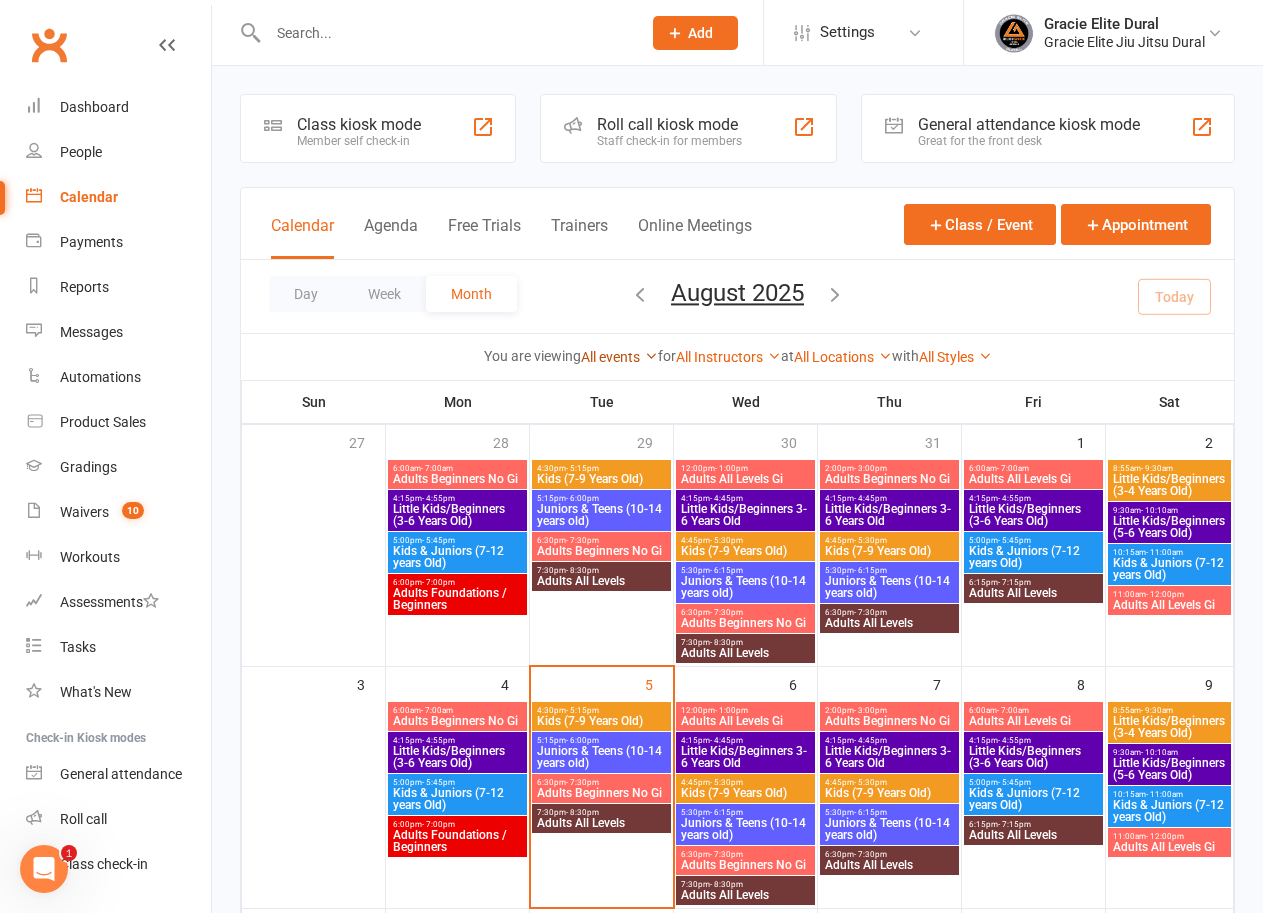 scroll, scrollTop: 300, scrollLeft: 0, axis: vertical 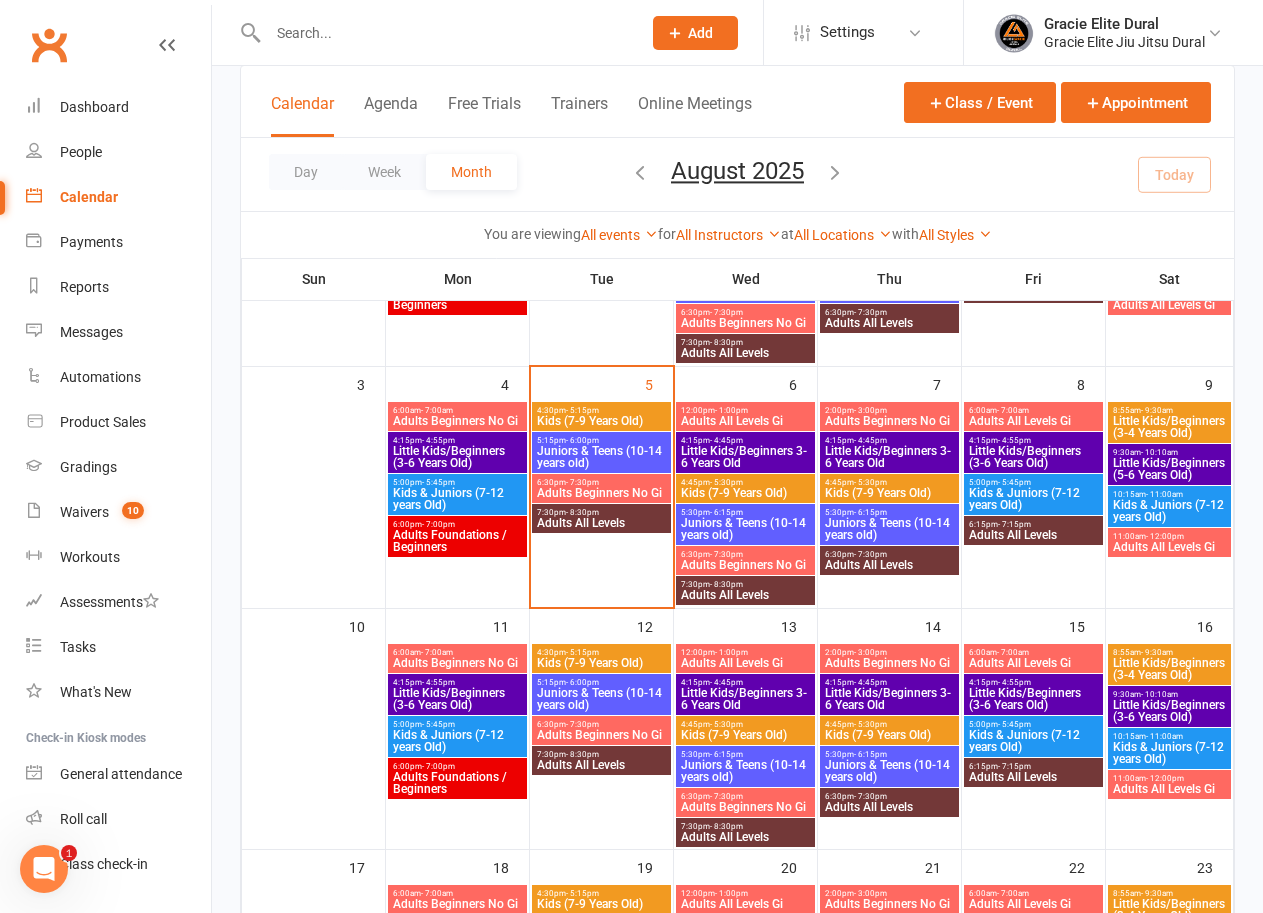 click on "Kids (7-9 Years Old)" at bounding box center [601, 421] 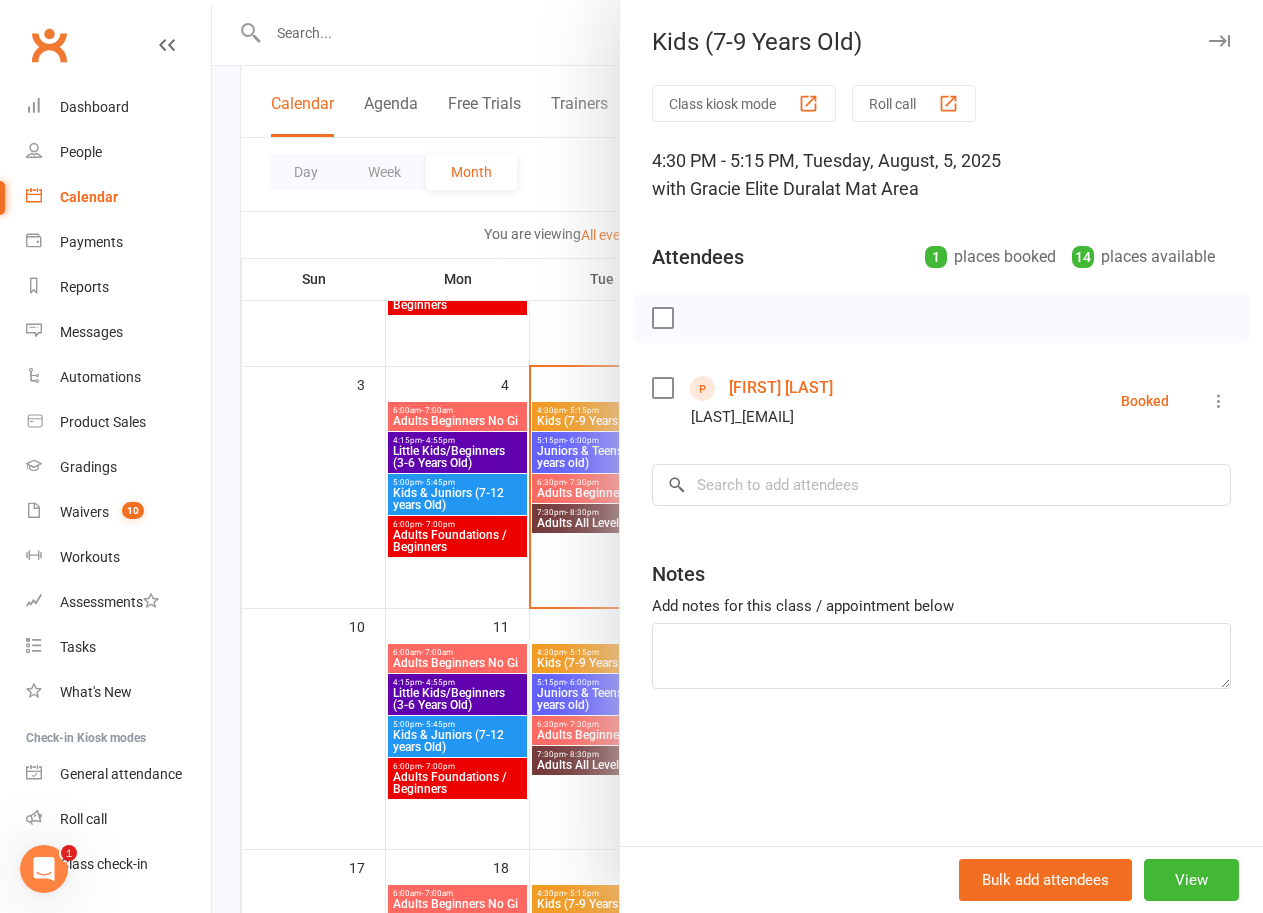 click on "Rooney Williams" at bounding box center (781, 388) 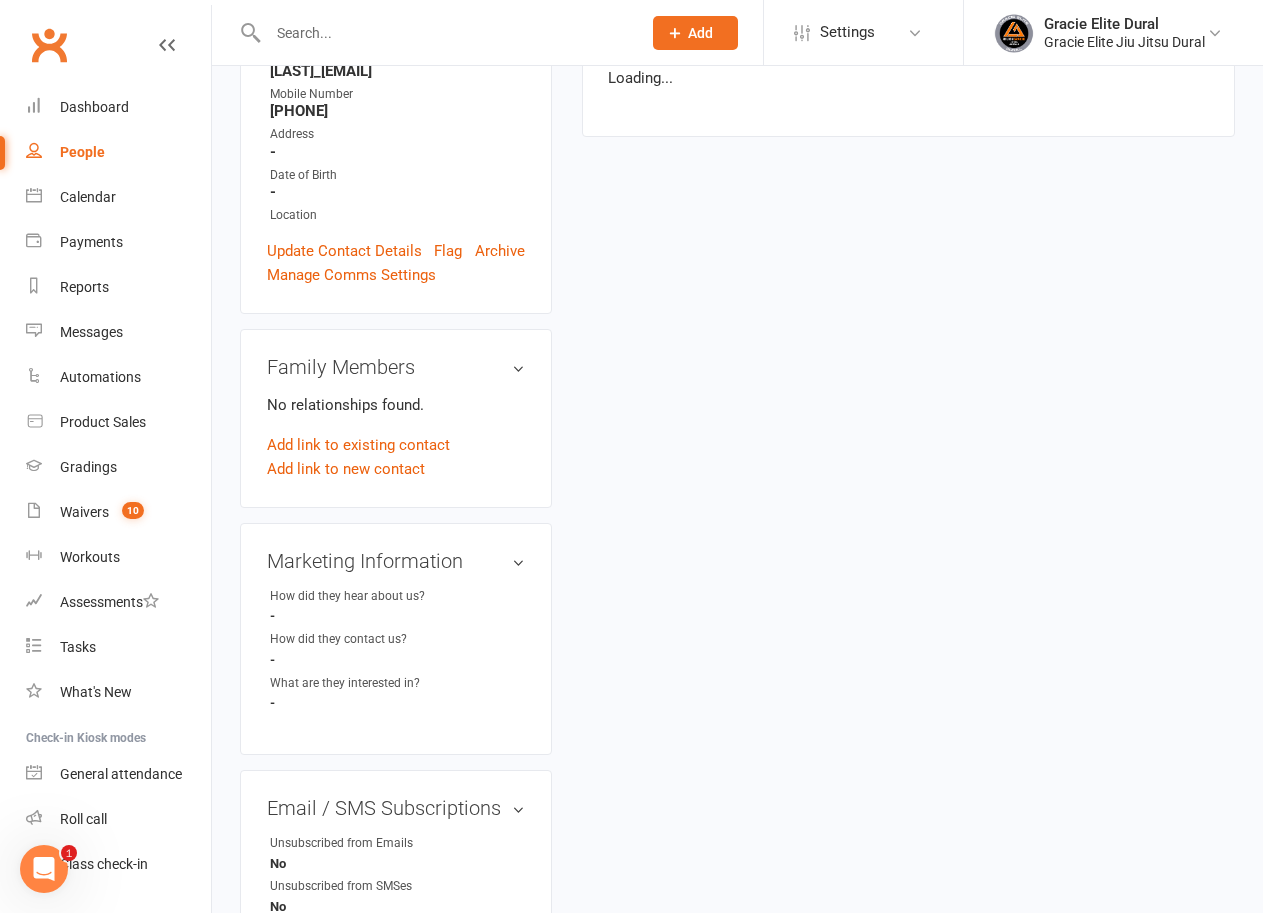 scroll, scrollTop: 0, scrollLeft: 0, axis: both 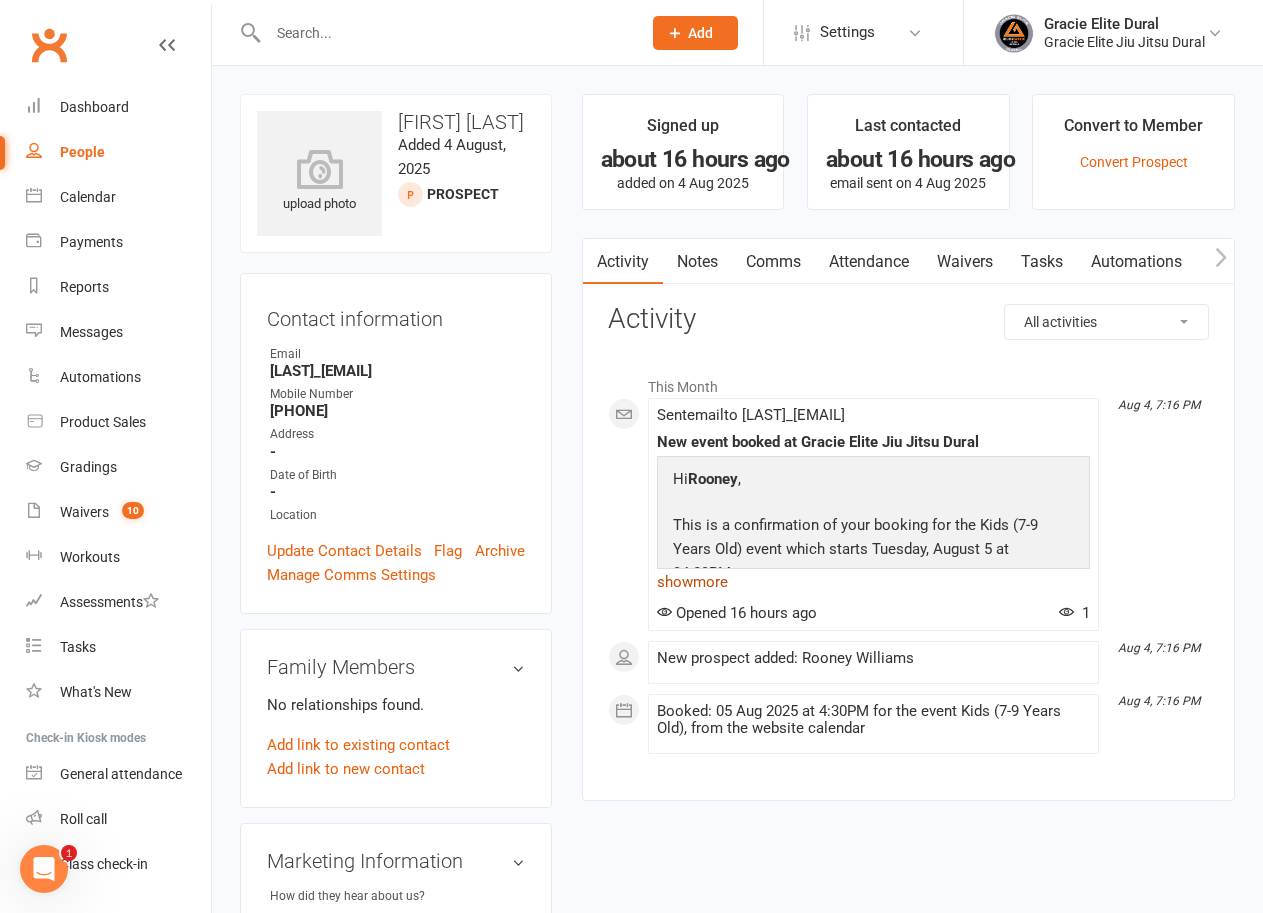 click on "show  more" at bounding box center (873, 582) 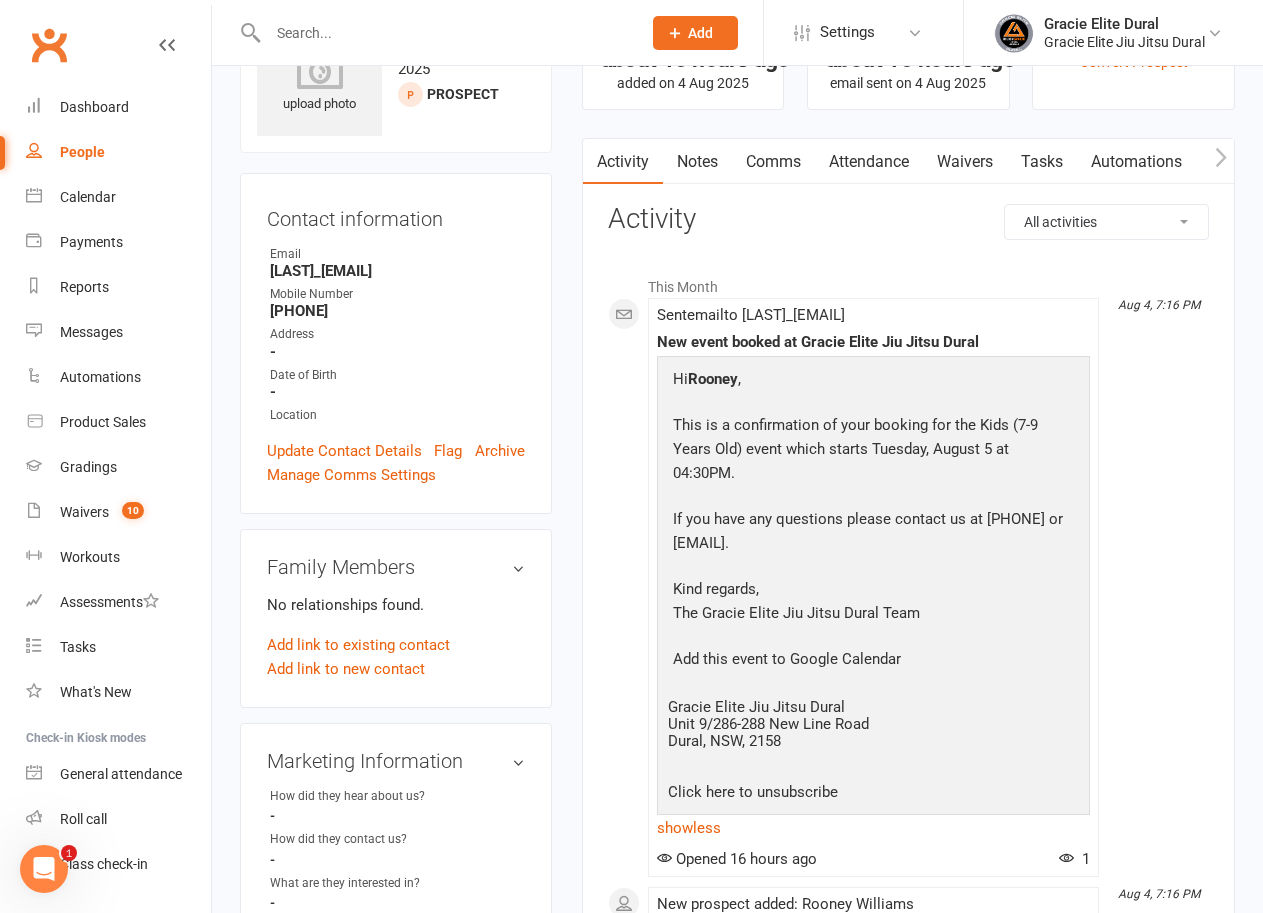 scroll, scrollTop: 0, scrollLeft: 0, axis: both 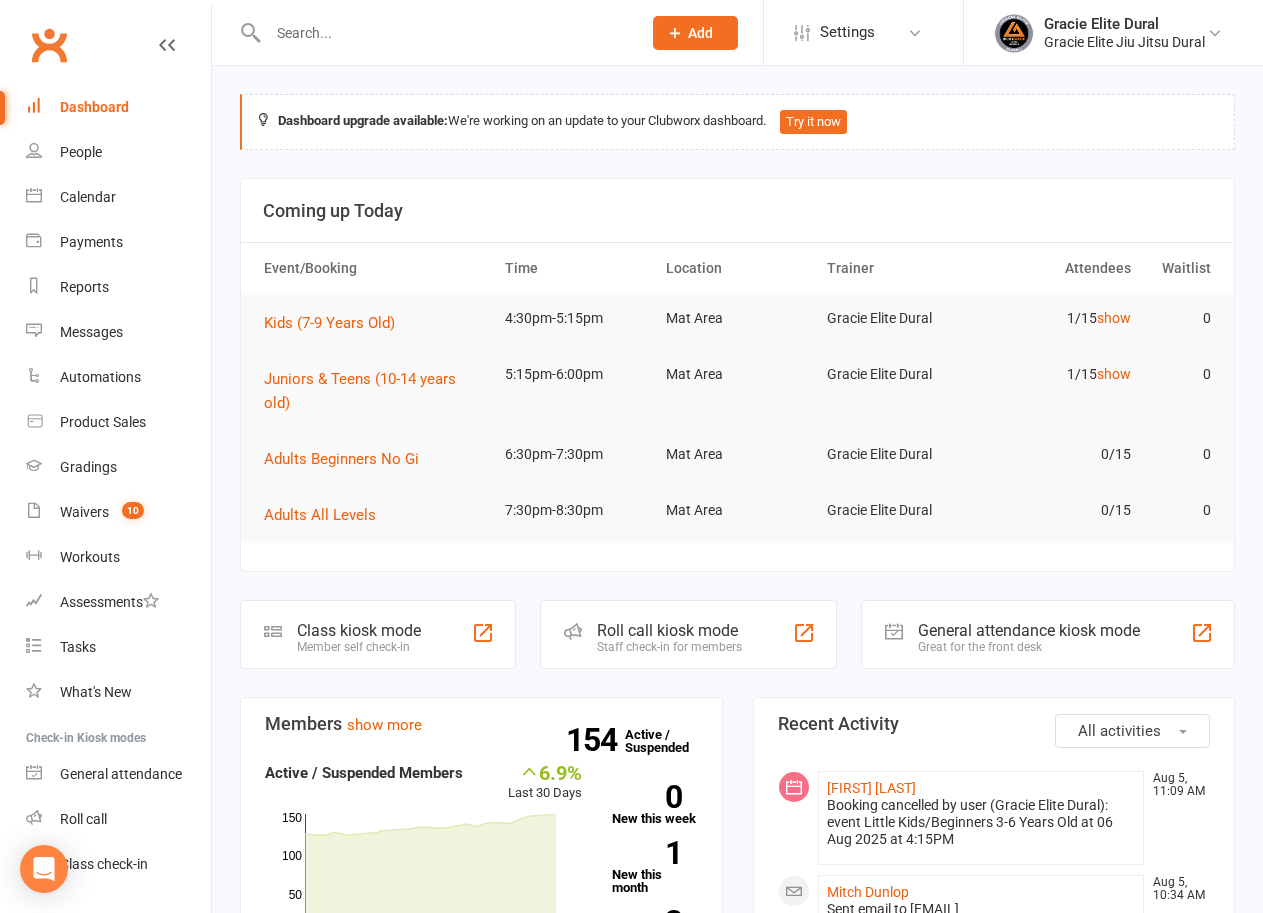 click on "Class kiosk mode" 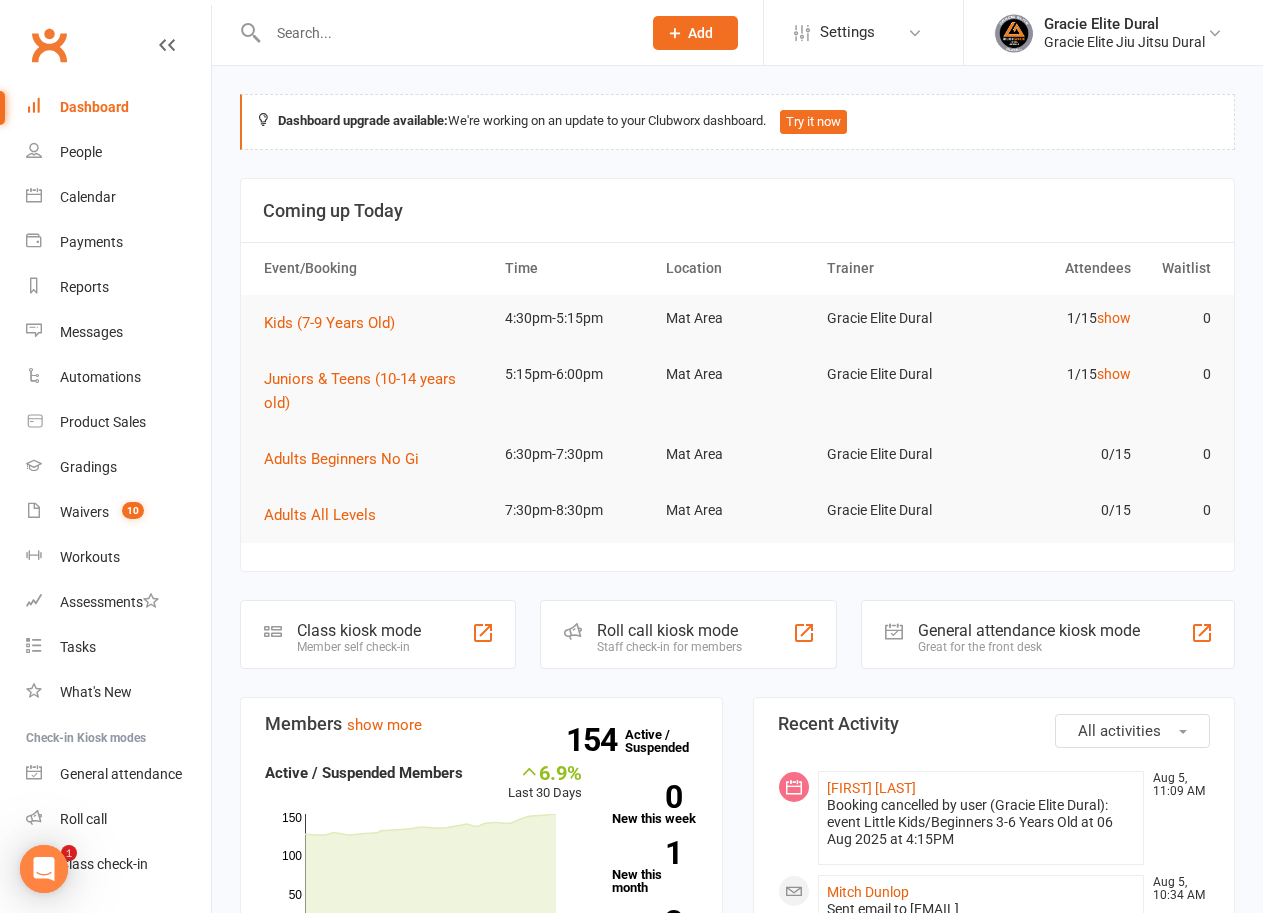 scroll, scrollTop: 0, scrollLeft: 0, axis: both 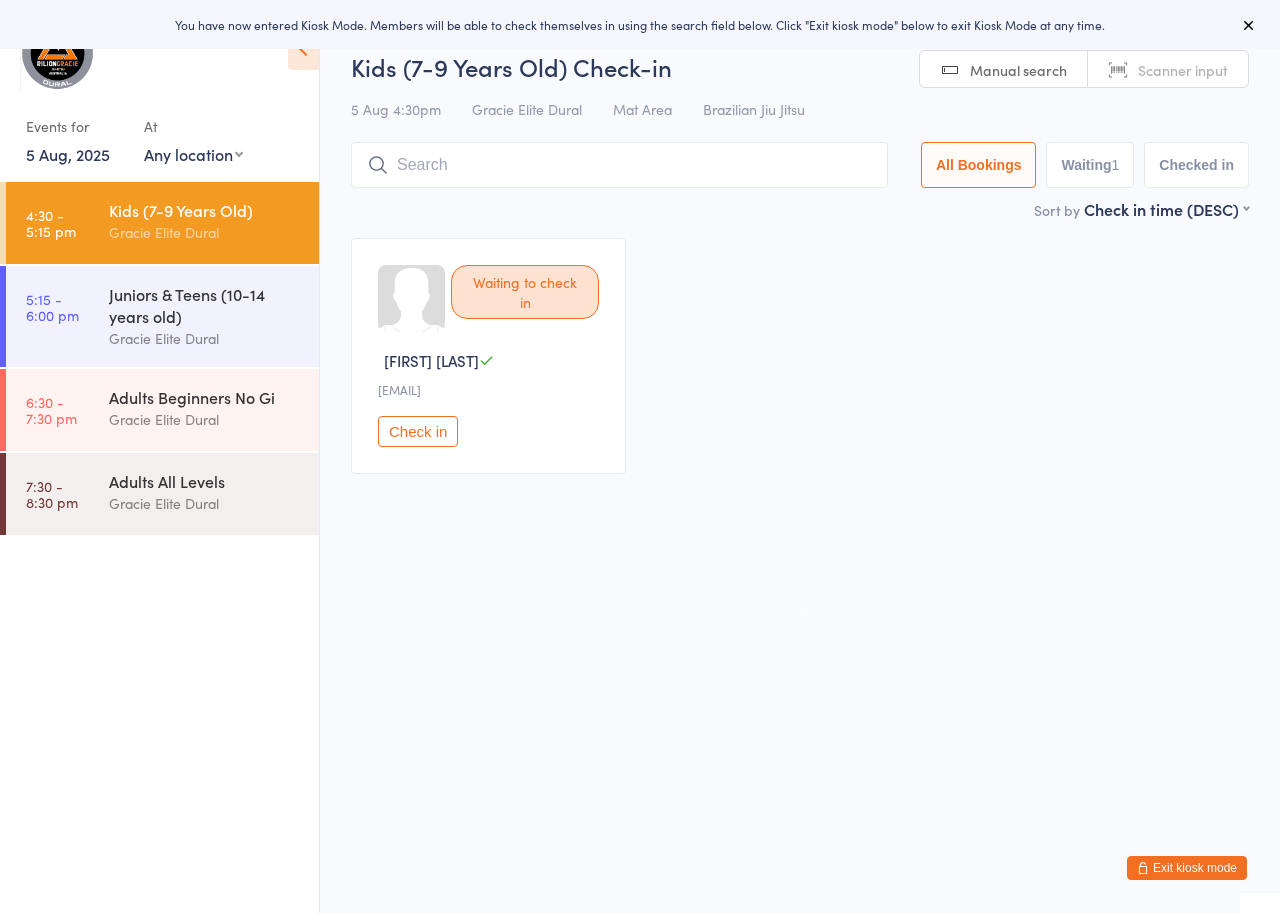 click on "5 Aug, 2025" at bounding box center [68, 154] 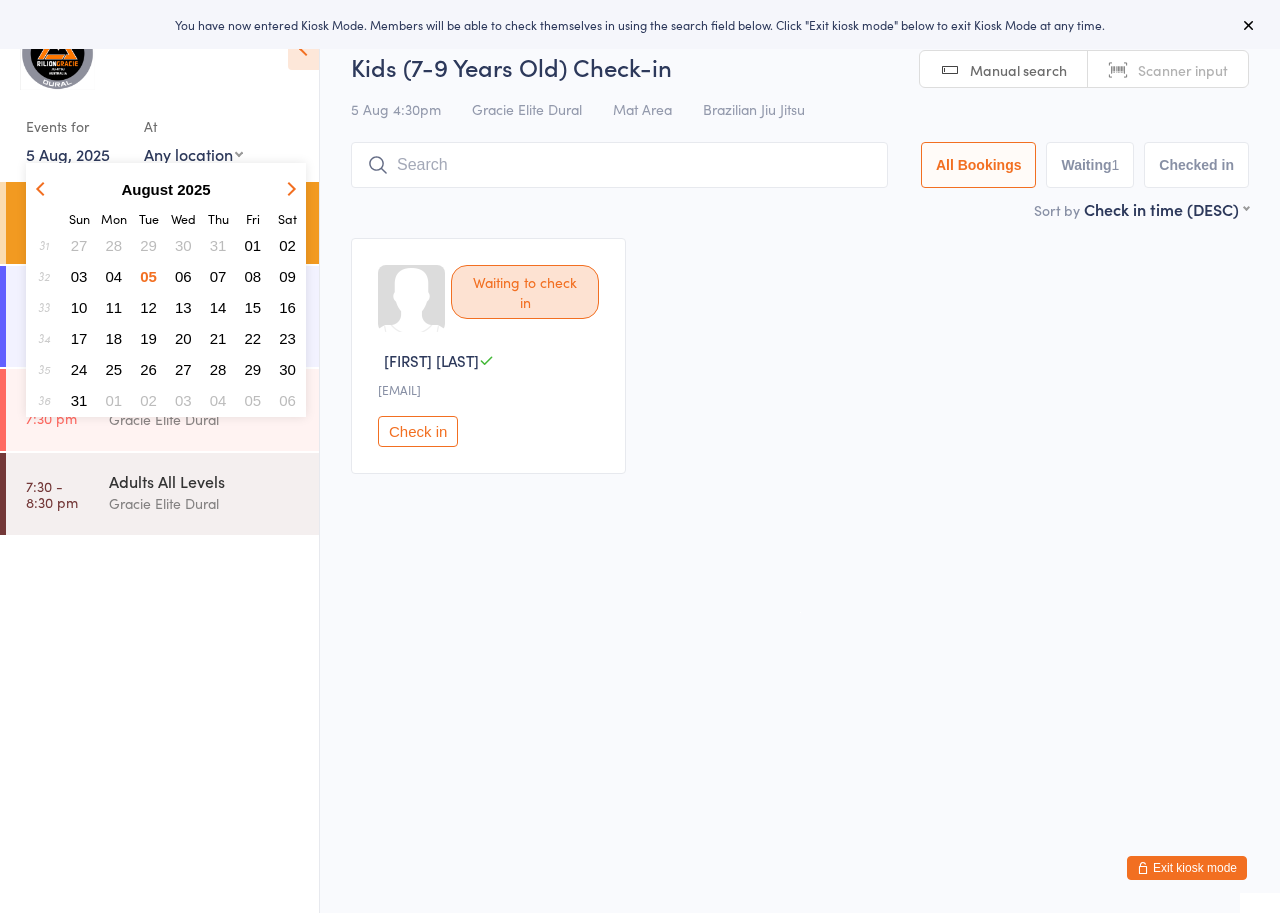click on "06" at bounding box center [183, 276] 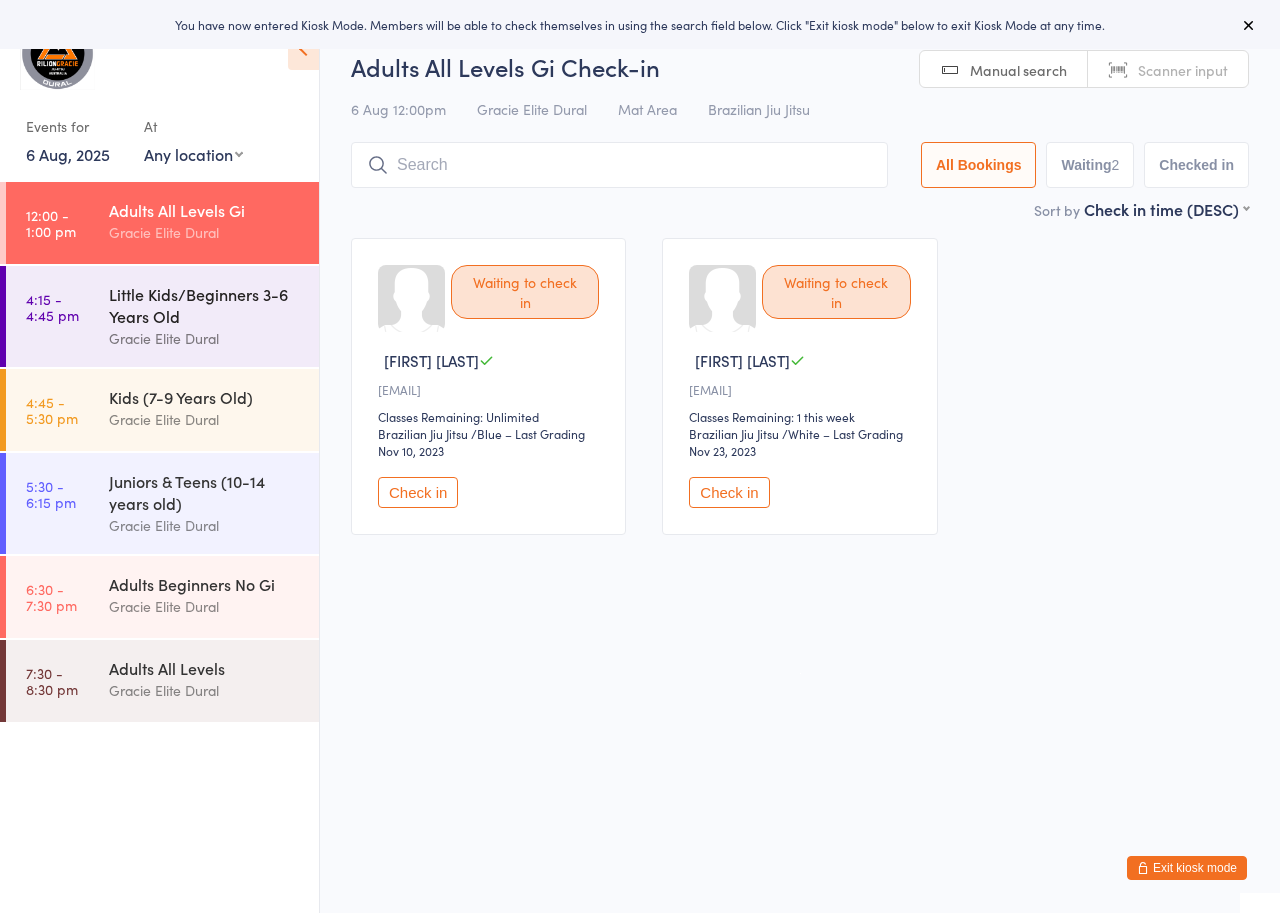 click on "Little Kids/Beginners 3-6 Years Old" at bounding box center (205, 305) 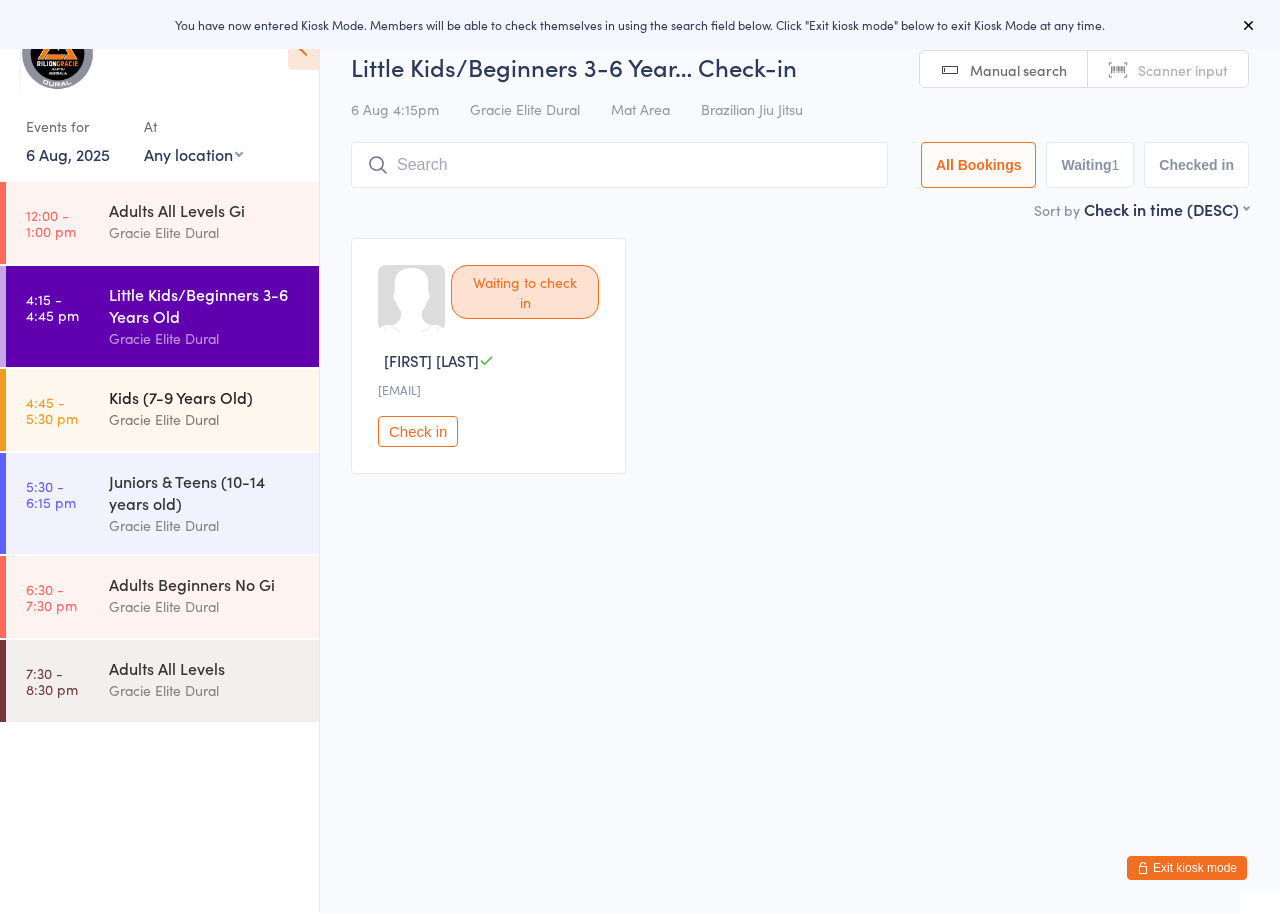 click on "Gracie Elite Dural" at bounding box center [205, 419] 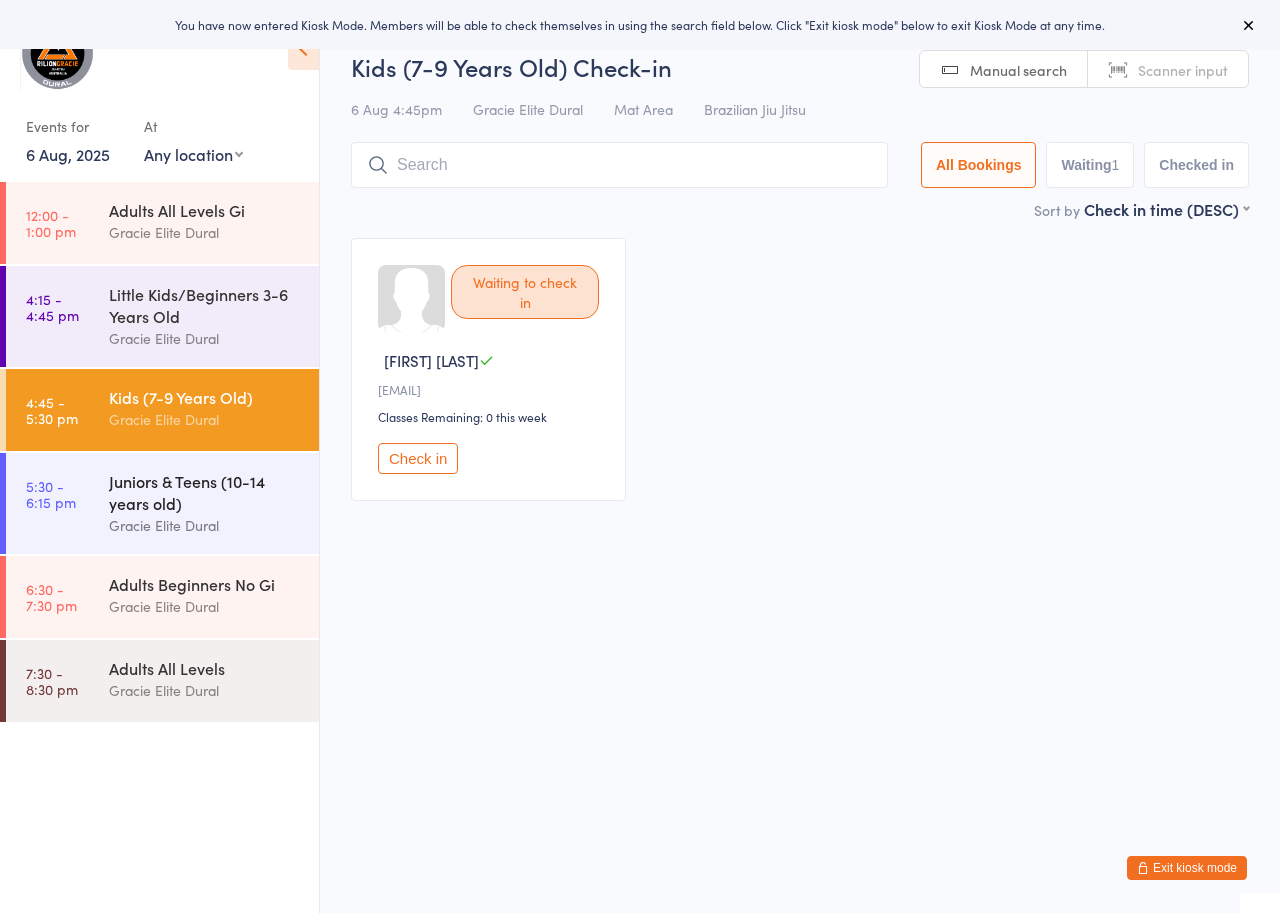 click on "Juniors & Teens (10-14 years old)" at bounding box center (205, 492) 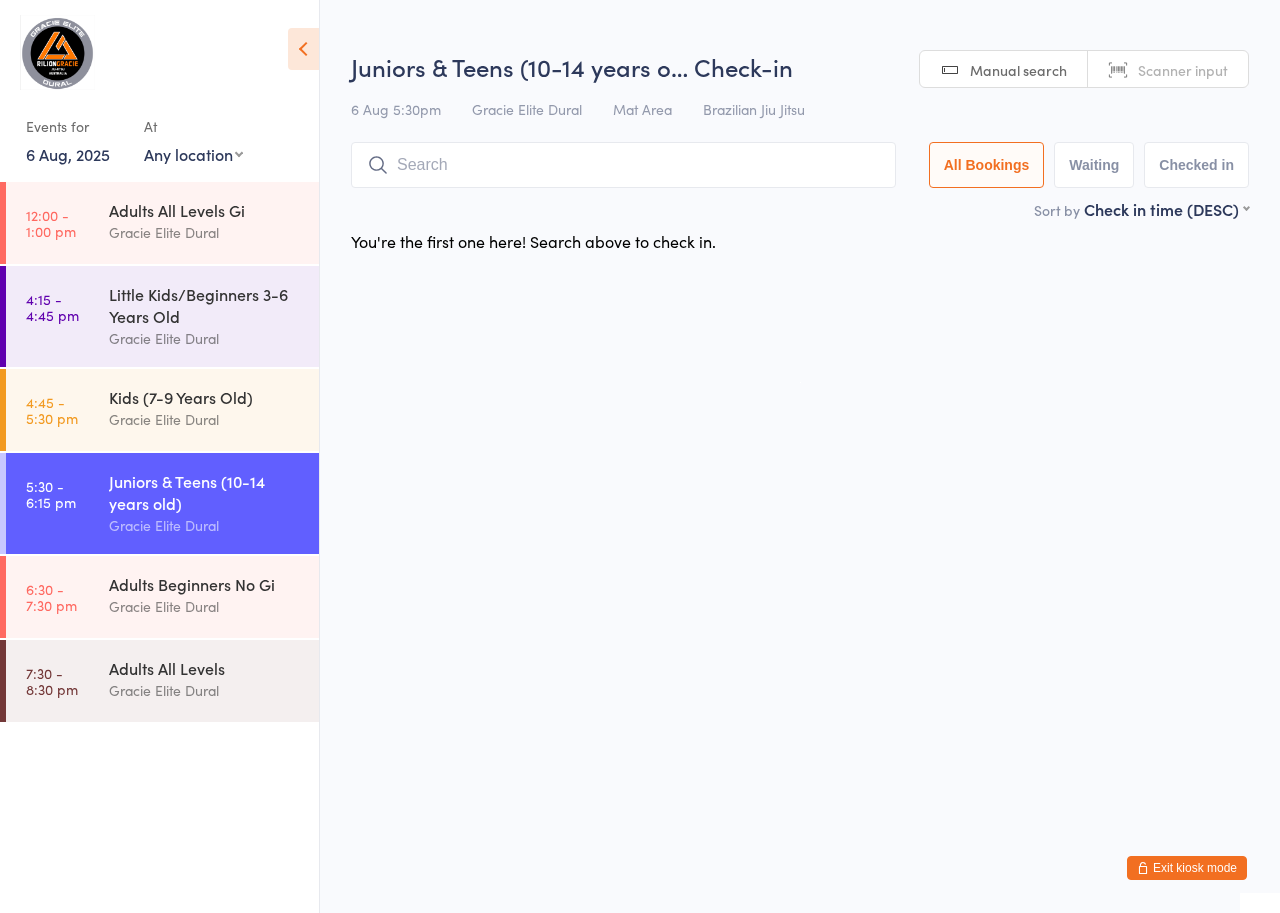 click on "6 Aug, 2025" at bounding box center (68, 154) 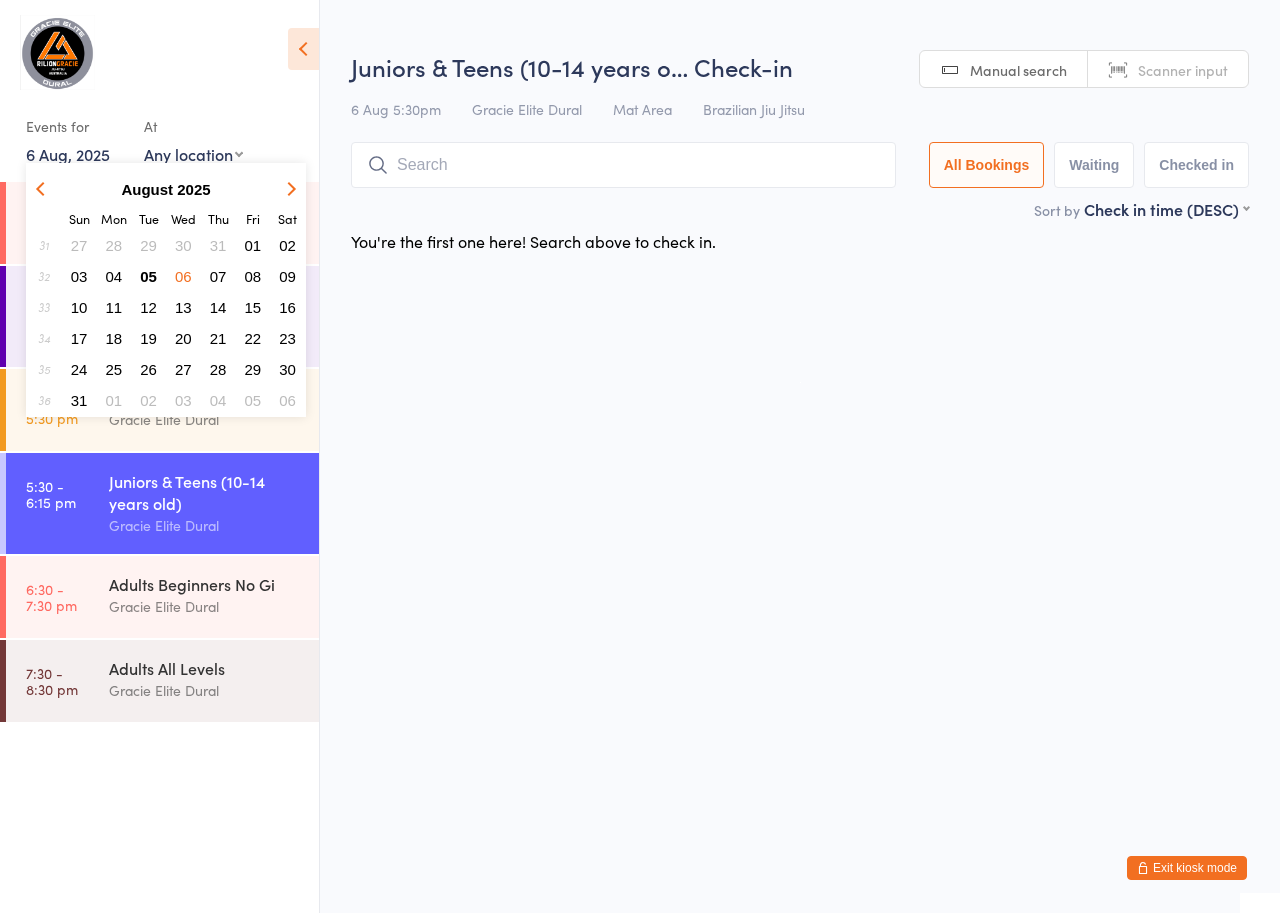 click on "07" at bounding box center [218, 276] 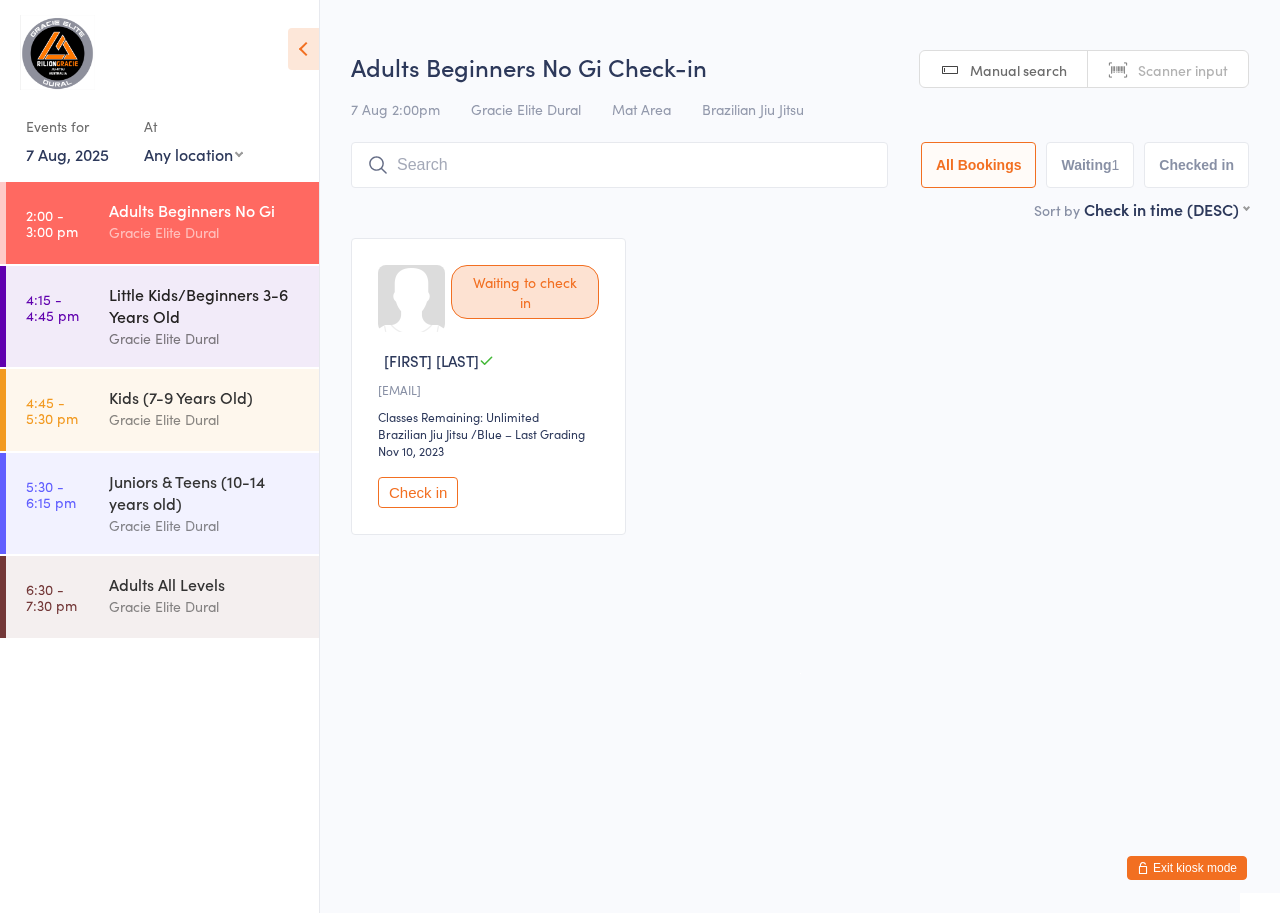 click on "Little Kids/Beginners 3-6 Years Old" at bounding box center (205, 305) 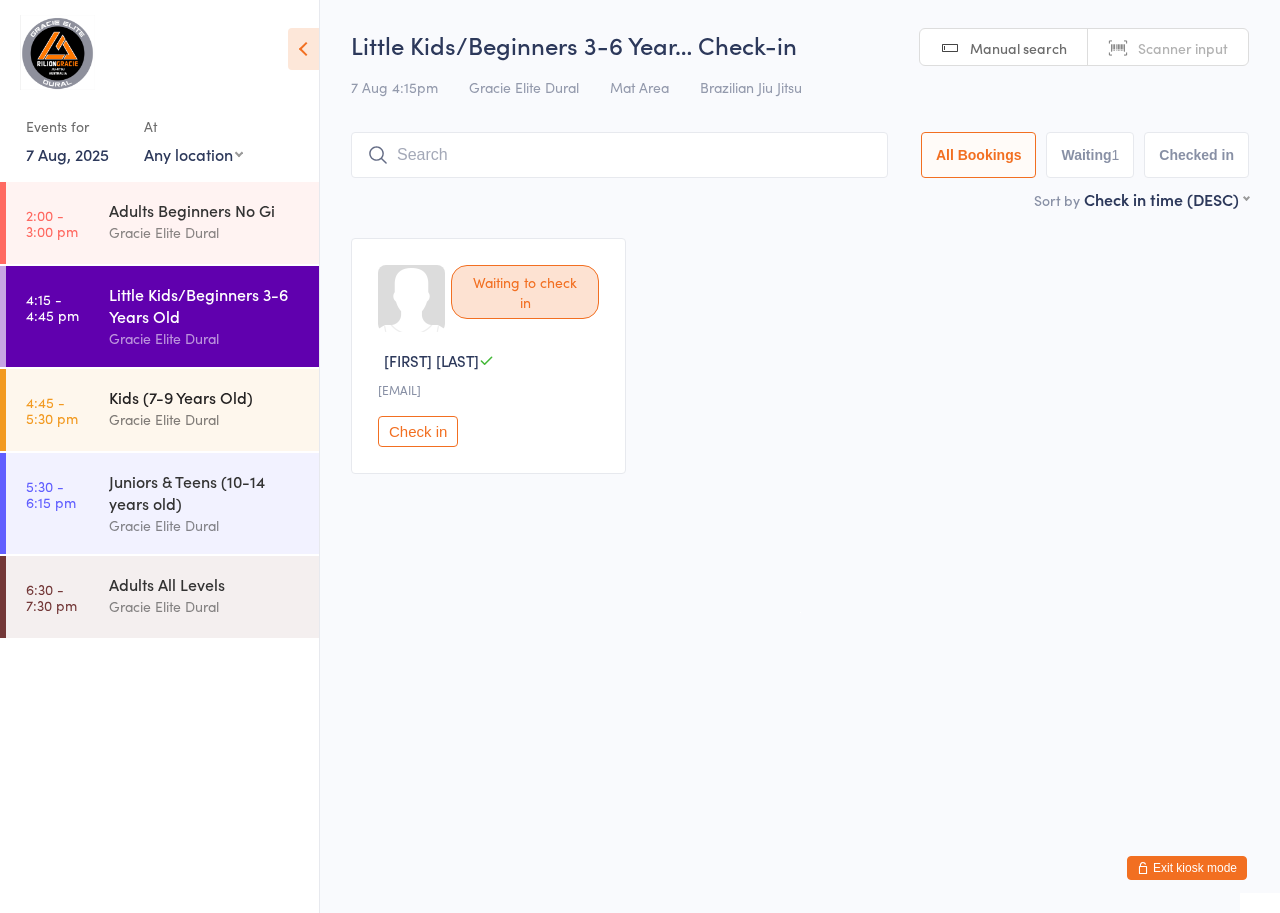 click on "Gracie Elite Dural" at bounding box center (205, 419) 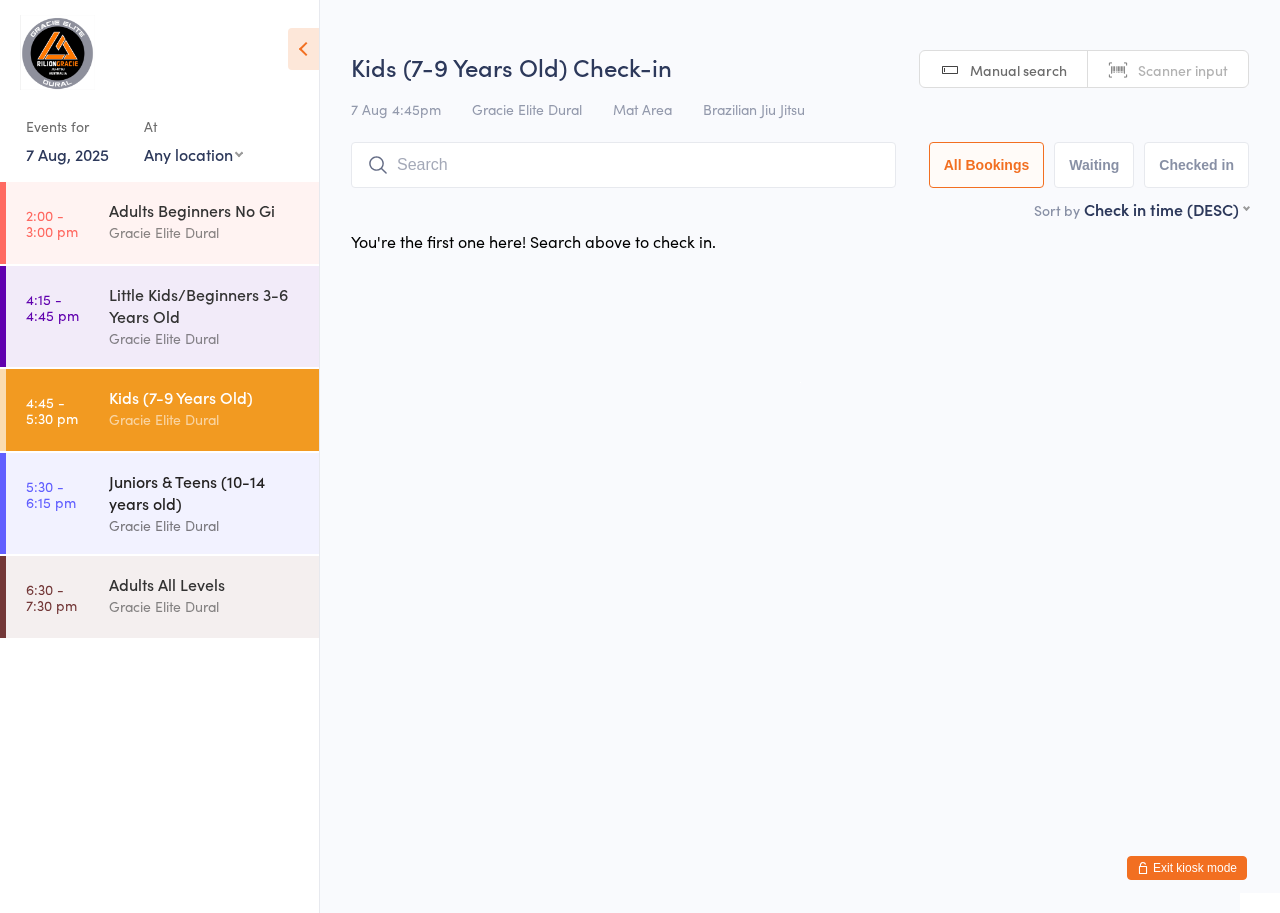 click on "Juniors & Teens (10-14 years old)" at bounding box center [205, 492] 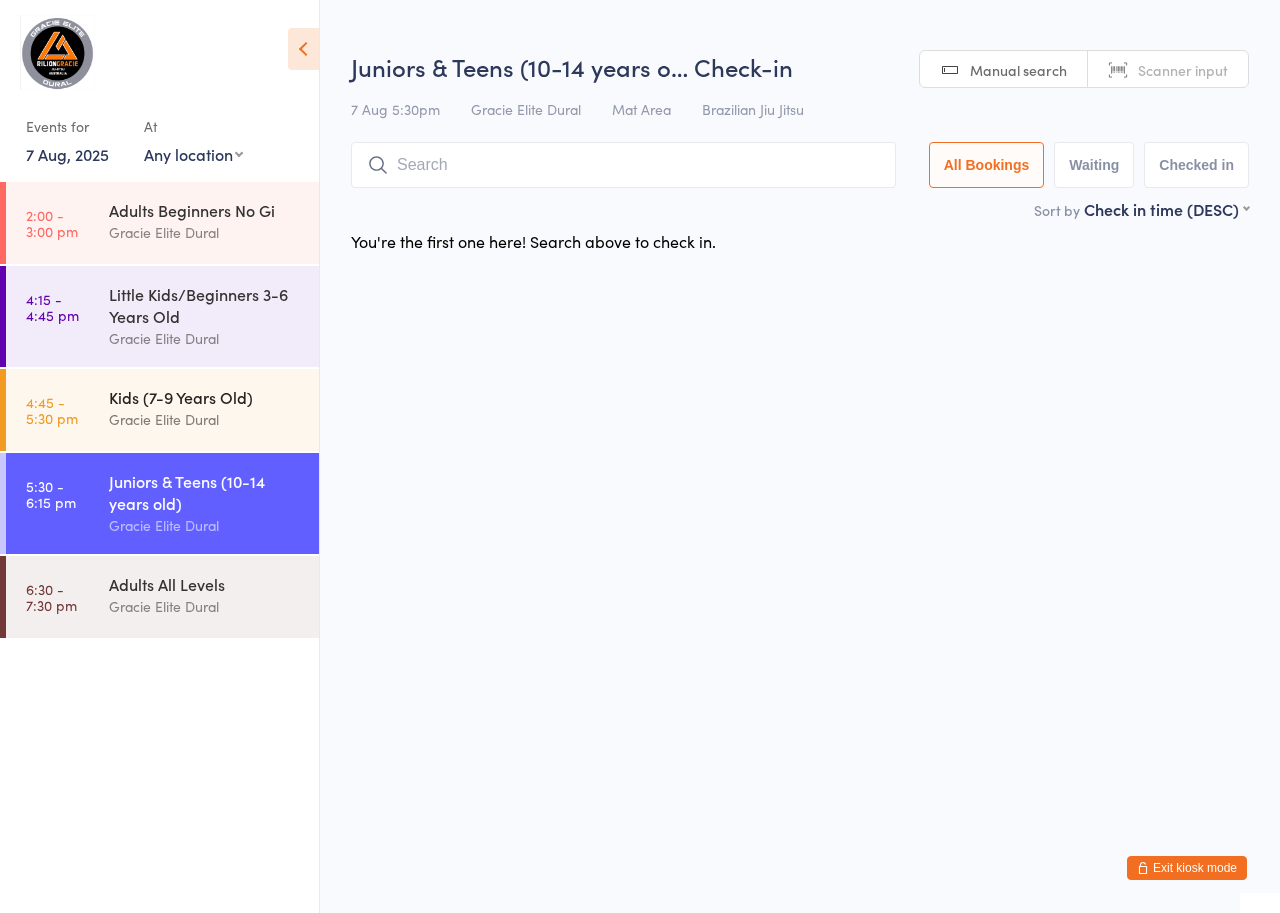 click on "Gracie Elite Dural" at bounding box center [205, 419] 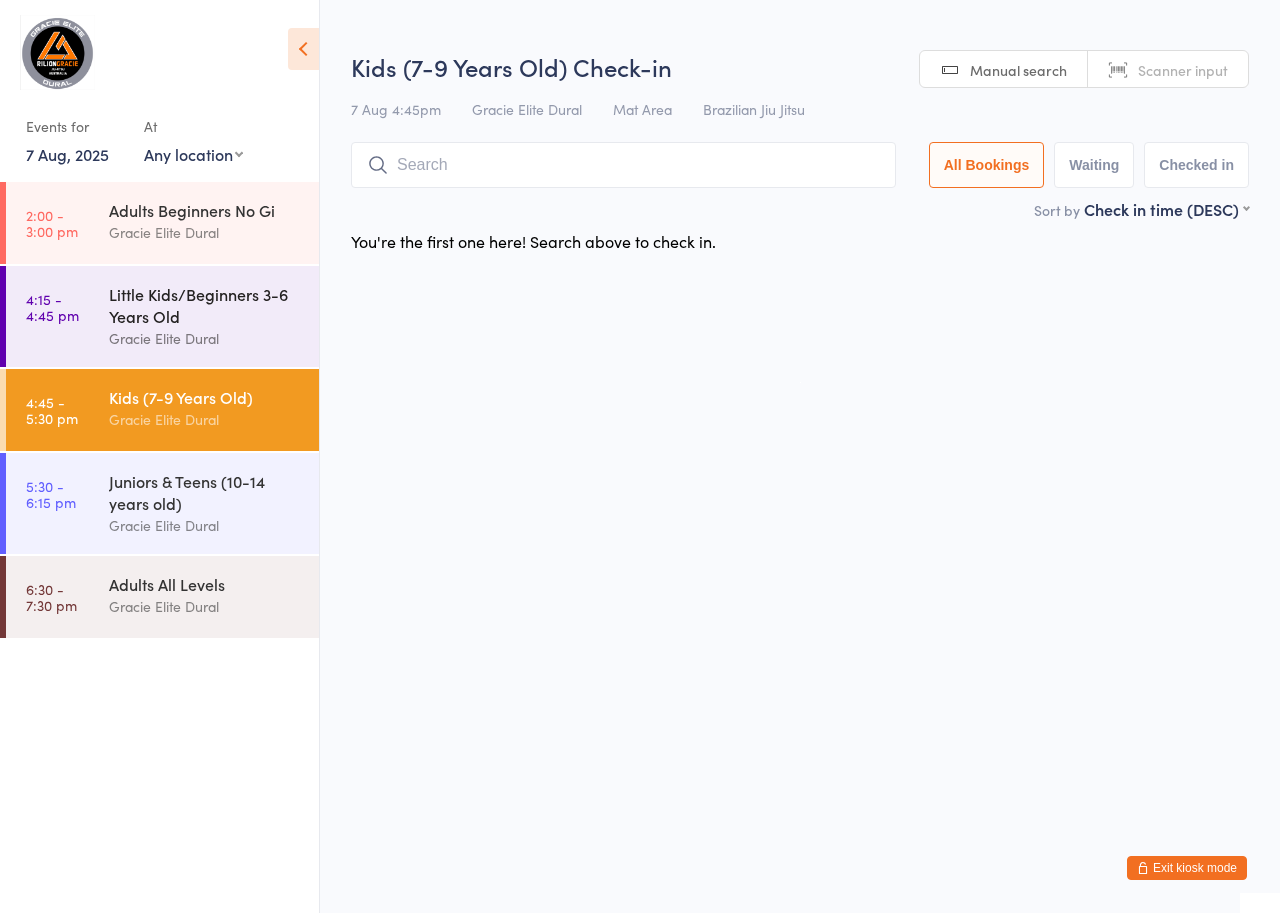 click on "Little Kids/Beginners 3-6 Years Old" at bounding box center (205, 305) 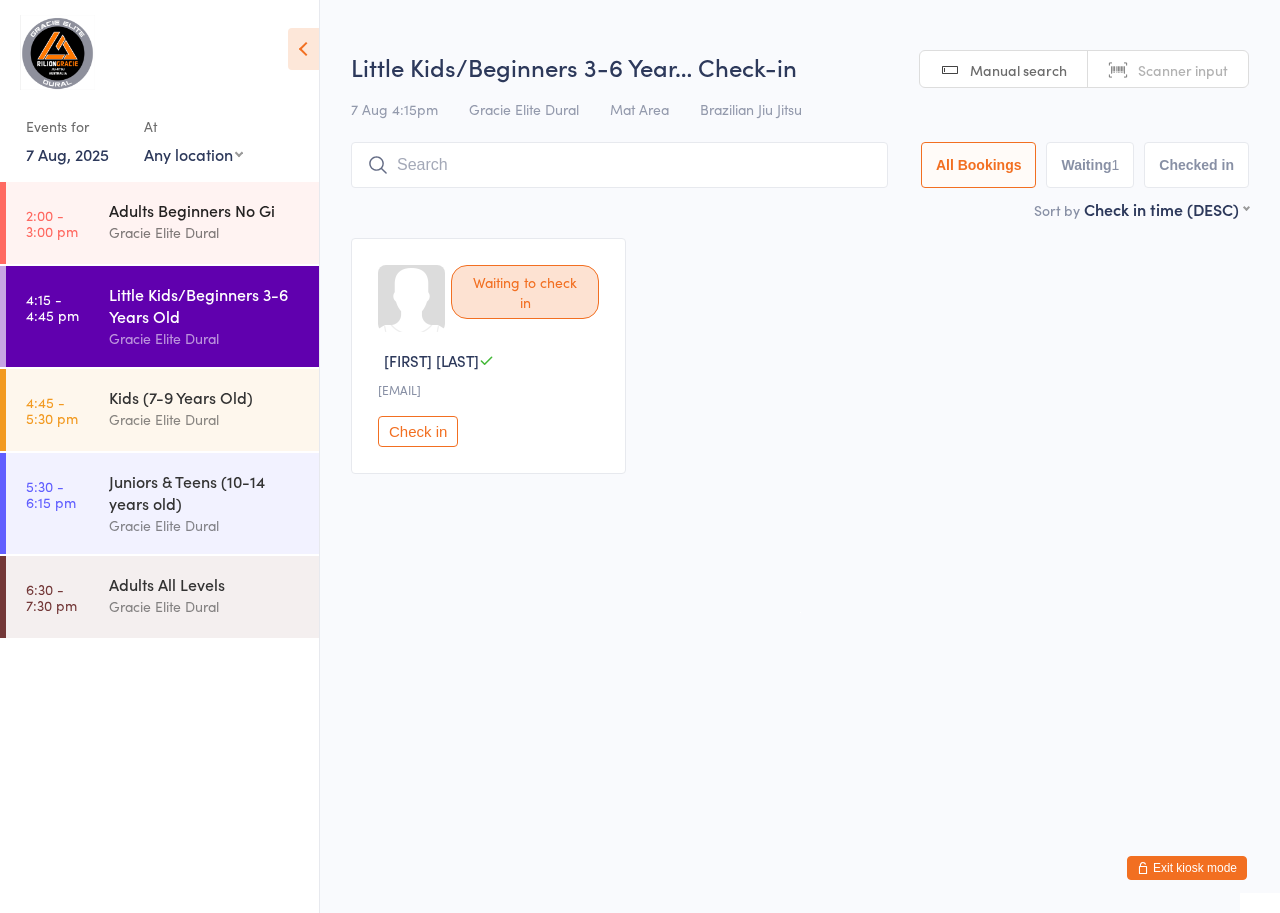 click on "Adults Beginners No Gi" at bounding box center [205, 210] 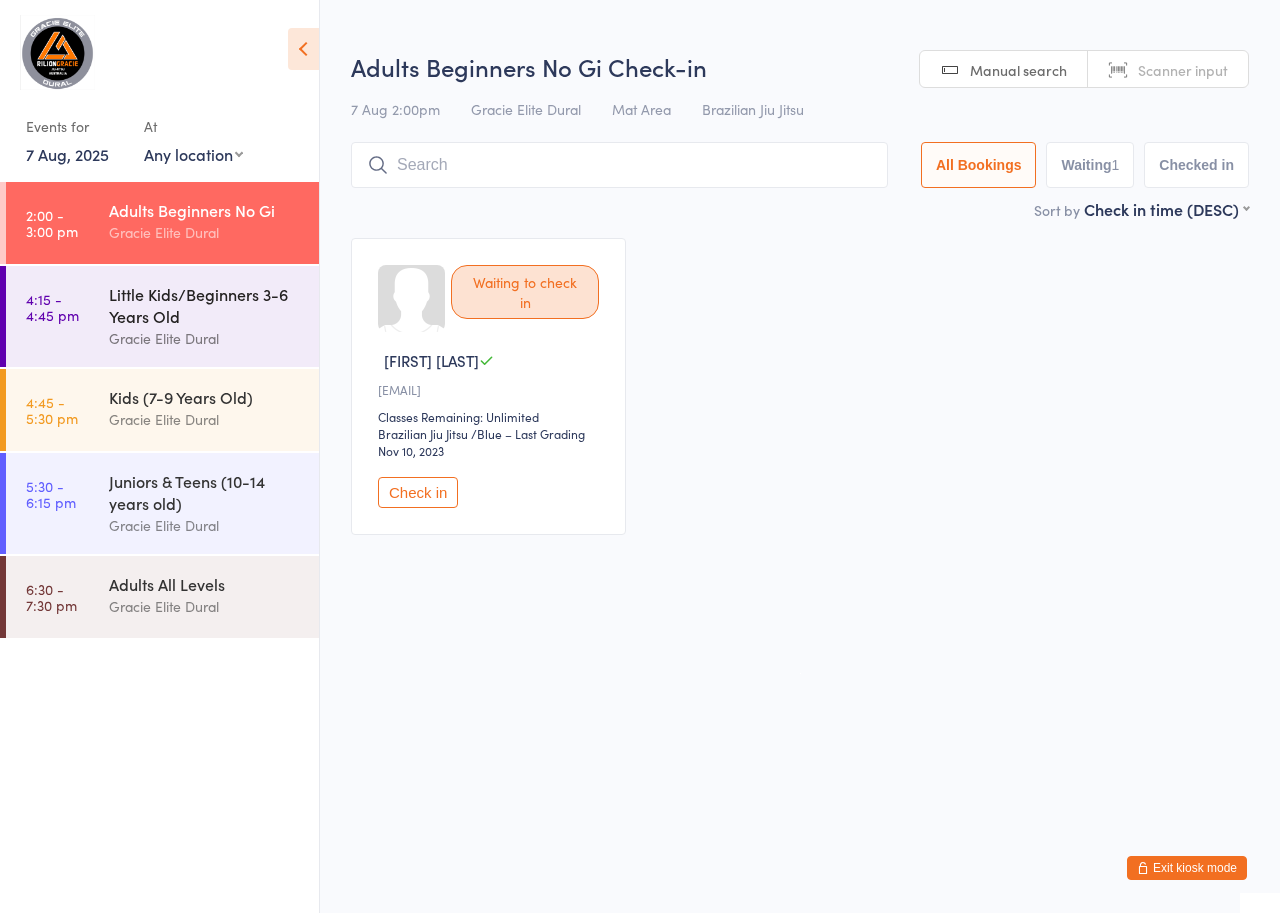 click on "Little Kids/Beginners 3-6 Years Old" at bounding box center [205, 305] 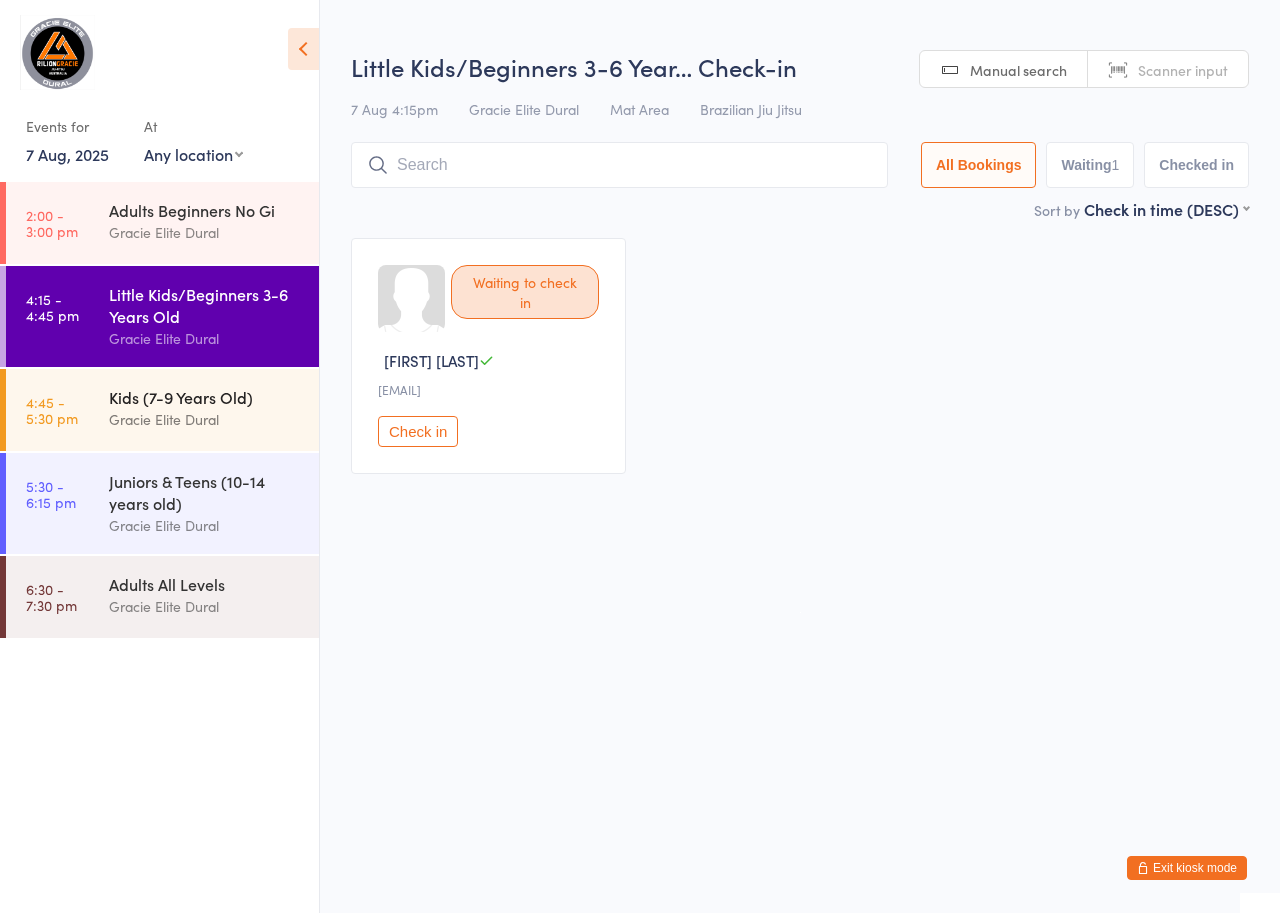 click on "Kids (7-9 Years Old)" at bounding box center [205, 397] 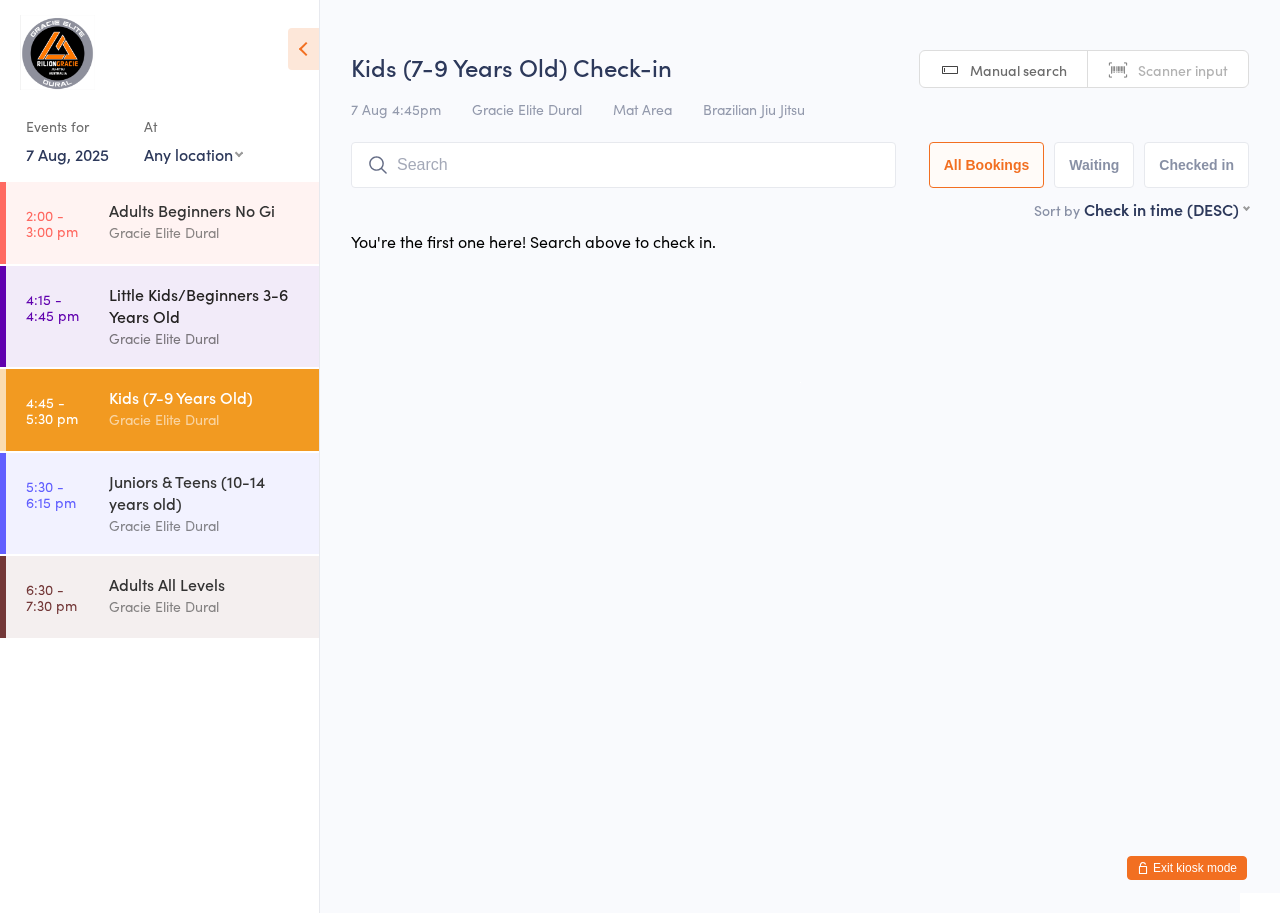 click on "Little Kids/Beginners 3-6 Years Old" at bounding box center (205, 305) 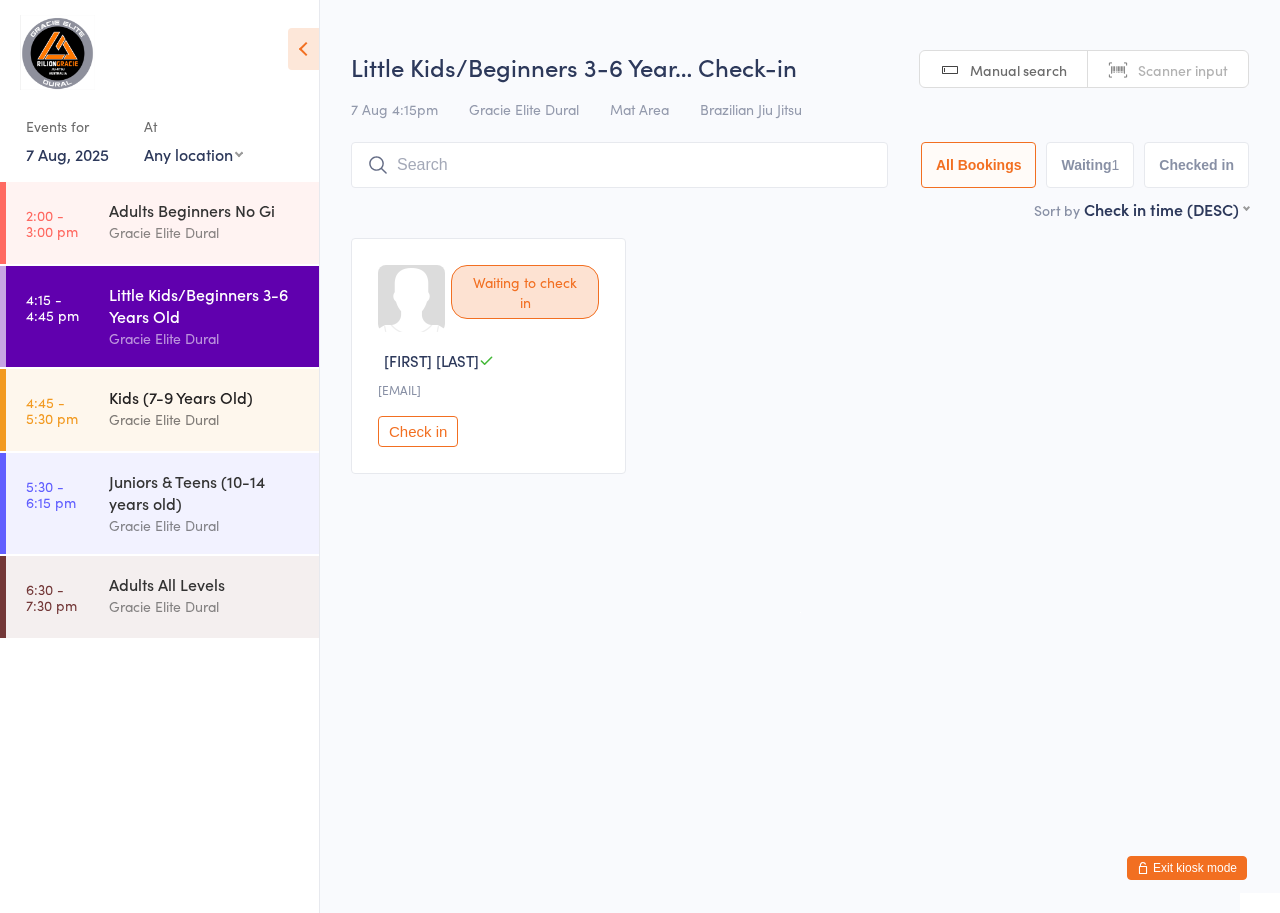 click on "Kids (7-9 Years Old)" at bounding box center [205, 397] 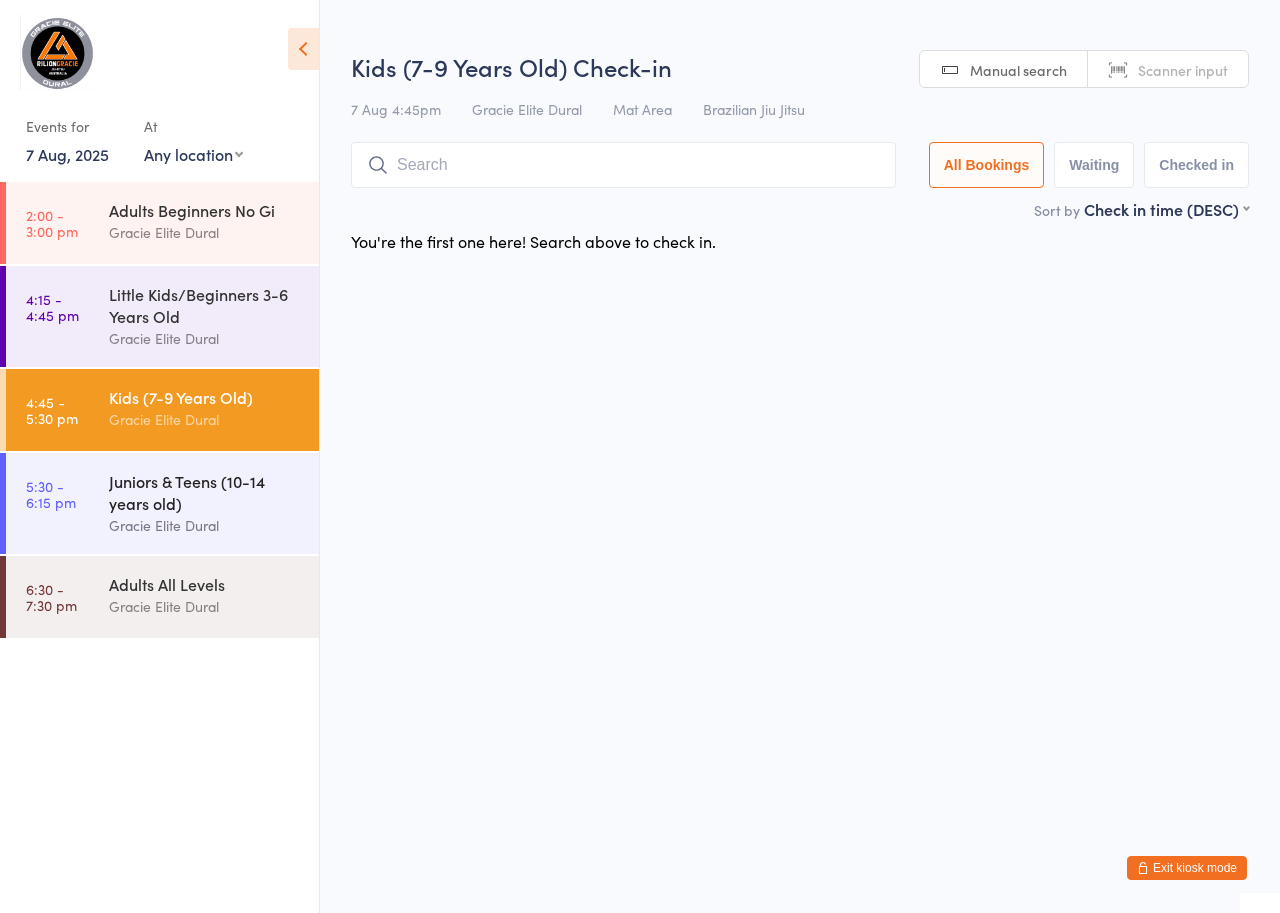 click on "Juniors & Teens (10-14 years old)" at bounding box center (205, 492) 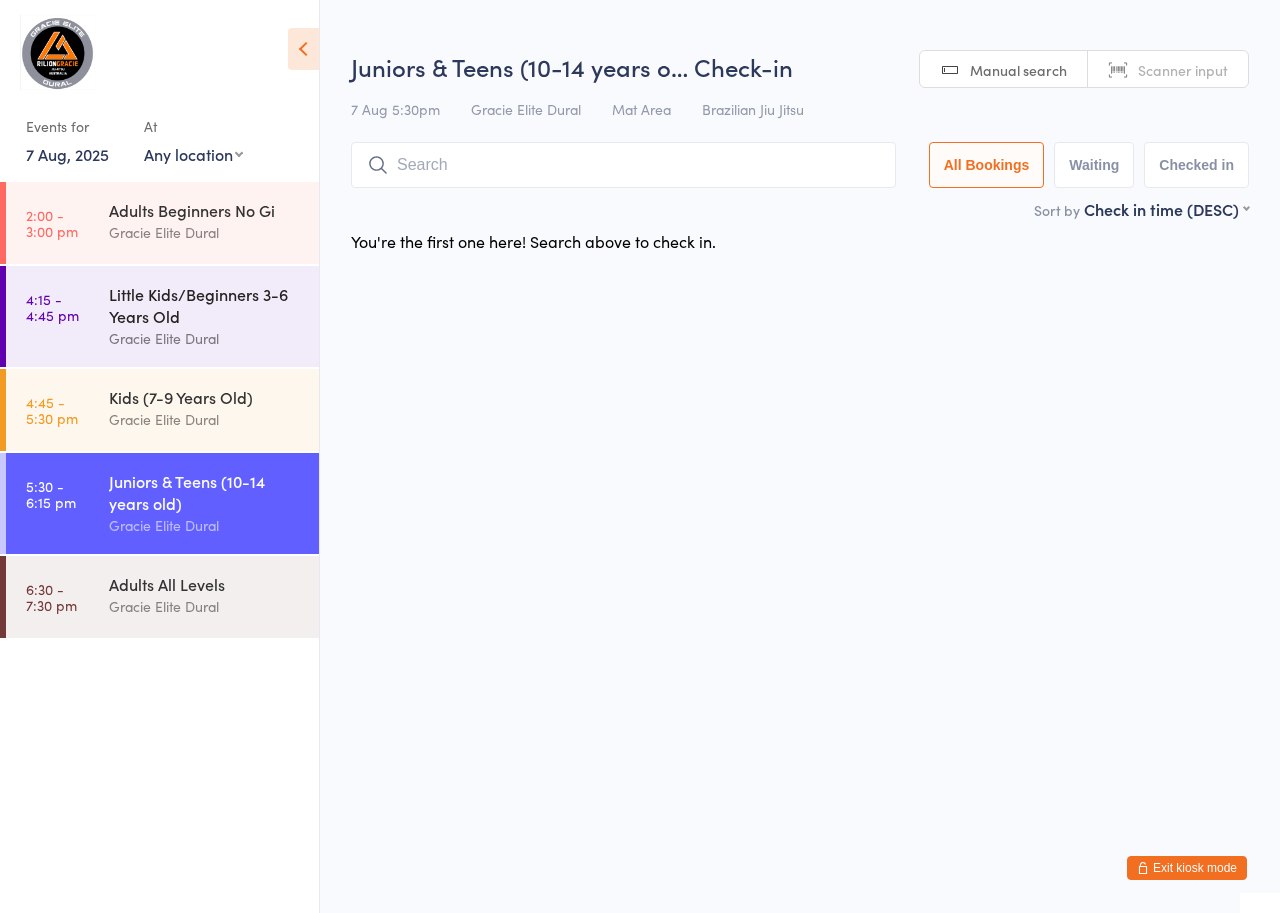 click on "Little Kids/Beginners 3-6 Years Old" at bounding box center (205, 305) 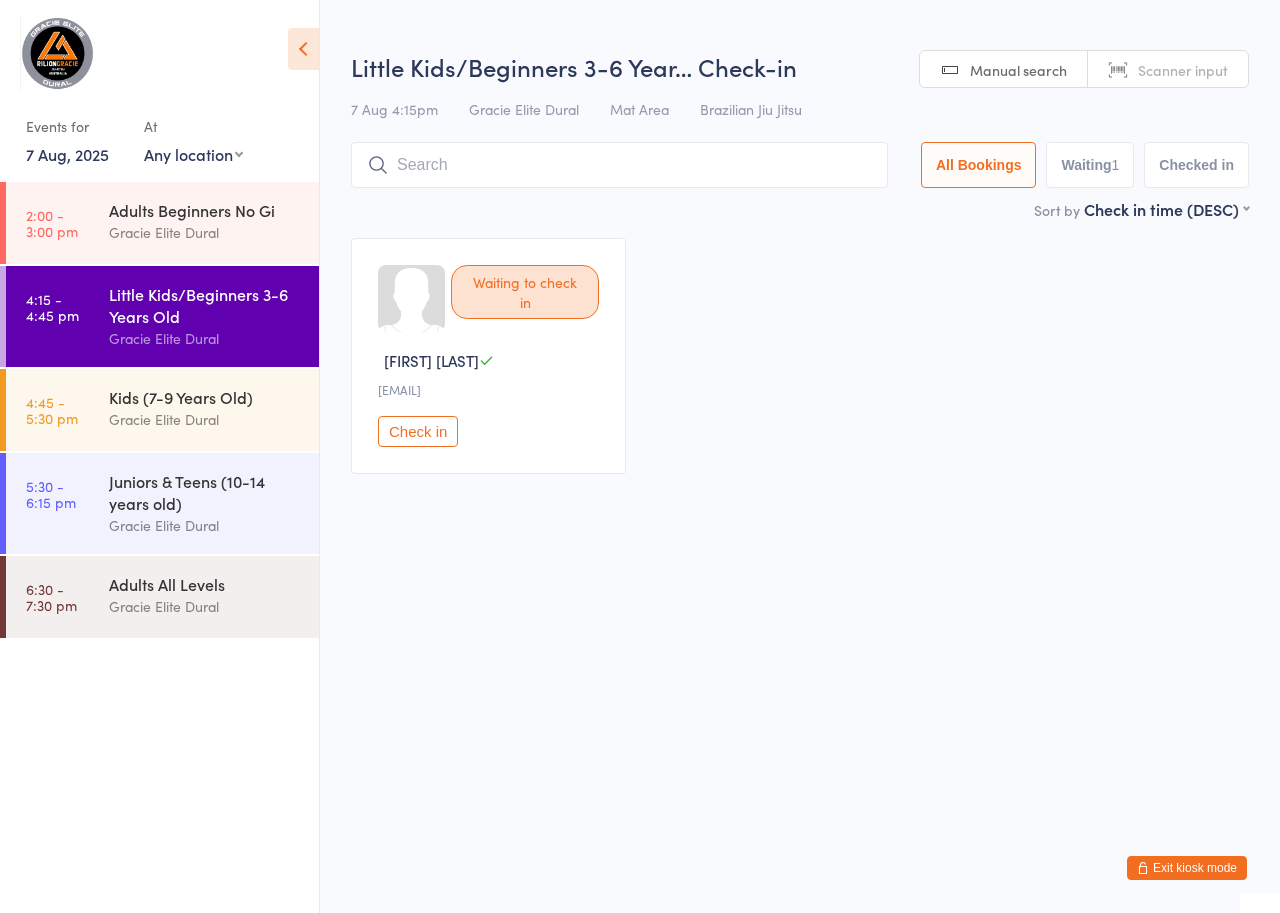click on "7 Aug, 2025" at bounding box center (67, 154) 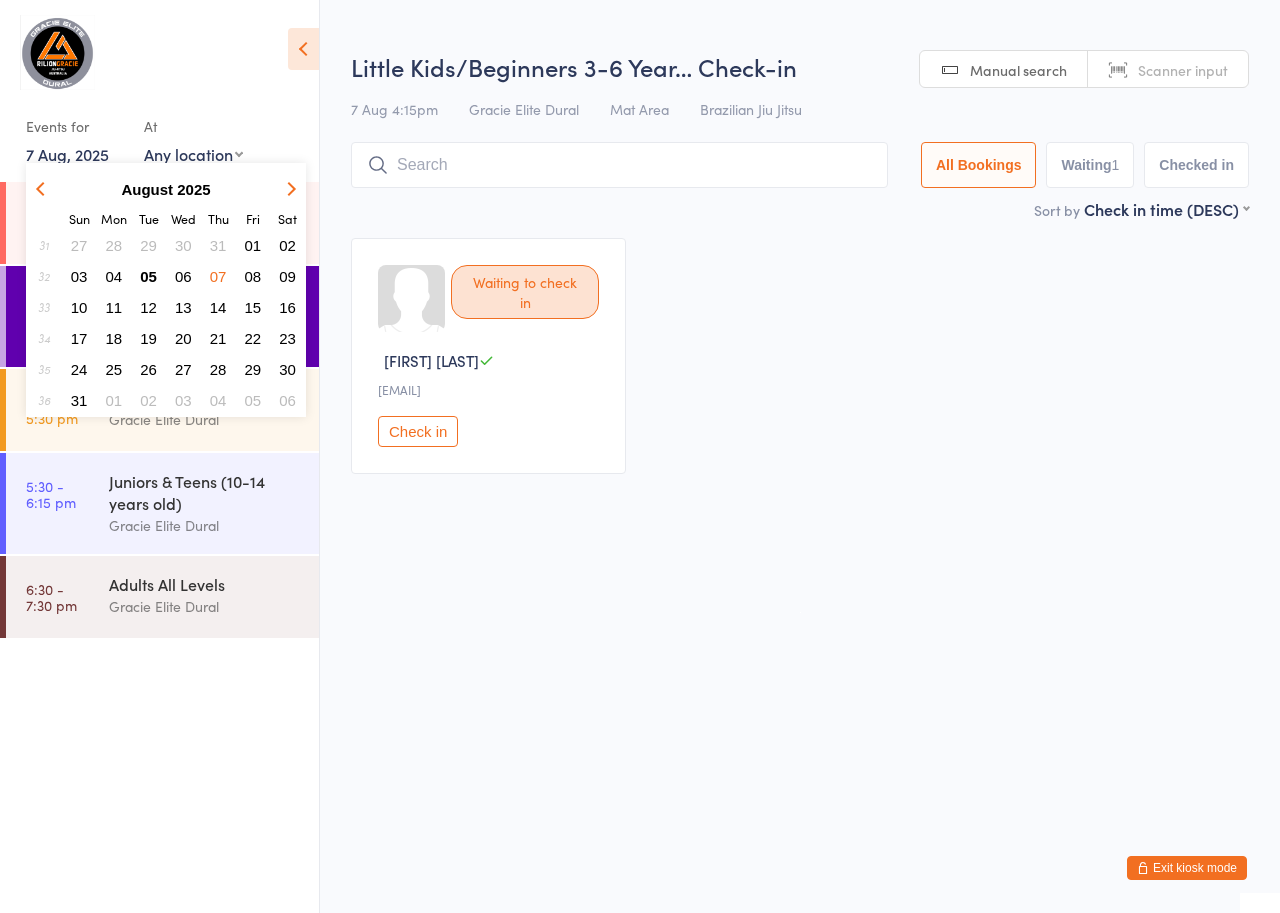 click on "08" at bounding box center (253, 276) 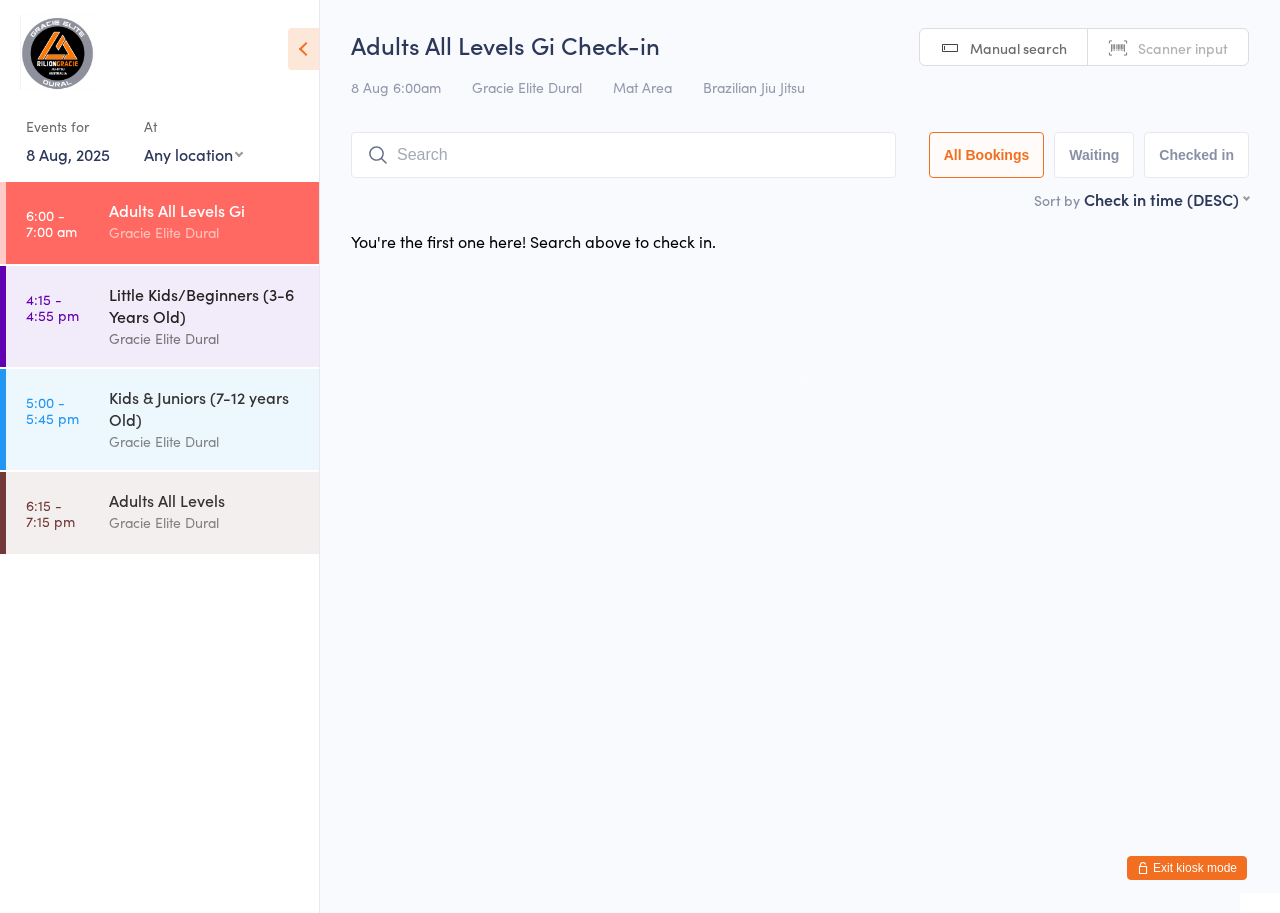 click on "Little Kids/Beginners (3-6 Years Old)" at bounding box center (205, 305) 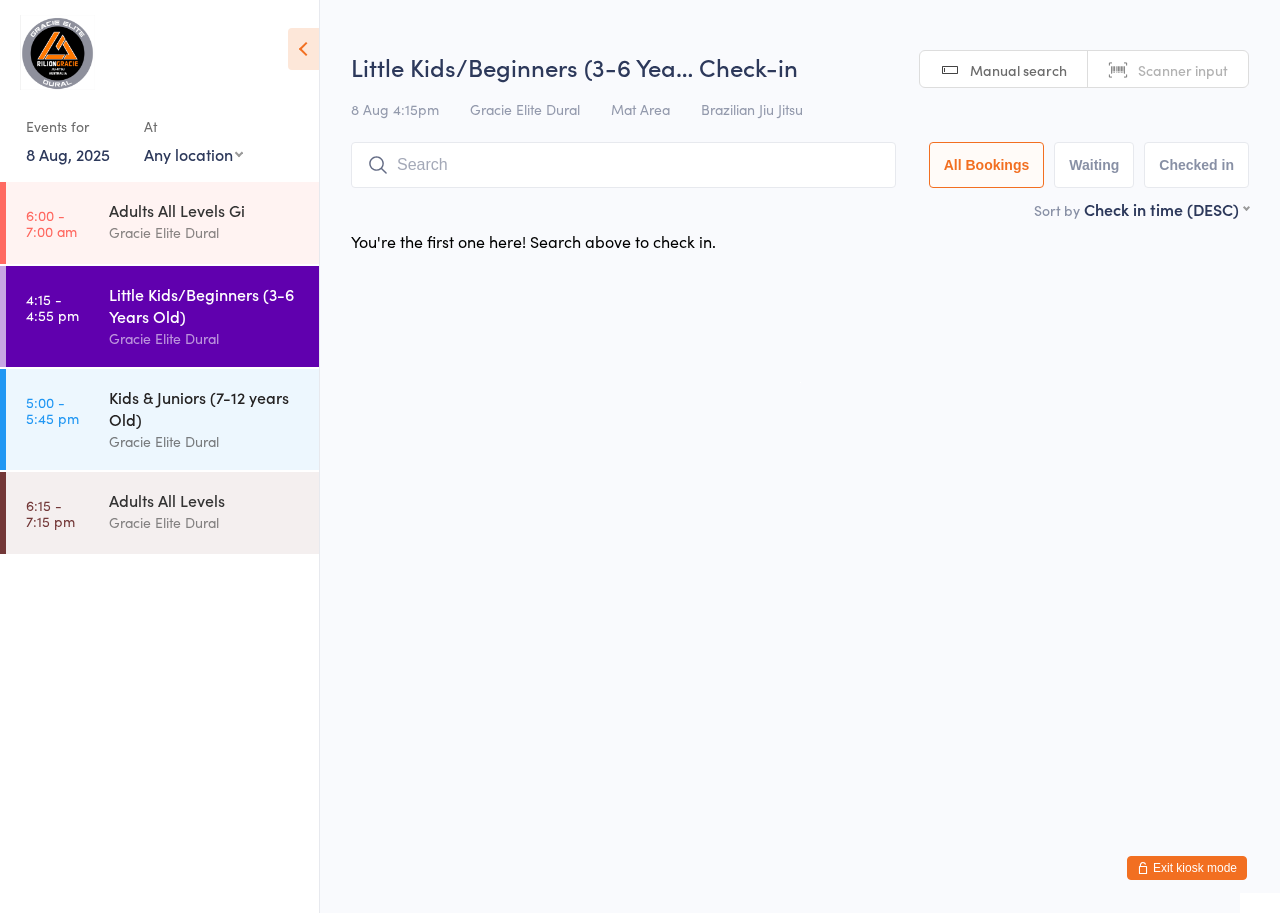 click on "Kids & Juniors (7-12 years Old)" at bounding box center [205, 408] 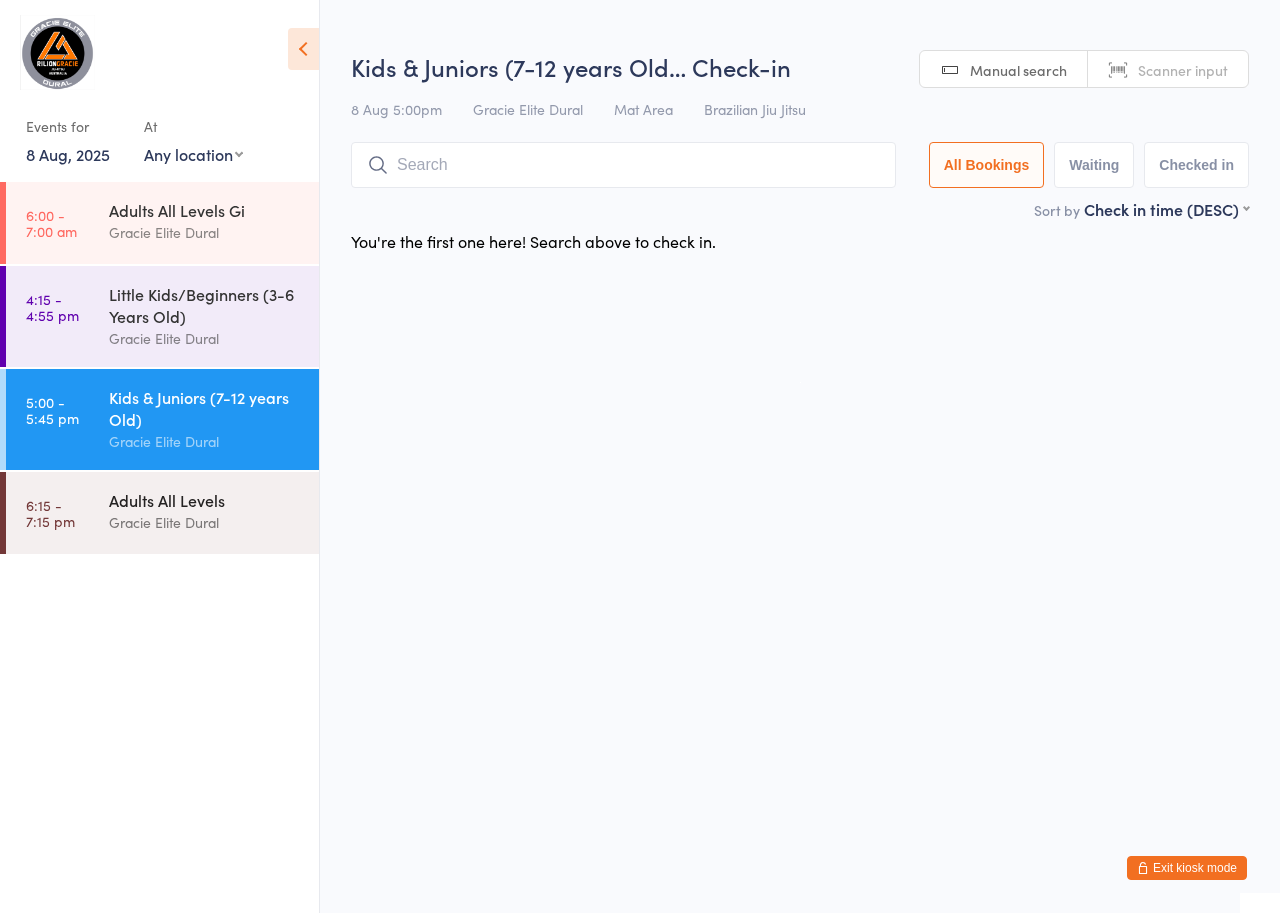 click on "Adults All Levels Gracie Elite Dural" at bounding box center [214, 511] 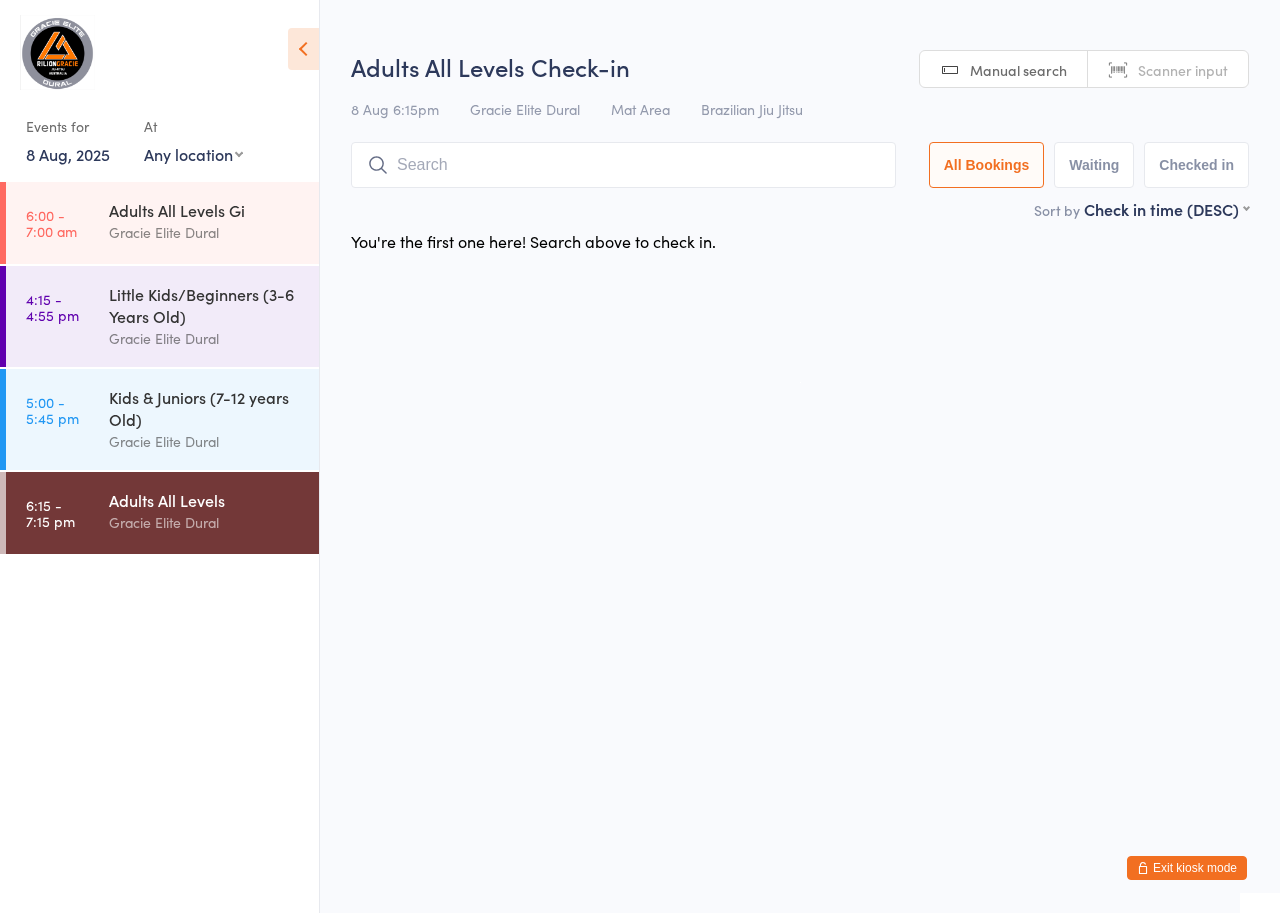 click on "8 Aug, 2025" at bounding box center (68, 154) 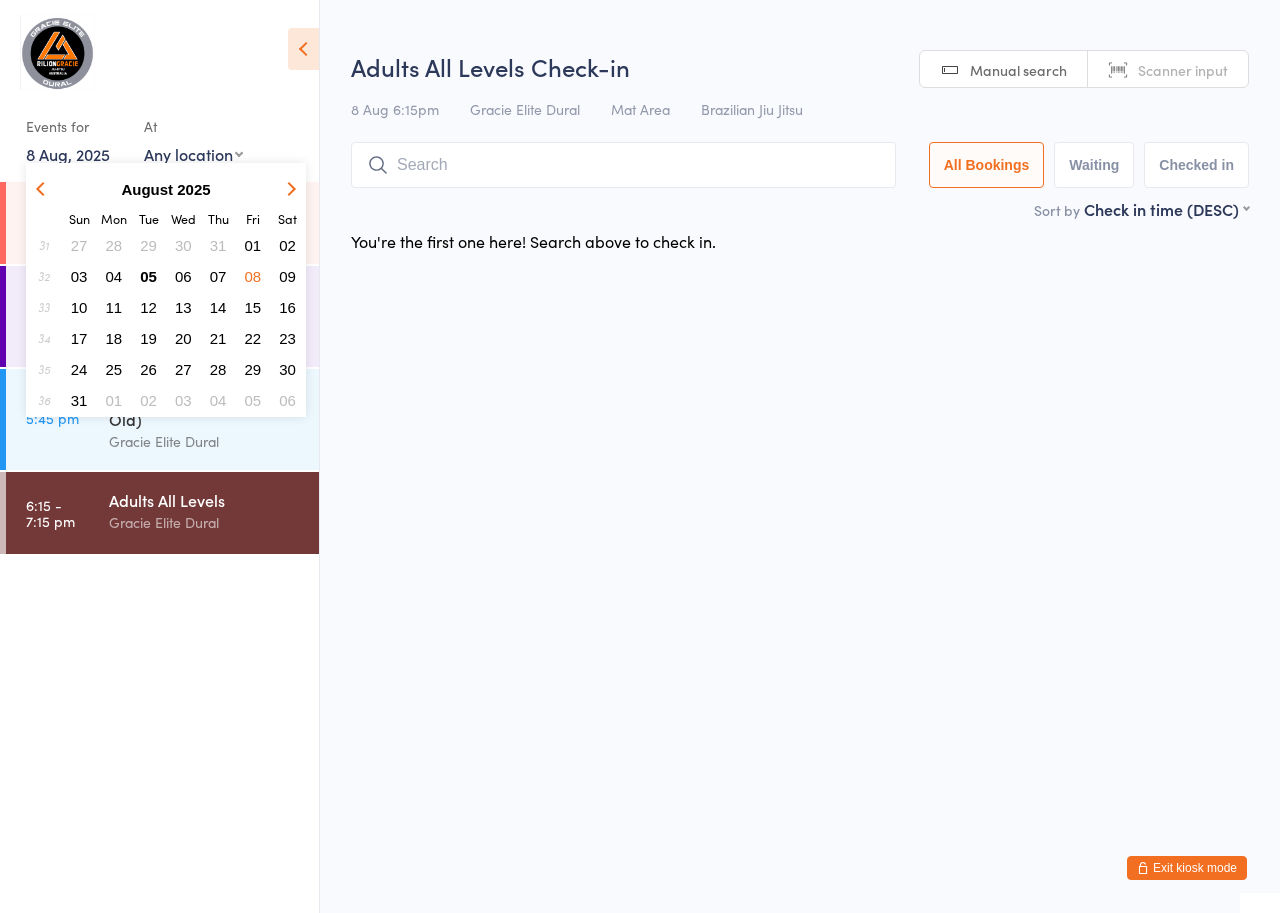 click on "07" at bounding box center (218, 276) 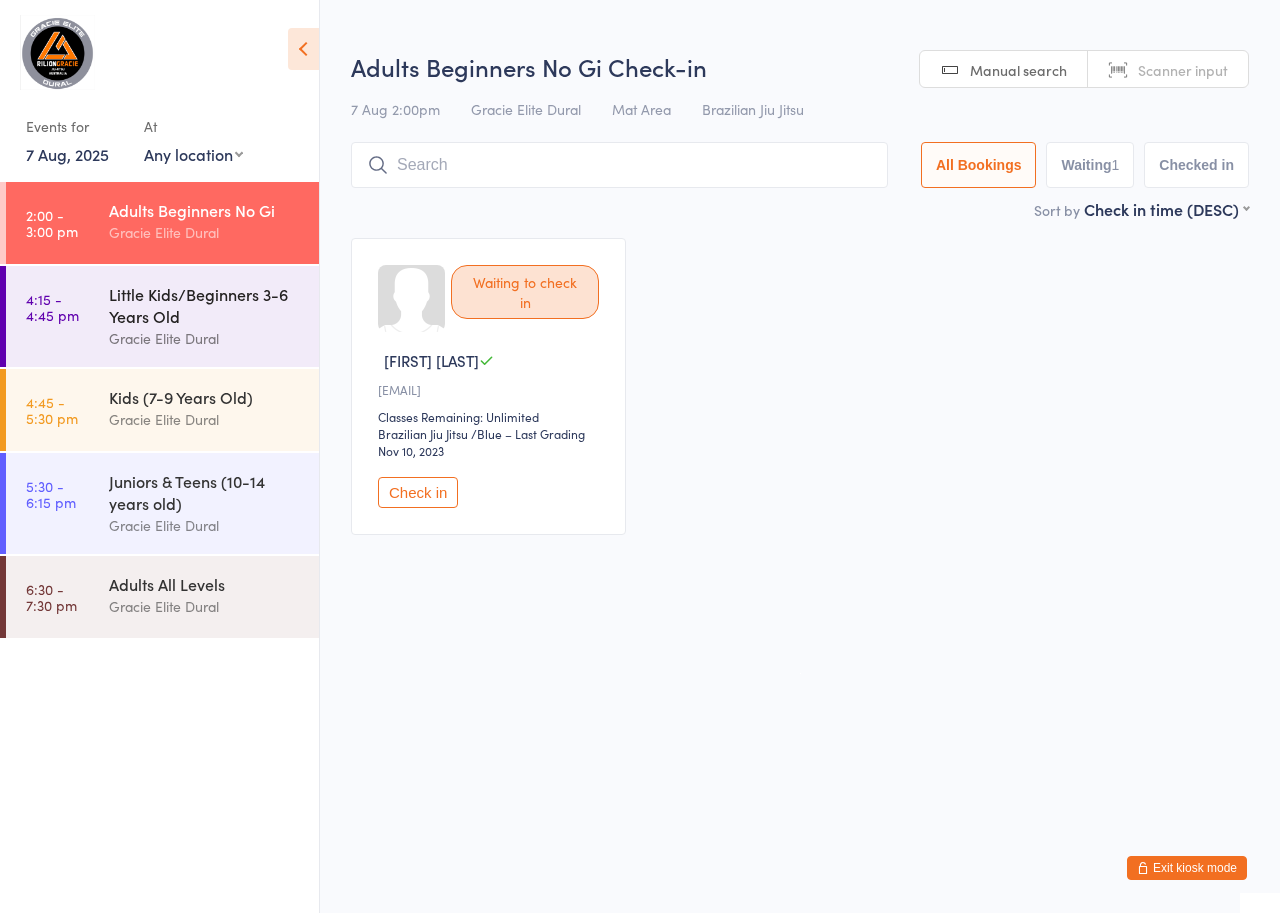 click on "Little Kids/Beginners 3-6 Years Old" at bounding box center [205, 305] 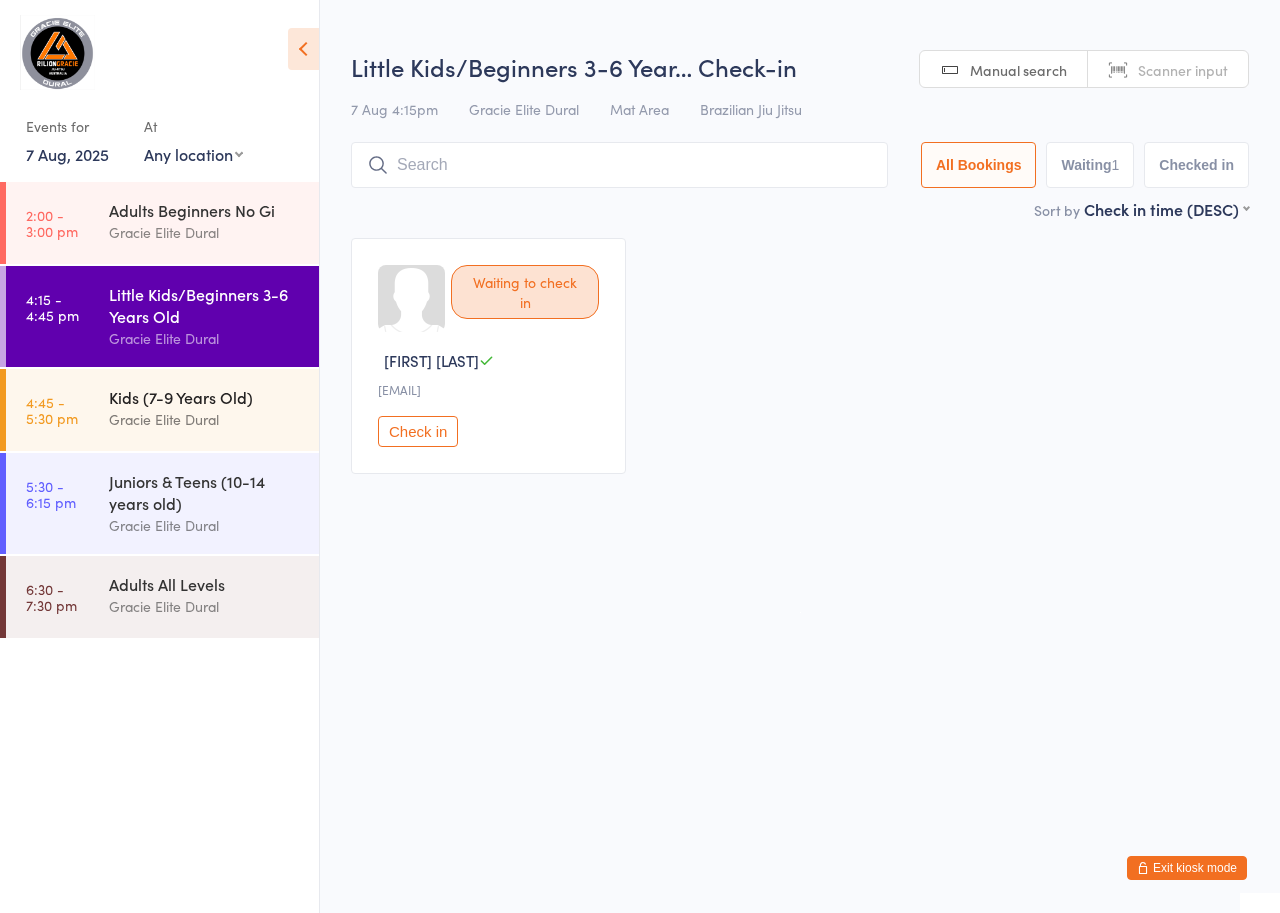 click on "Kids (7-9 Years Old)" at bounding box center (205, 397) 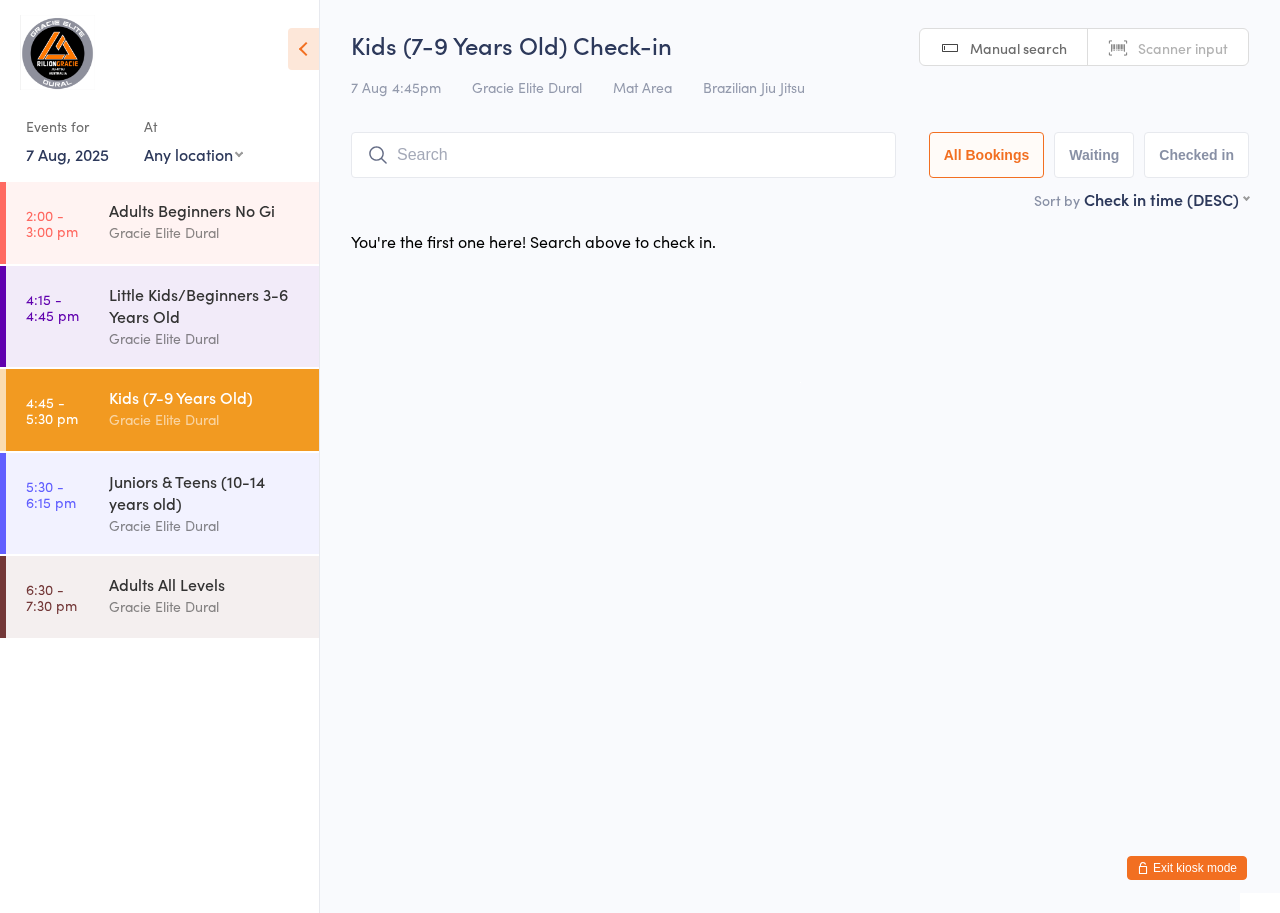 click on "Exit kiosk mode" at bounding box center (1187, 868) 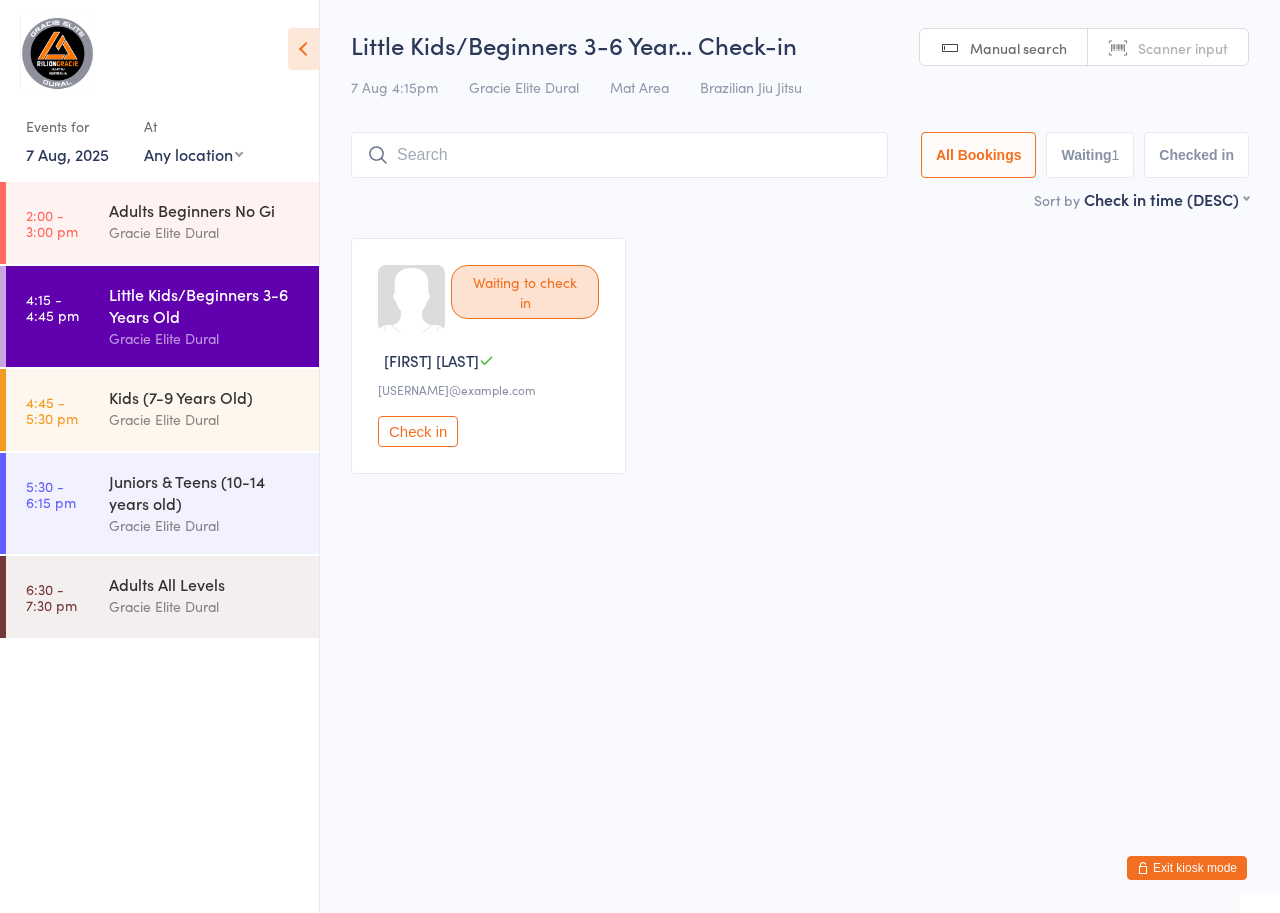 scroll, scrollTop: 0, scrollLeft: 0, axis: both 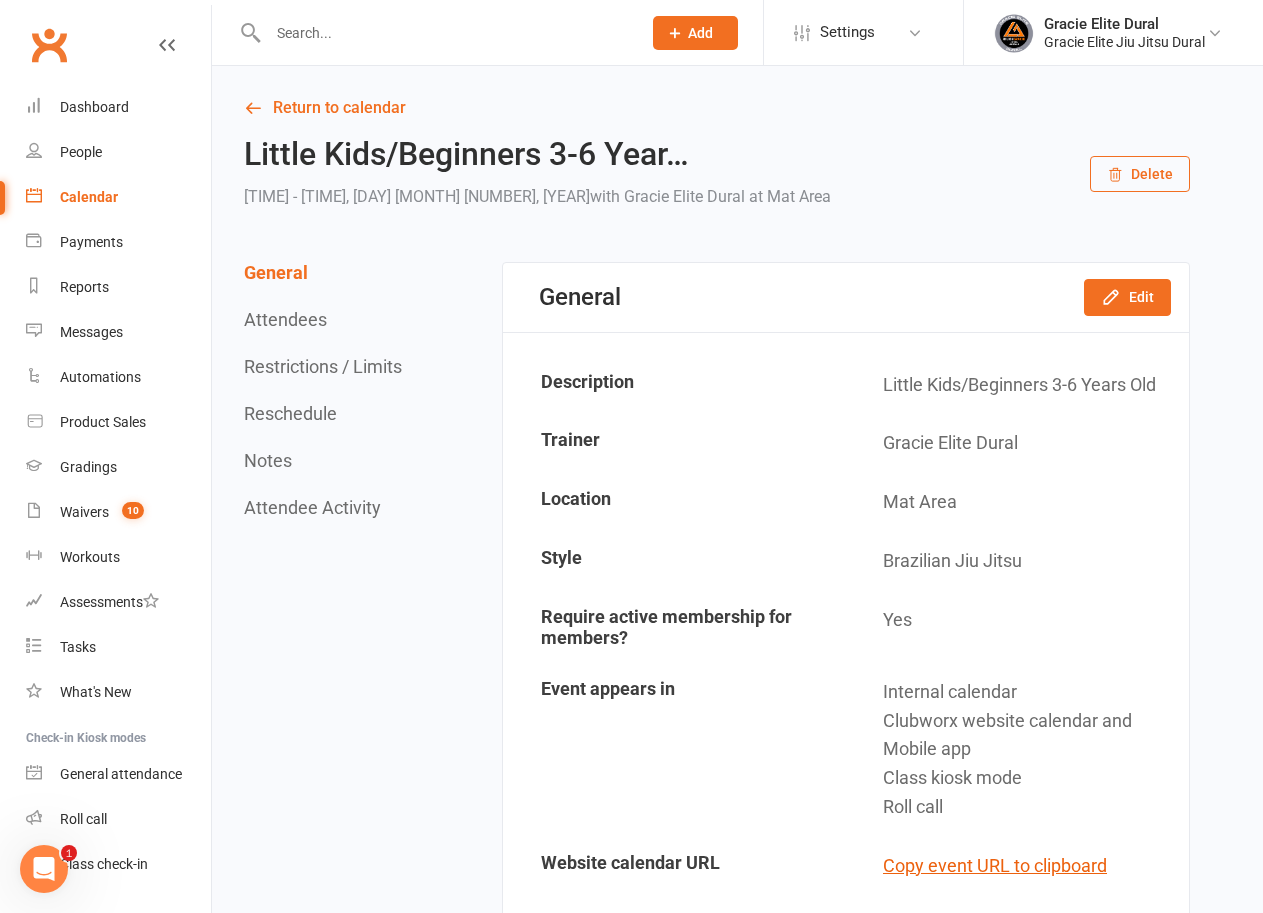 click on "Calendar" at bounding box center (89, 197) 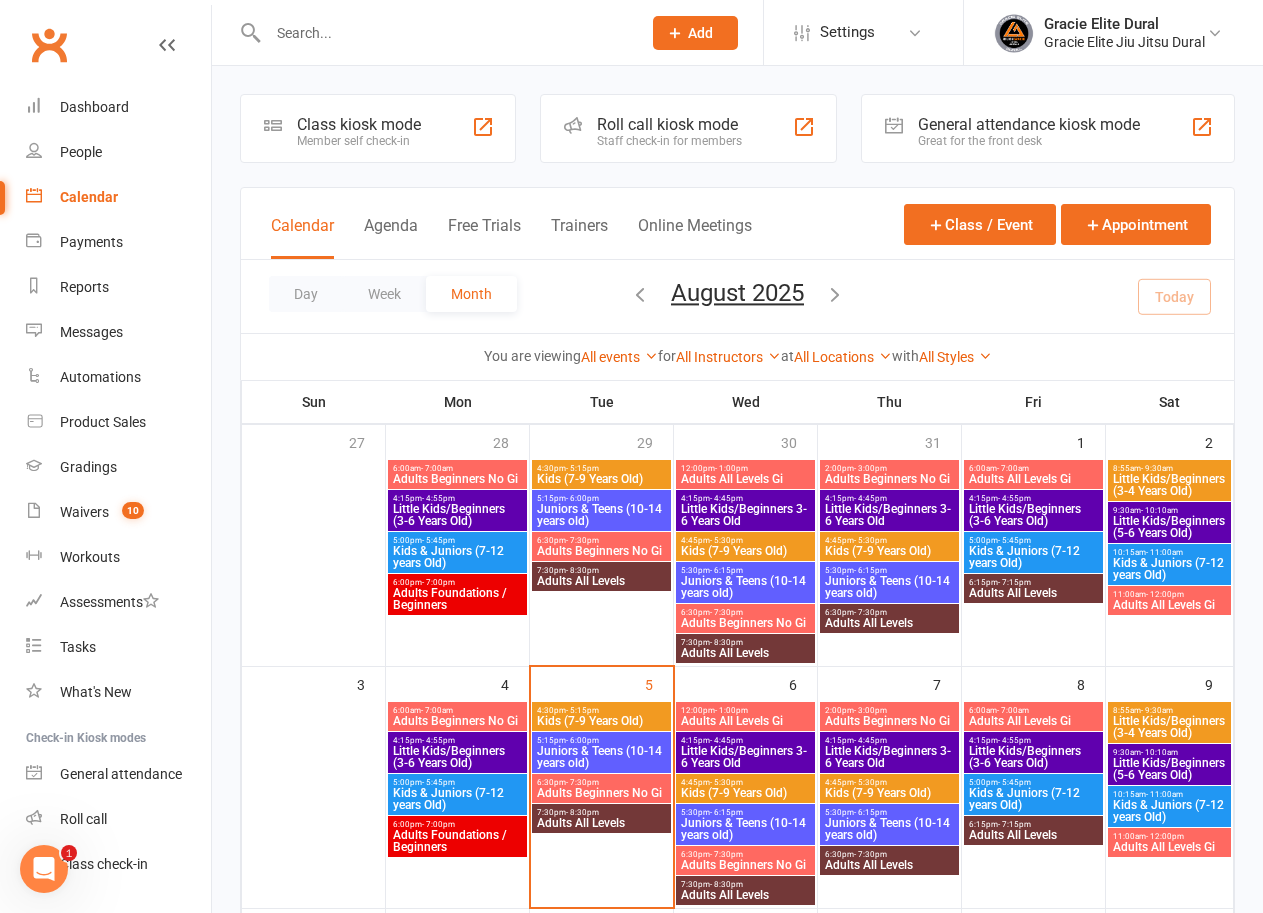 click on "Kids (7-9 Years Old)" at bounding box center [601, 721] 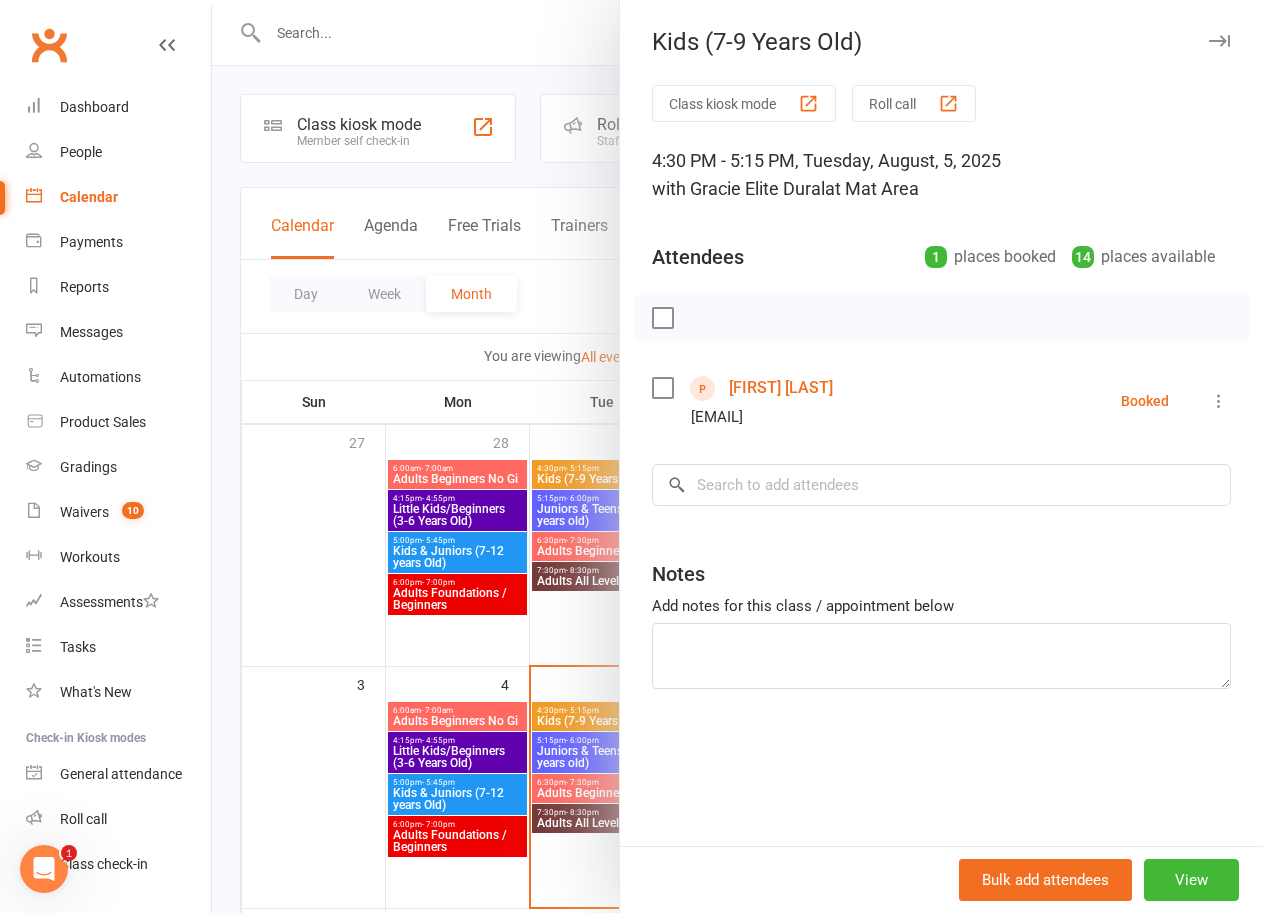 click on "Rooney Williams" at bounding box center [781, 388] 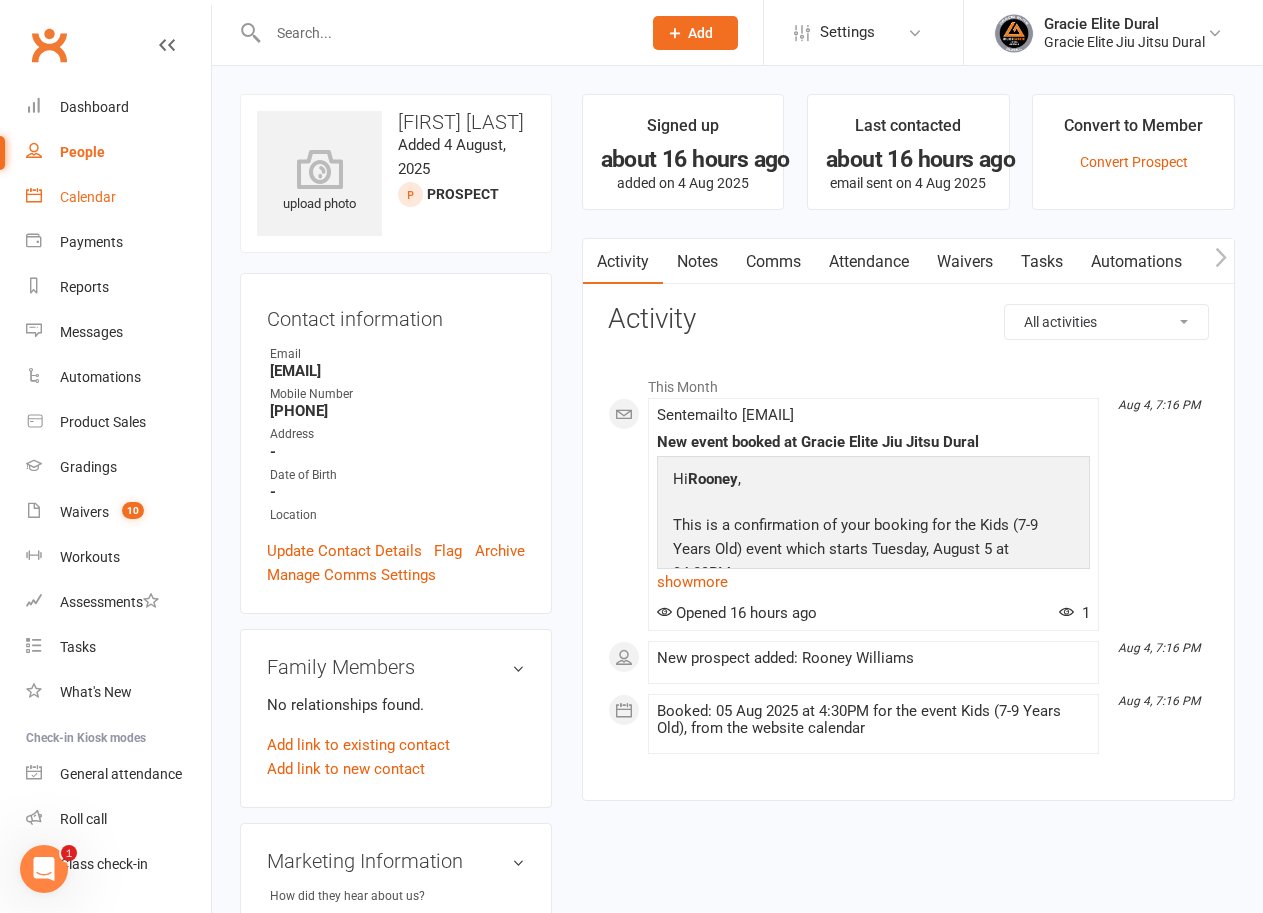 click on "Calendar" at bounding box center [88, 197] 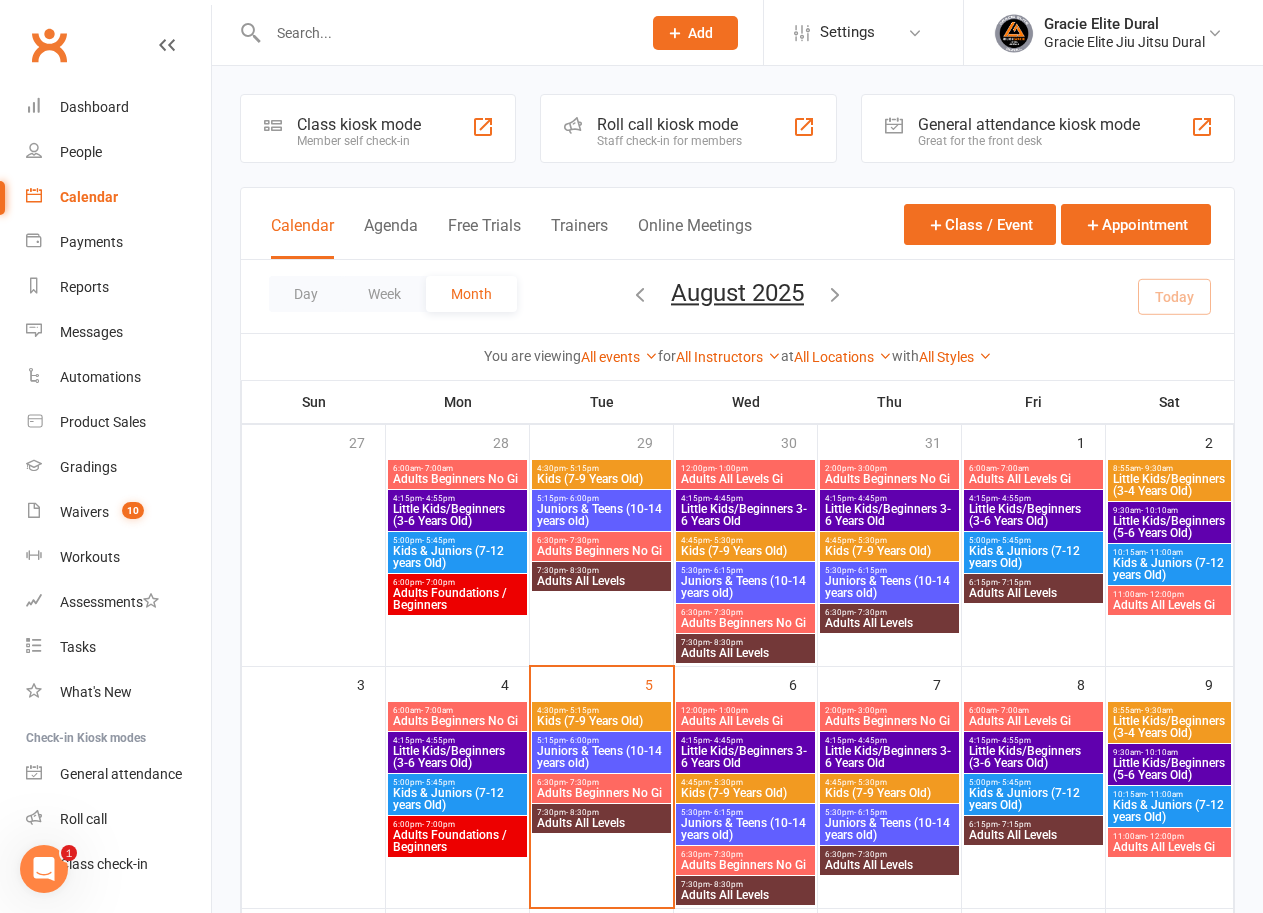 click on "Juniors & Teens (10-14 years old)" at bounding box center [601, 757] 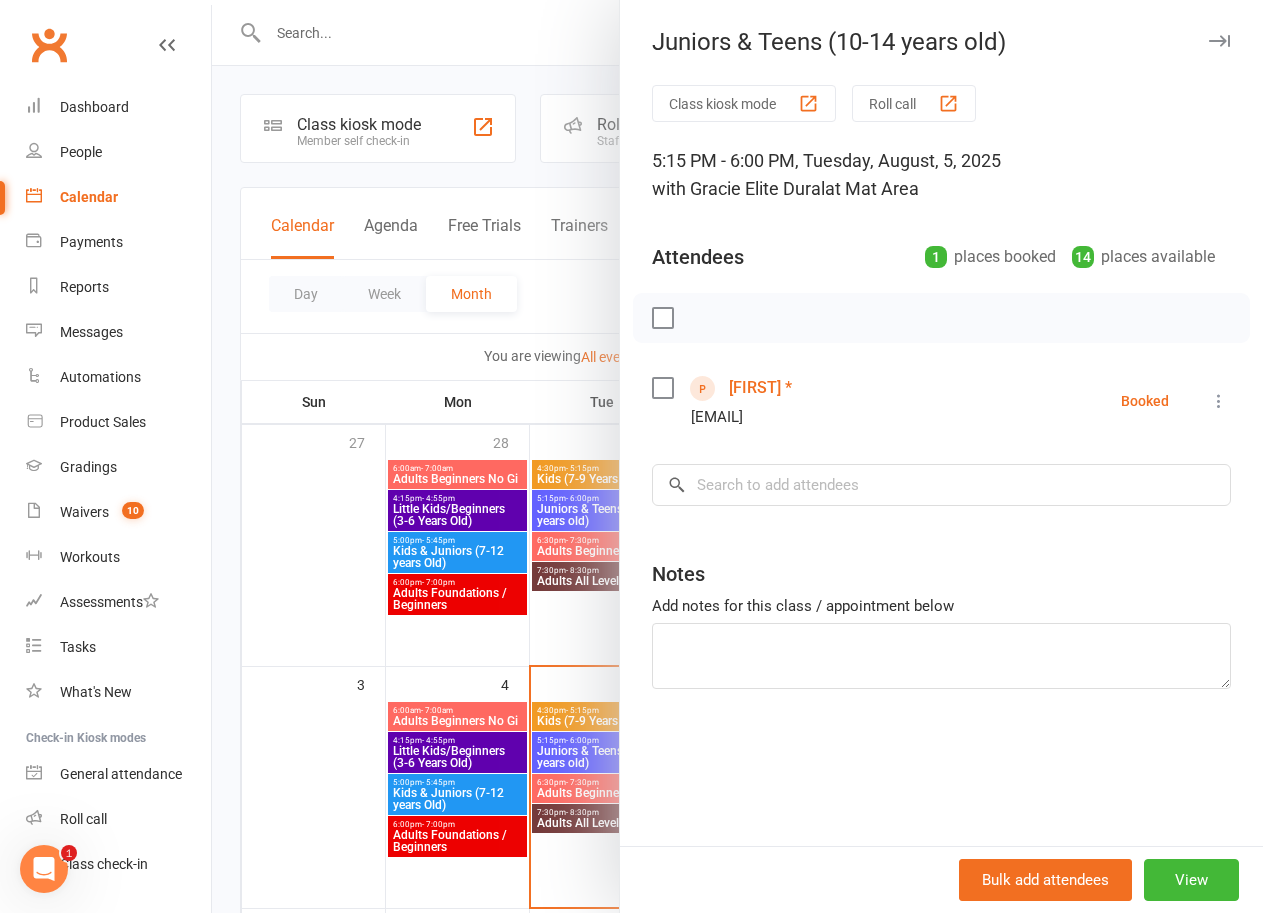 click on "Trent *" at bounding box center [760, 388] 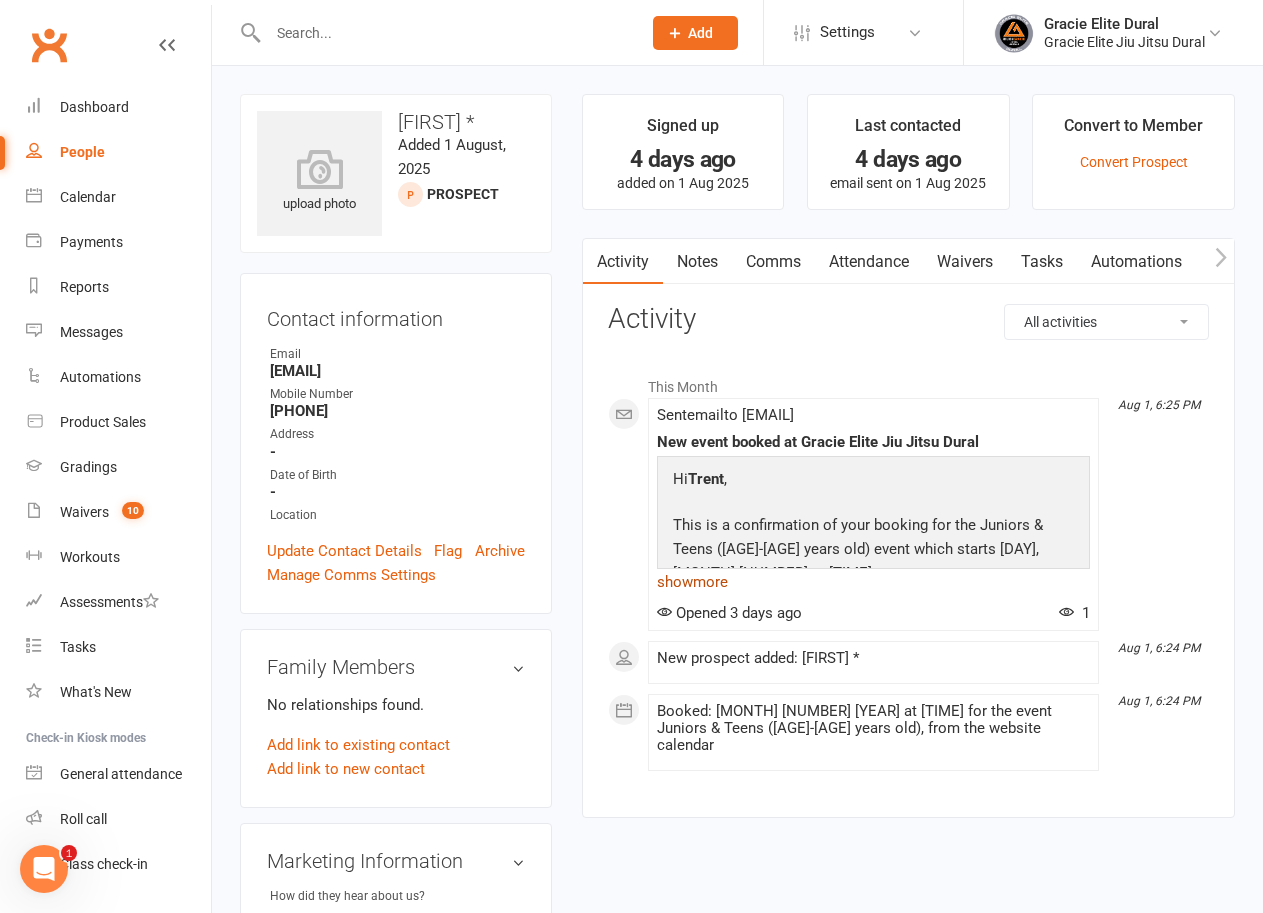 click on "show  more" at bounding box center [873, 582] 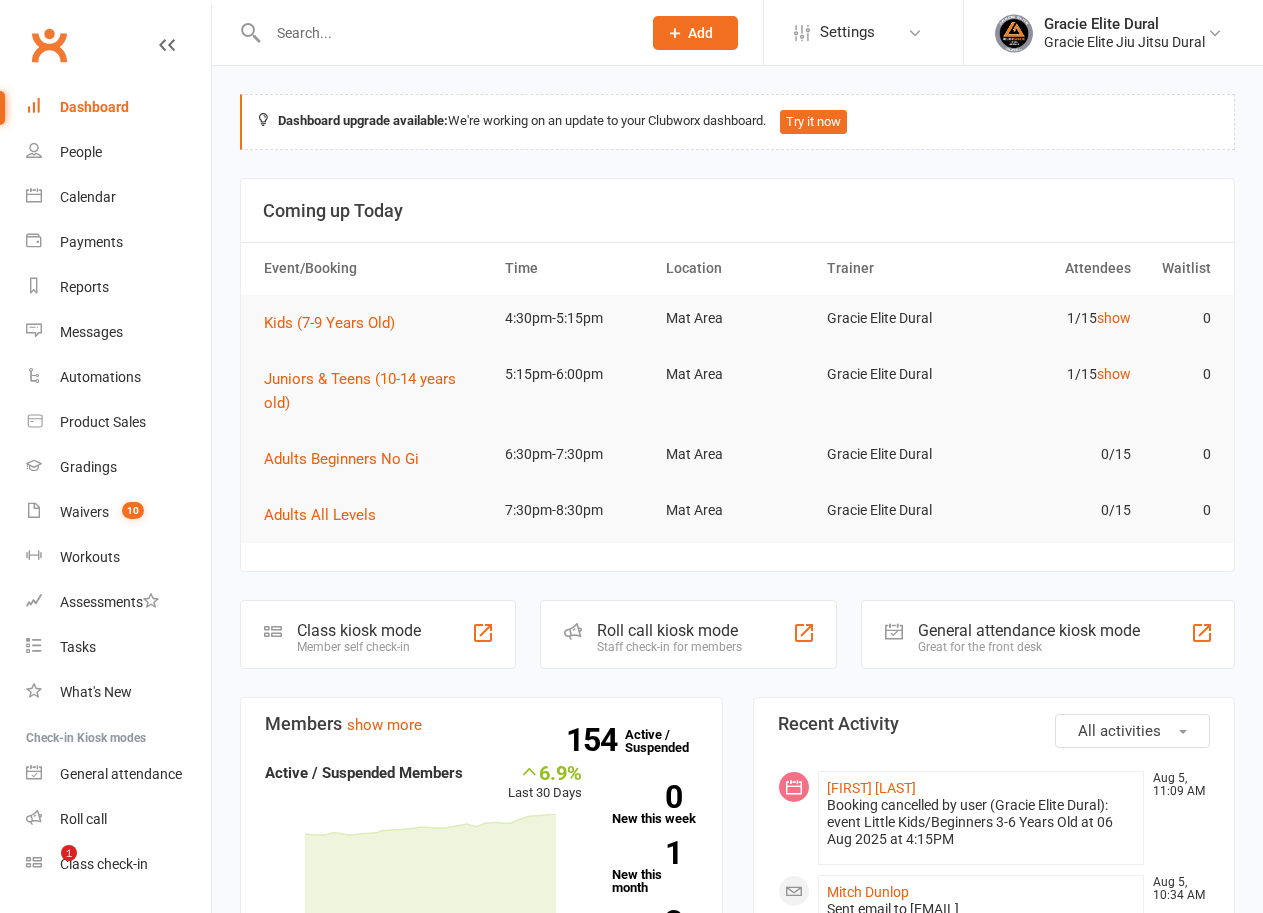 scroll, scrollTop: 0, scrollLeft: 0, axis: both 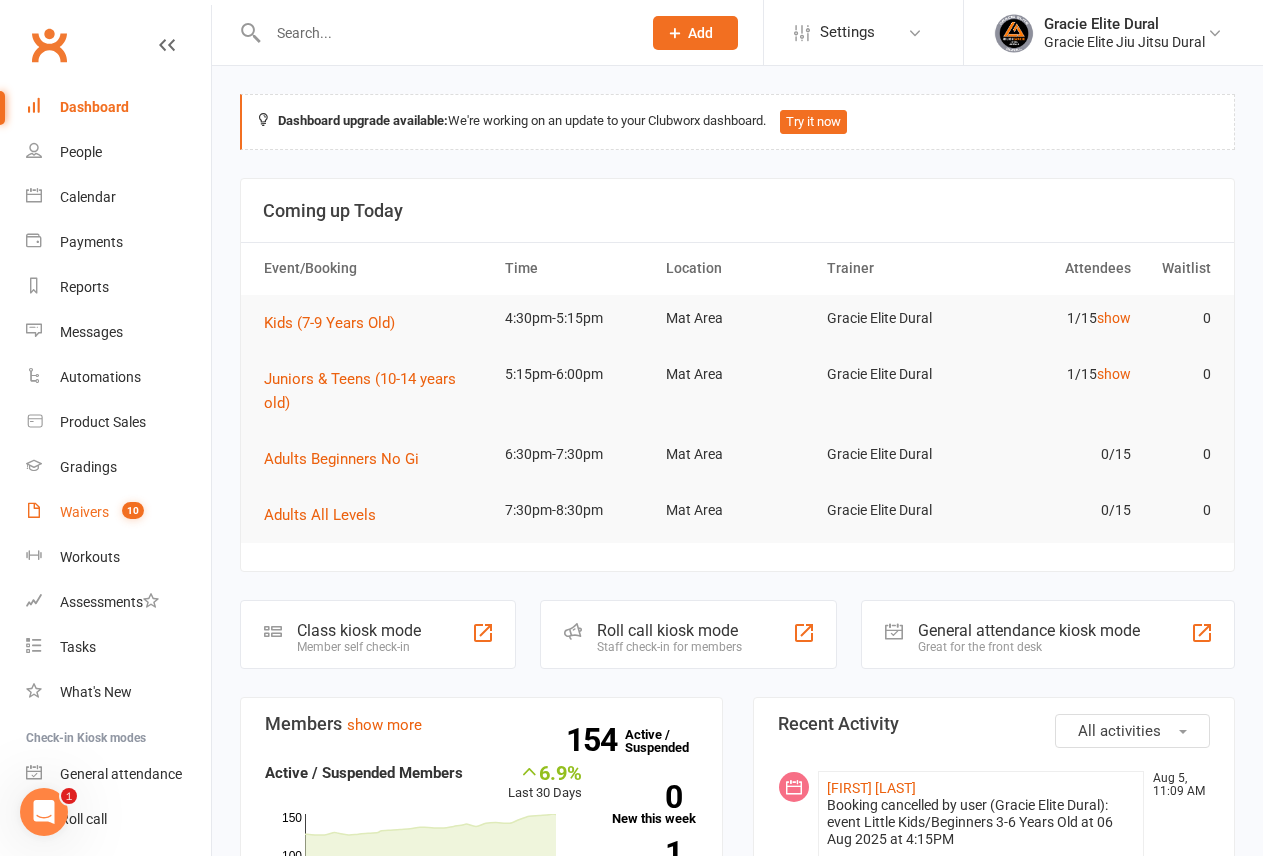 click on "Waivers" at bounding box center [84, 512] 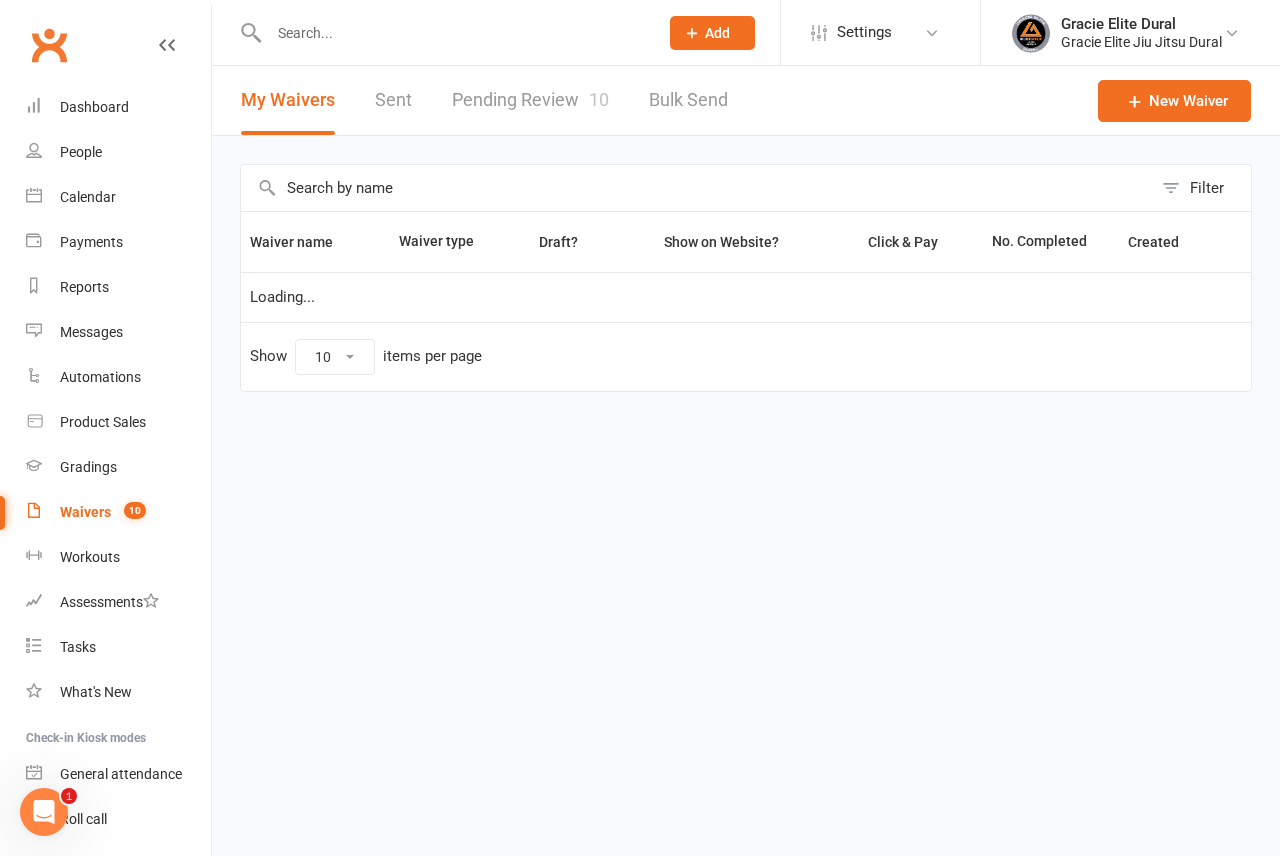 select on "100" 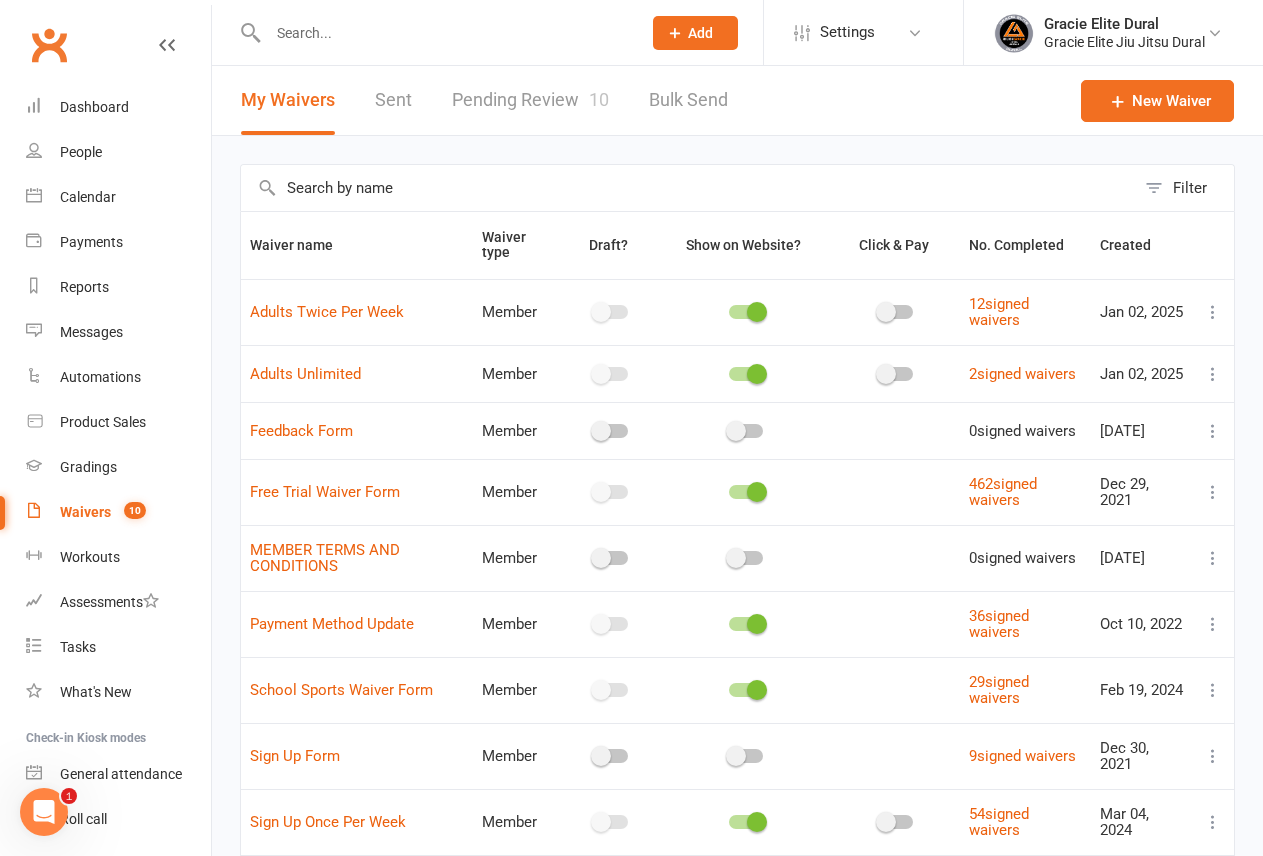 click on "Pending Review 10" at bounding box center (530, 100) 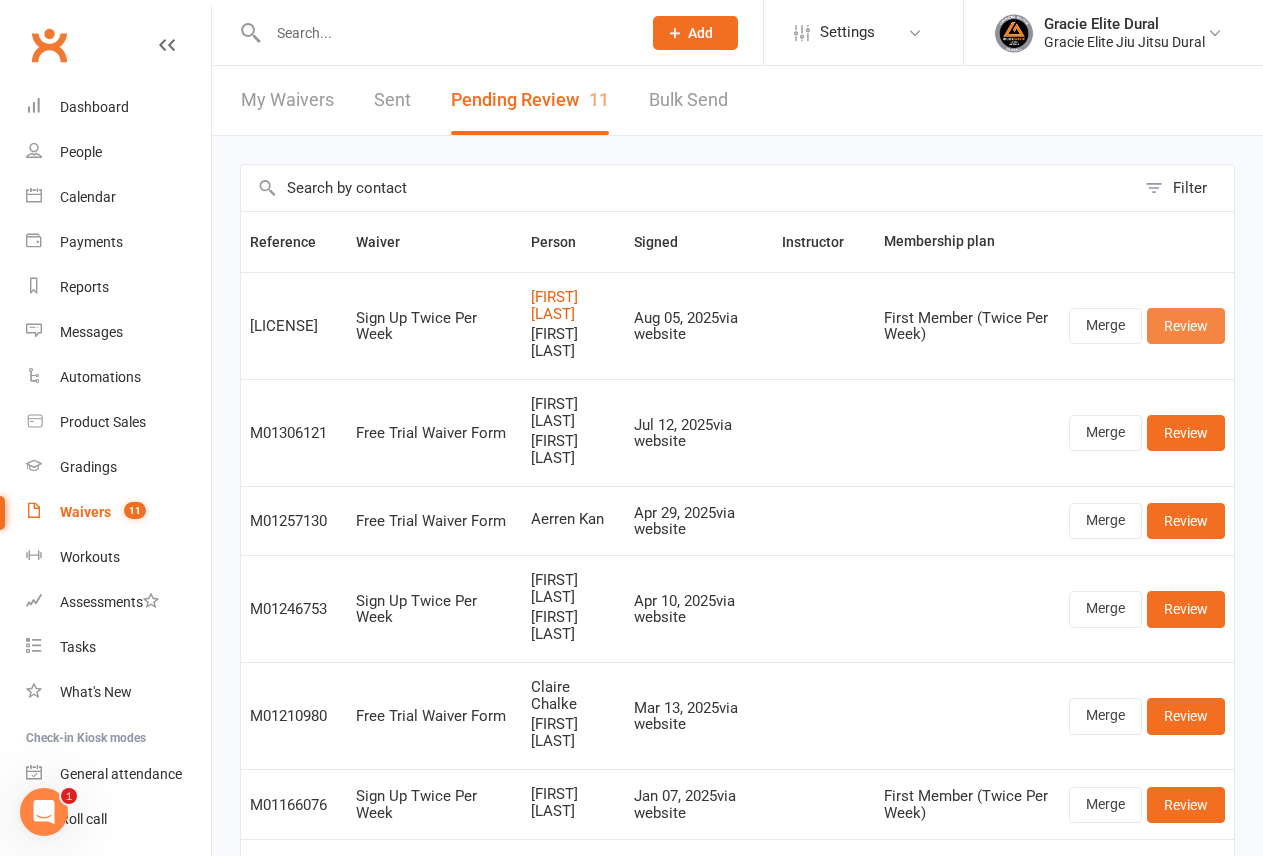 click on "Review" at bounding box center [1186, 326] 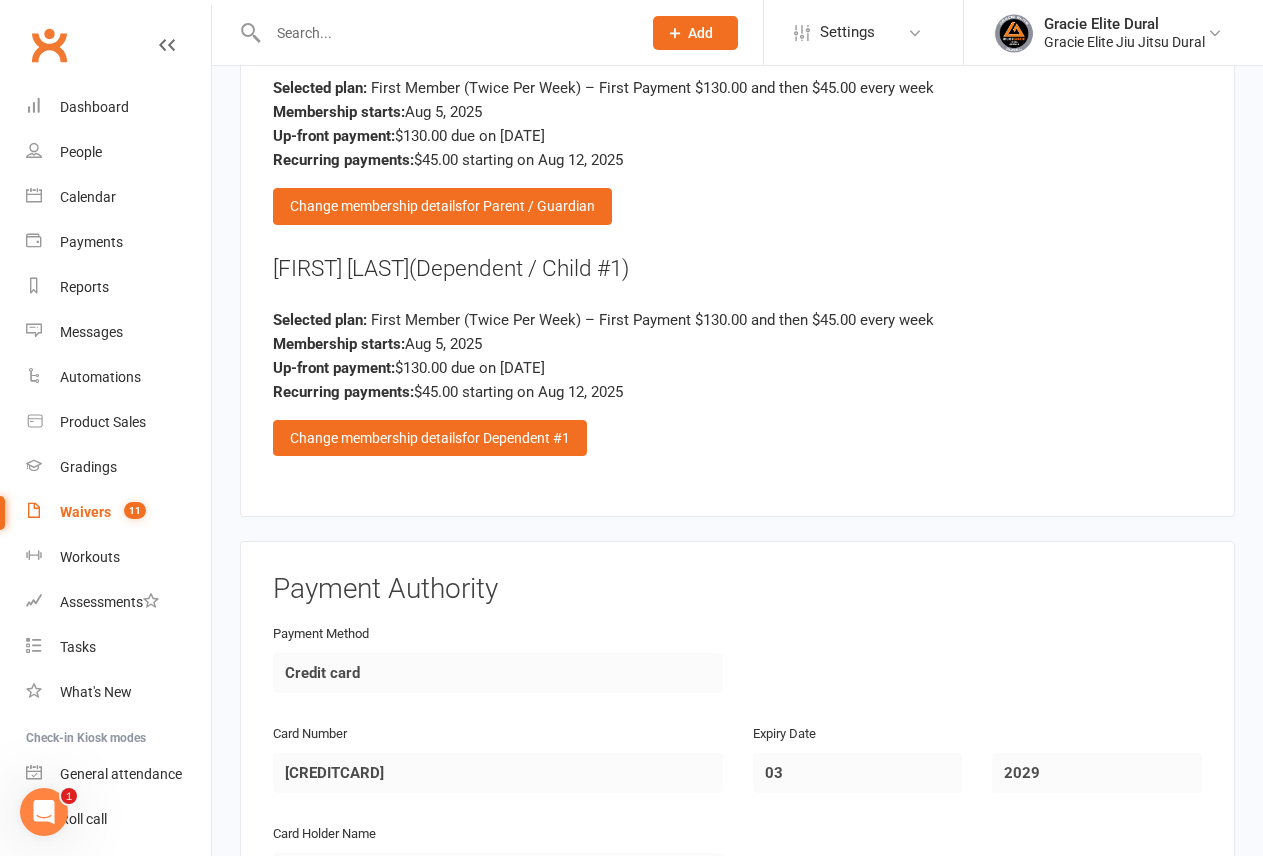 scroll, scrollTop: 1849, scrollLeft: 0, axis: vertical 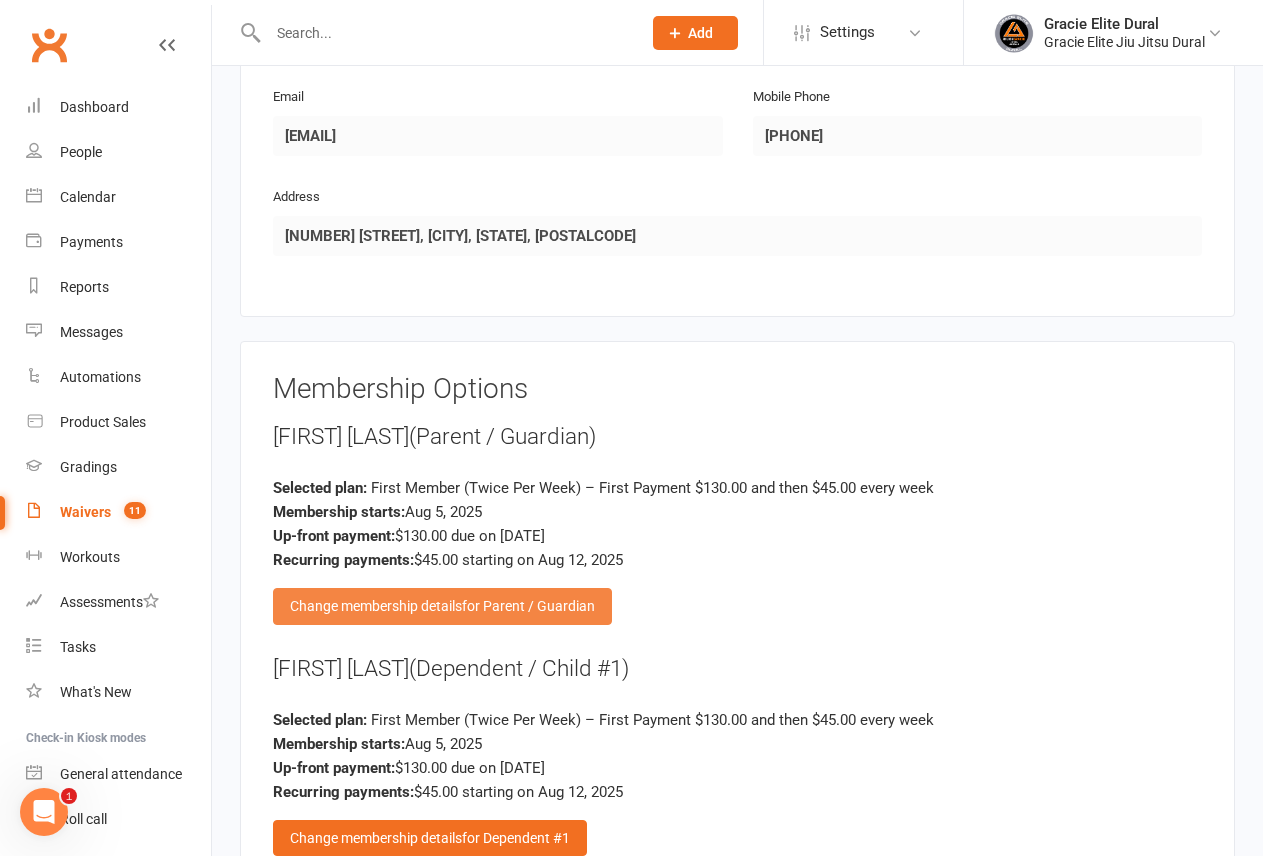 click on "for Parent / Guardian" at bounding box center (528, 606) 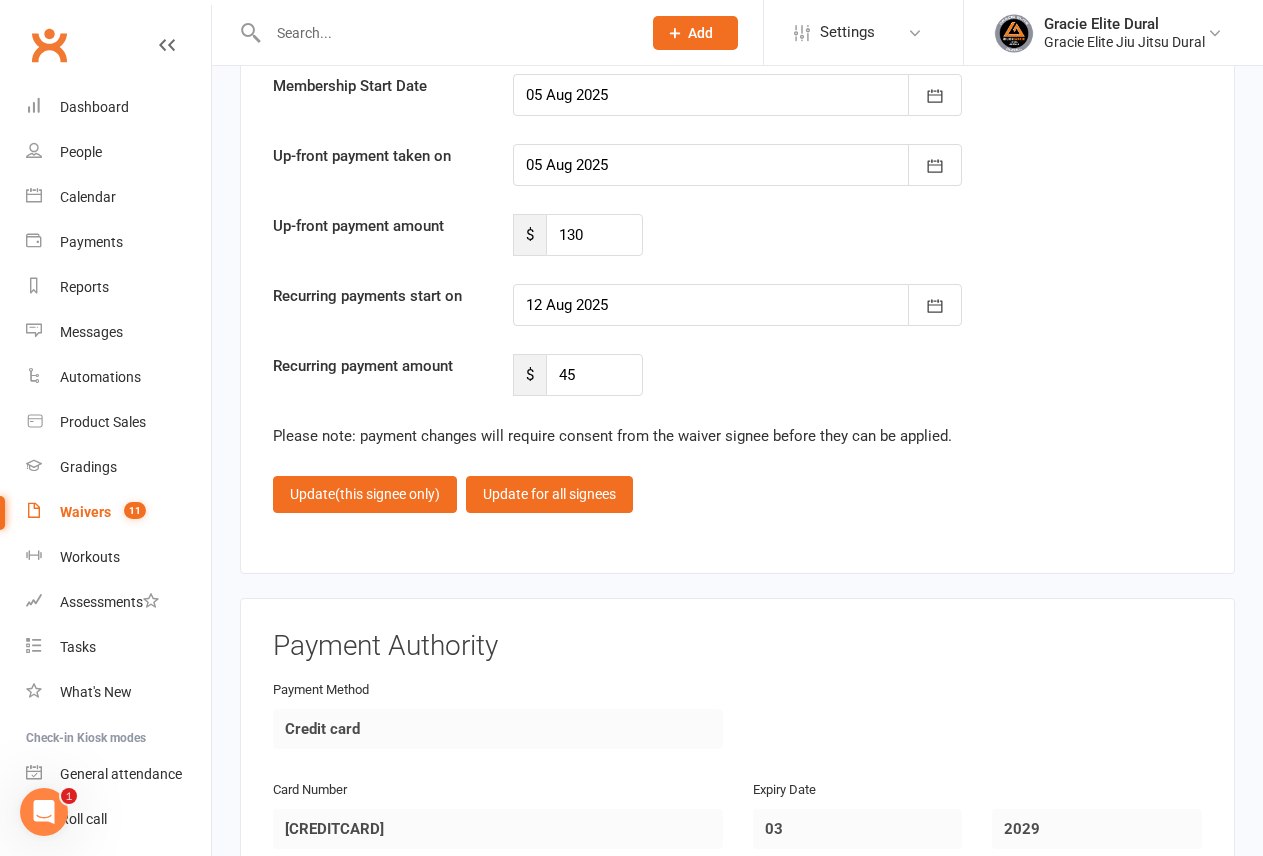 scroll, scrollTop: 2649, scrollLeft: 0, axis: vertical 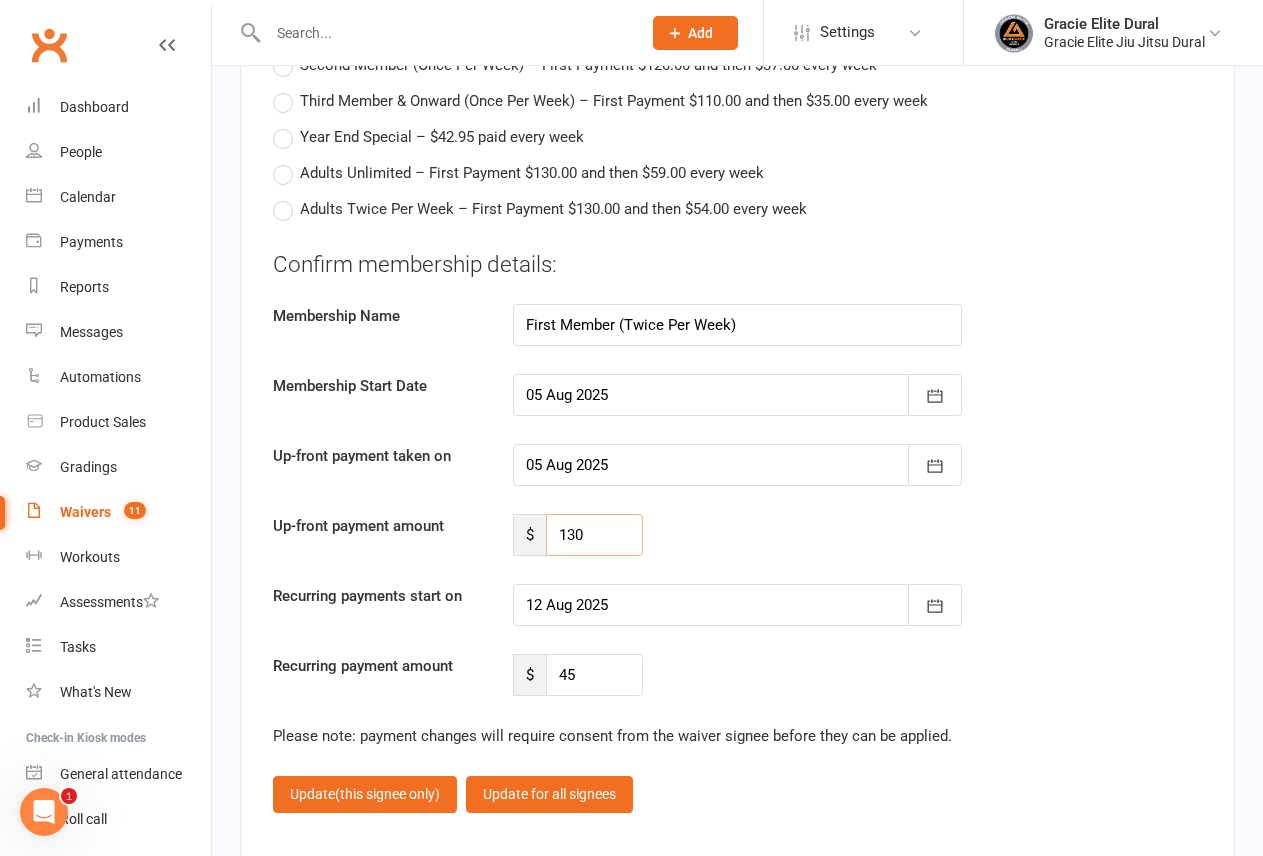 drag, startPoint x: 613, startPoint y: 537, endPoint x: 595, endPoint y: 522, distance: 23.43075 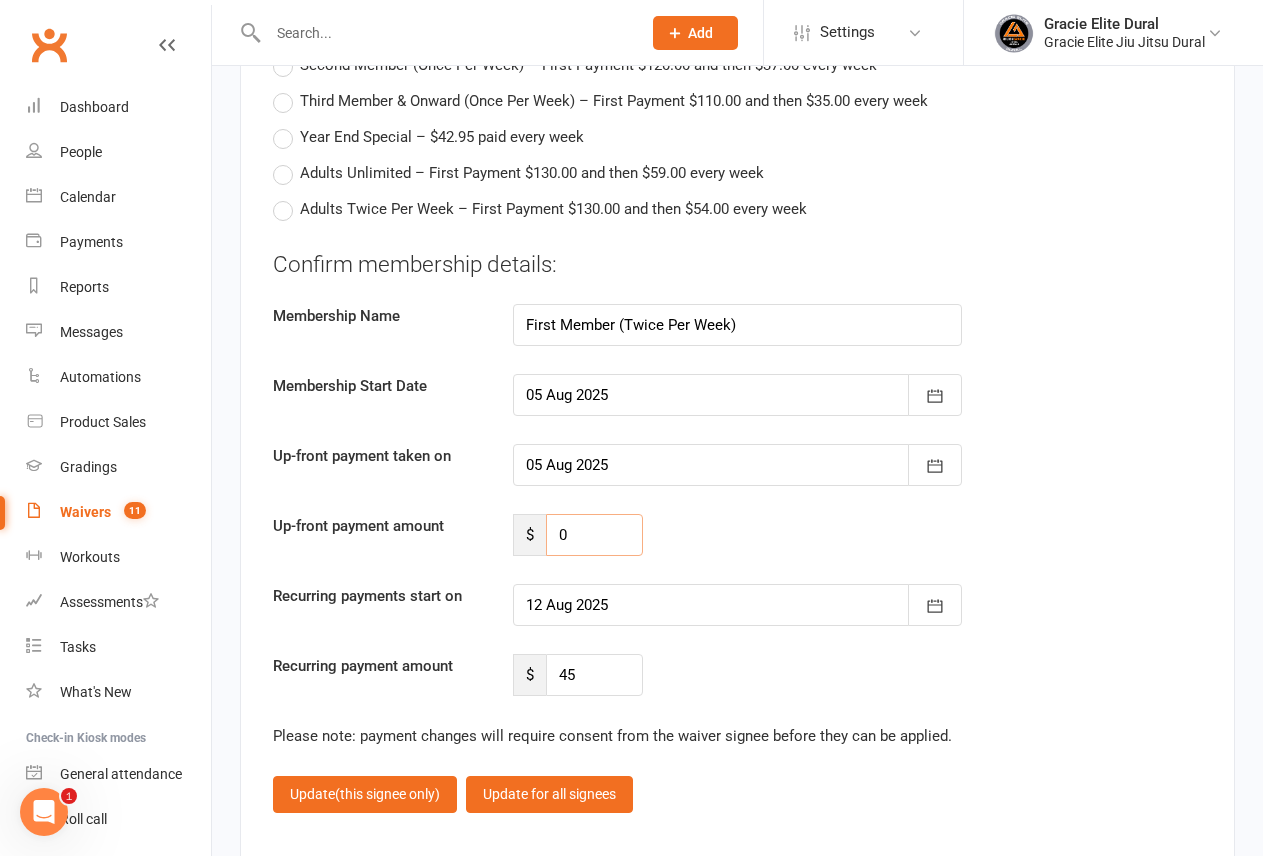 type on "0" 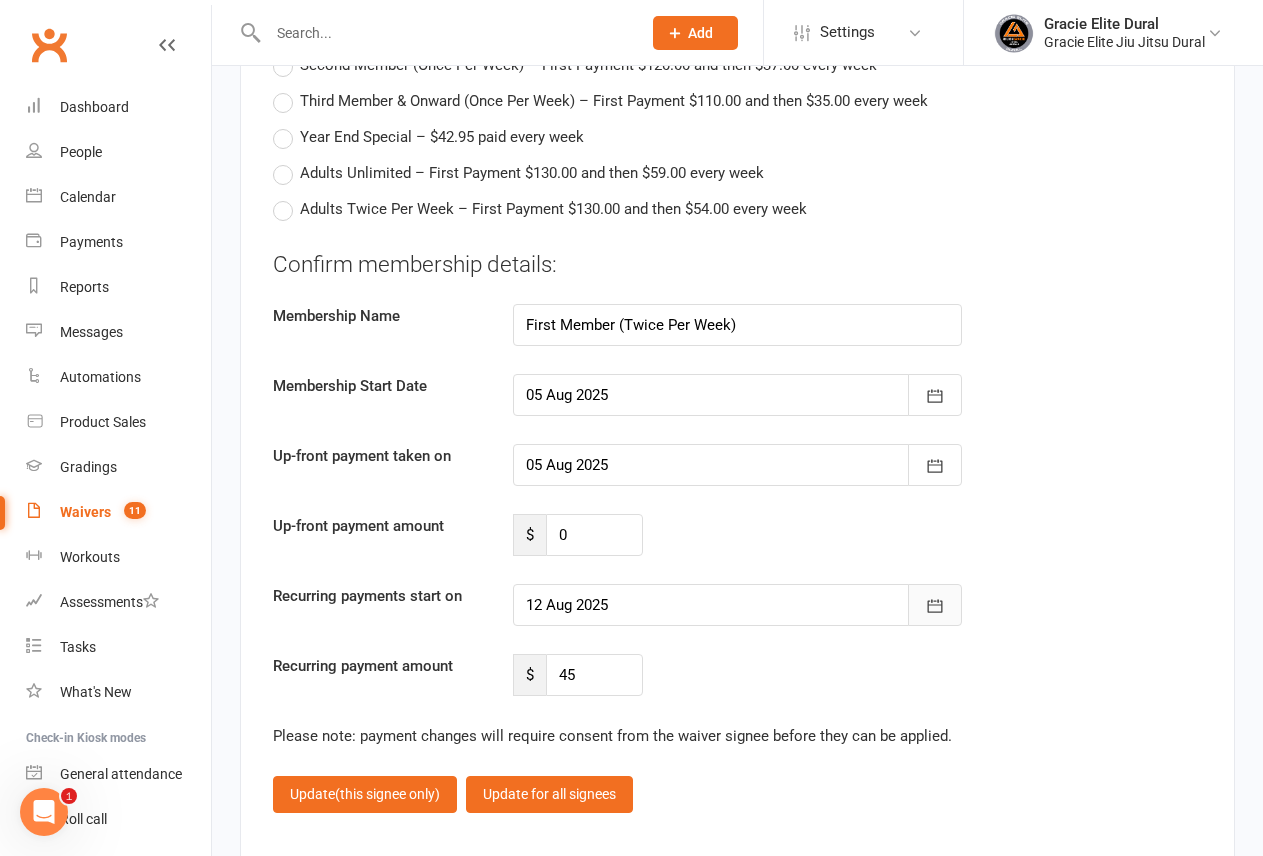type 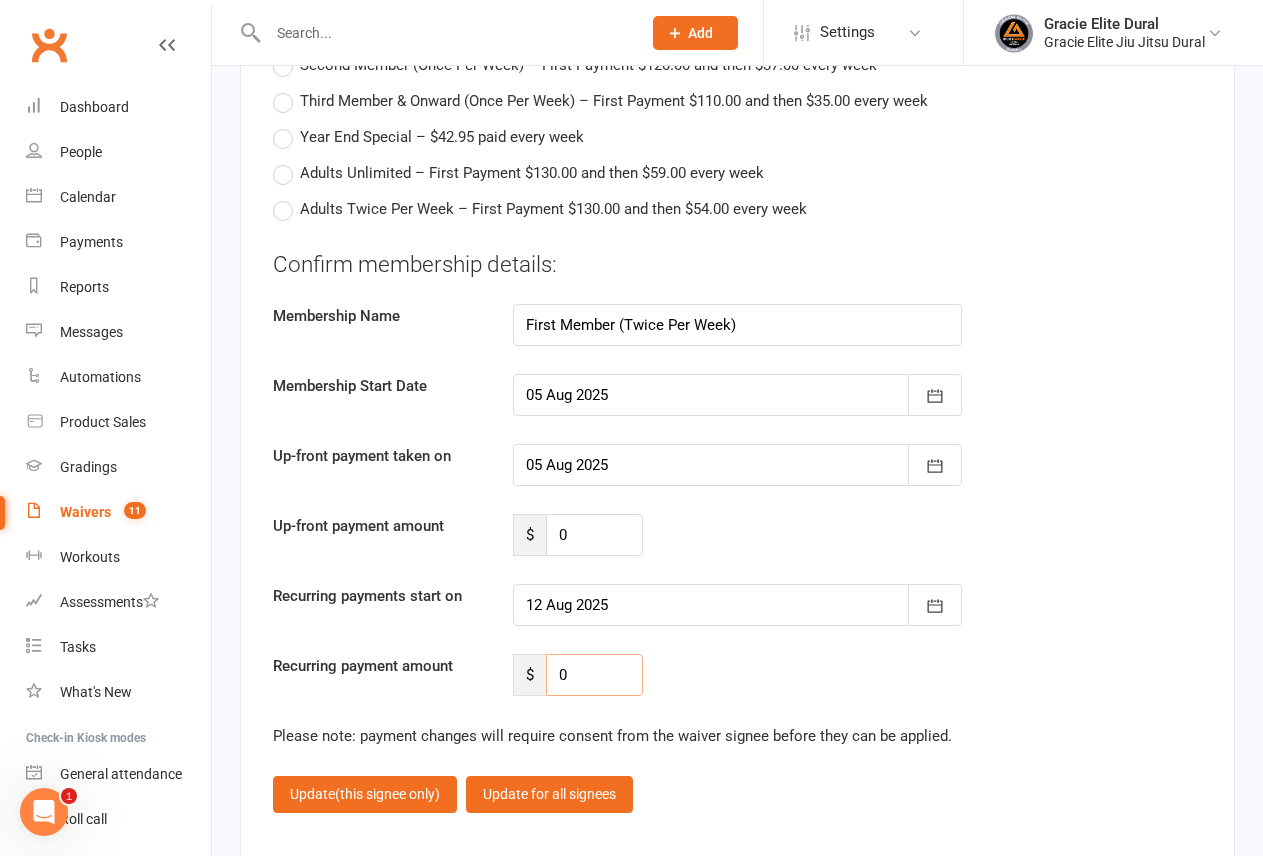 type on "0" 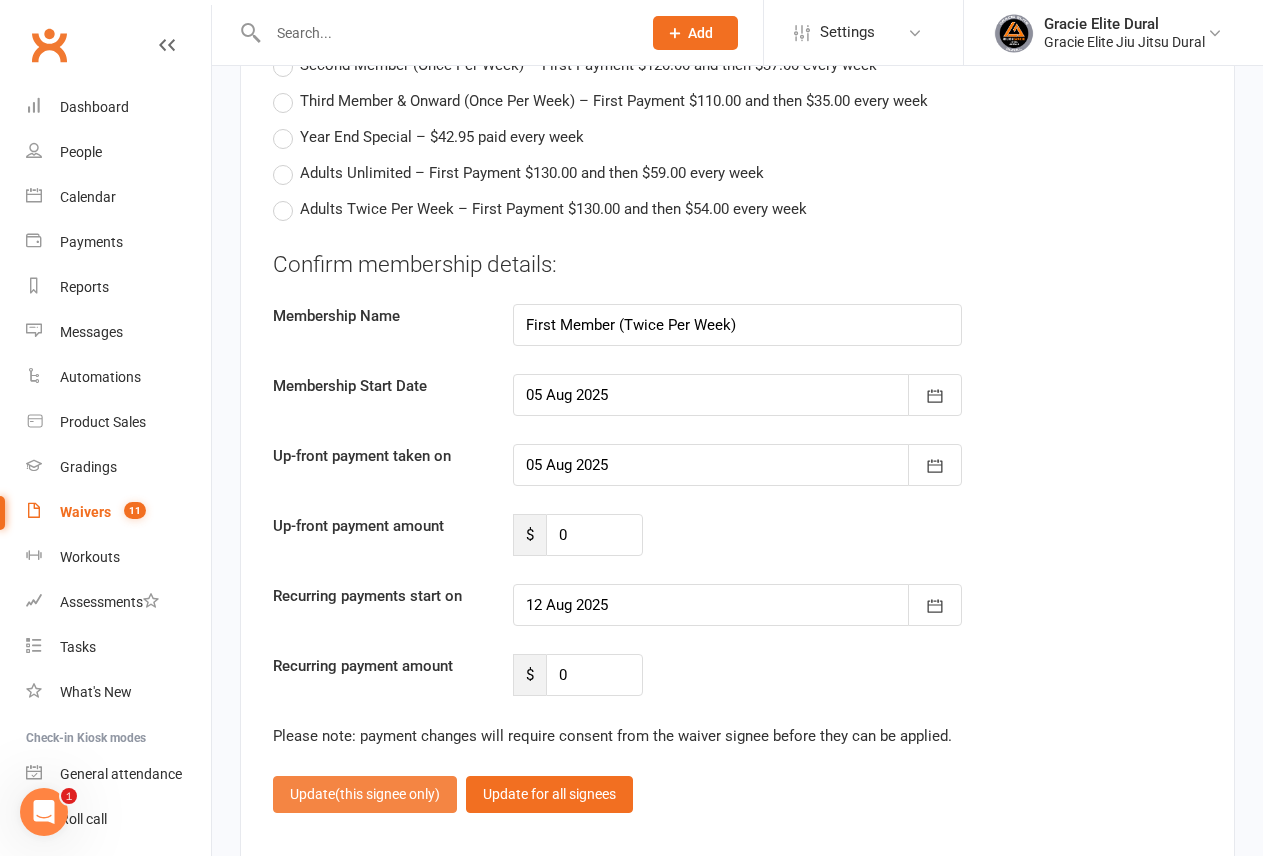 type 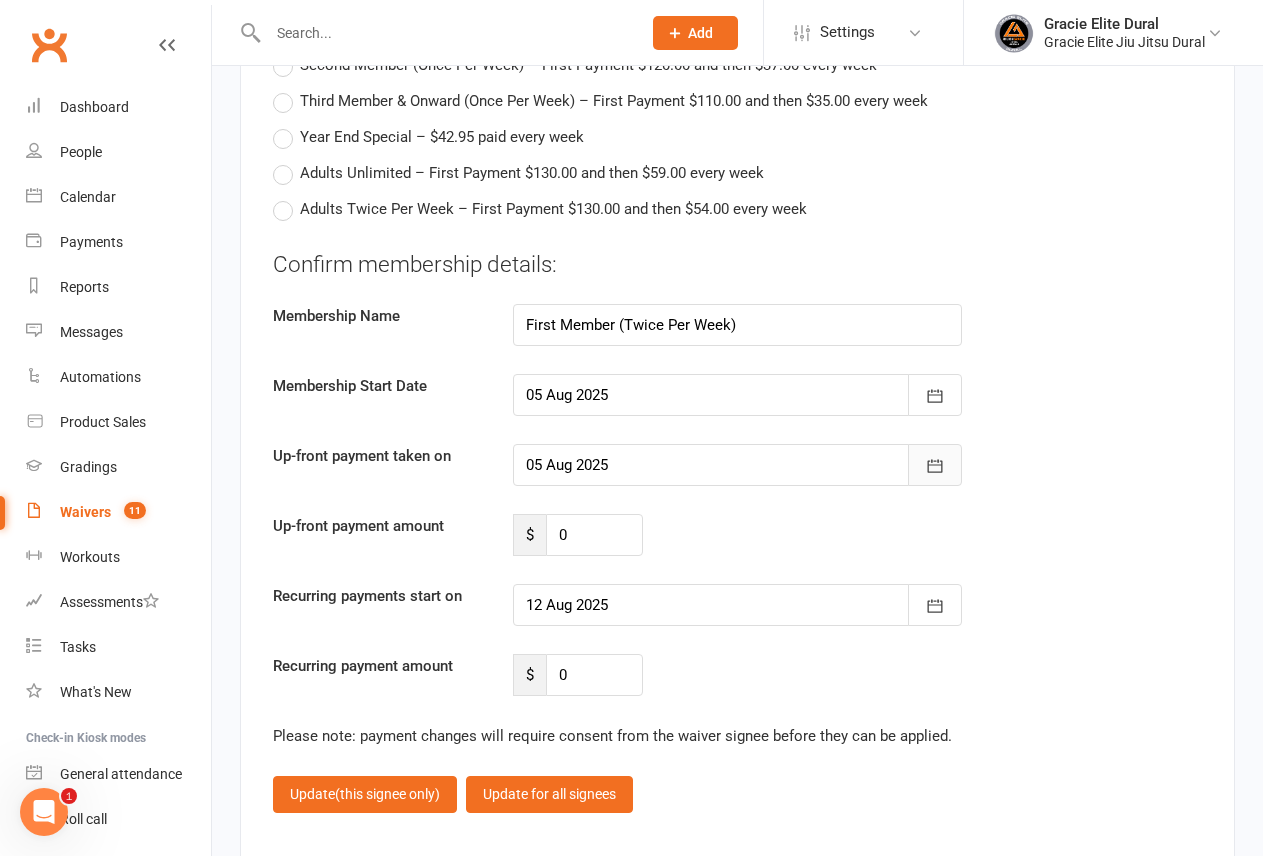click 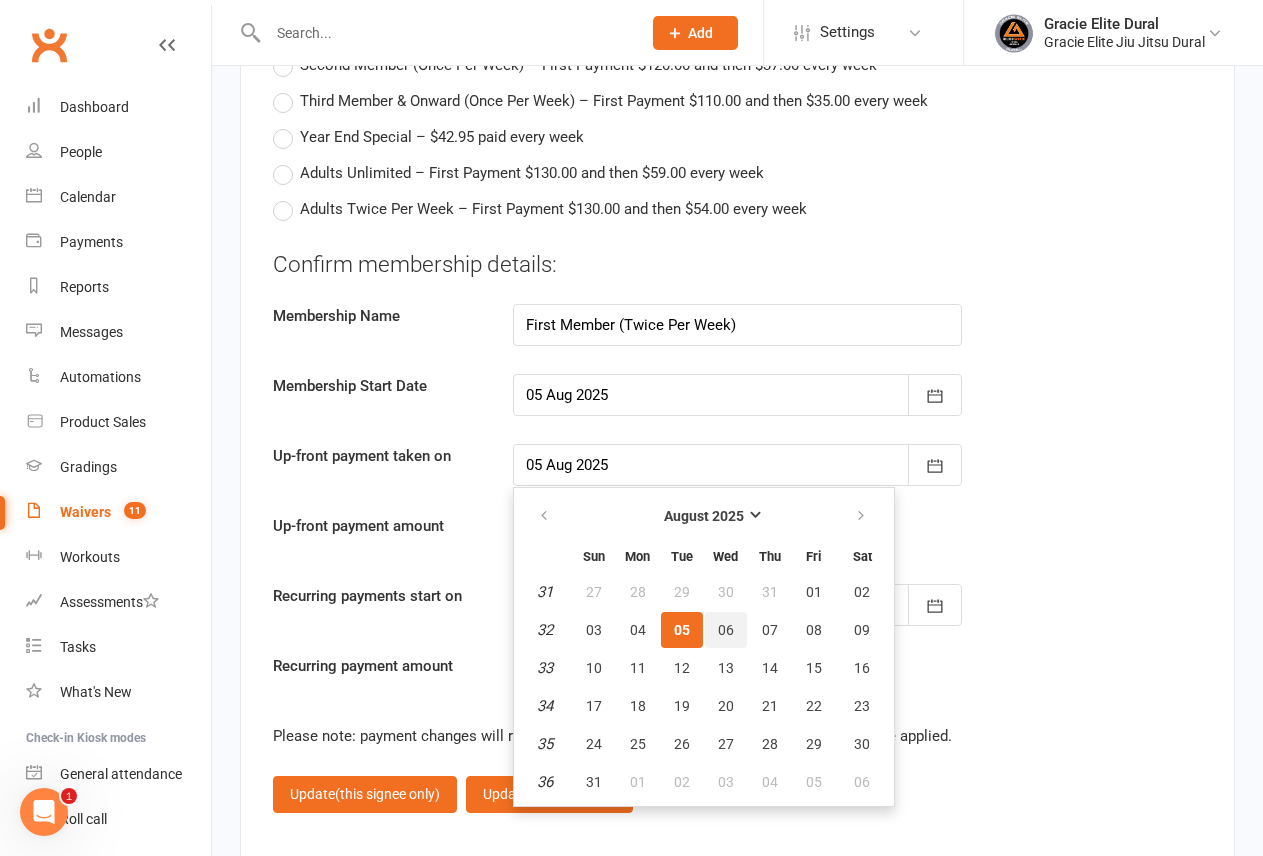 click on "06" at bounding box center (726, 630) 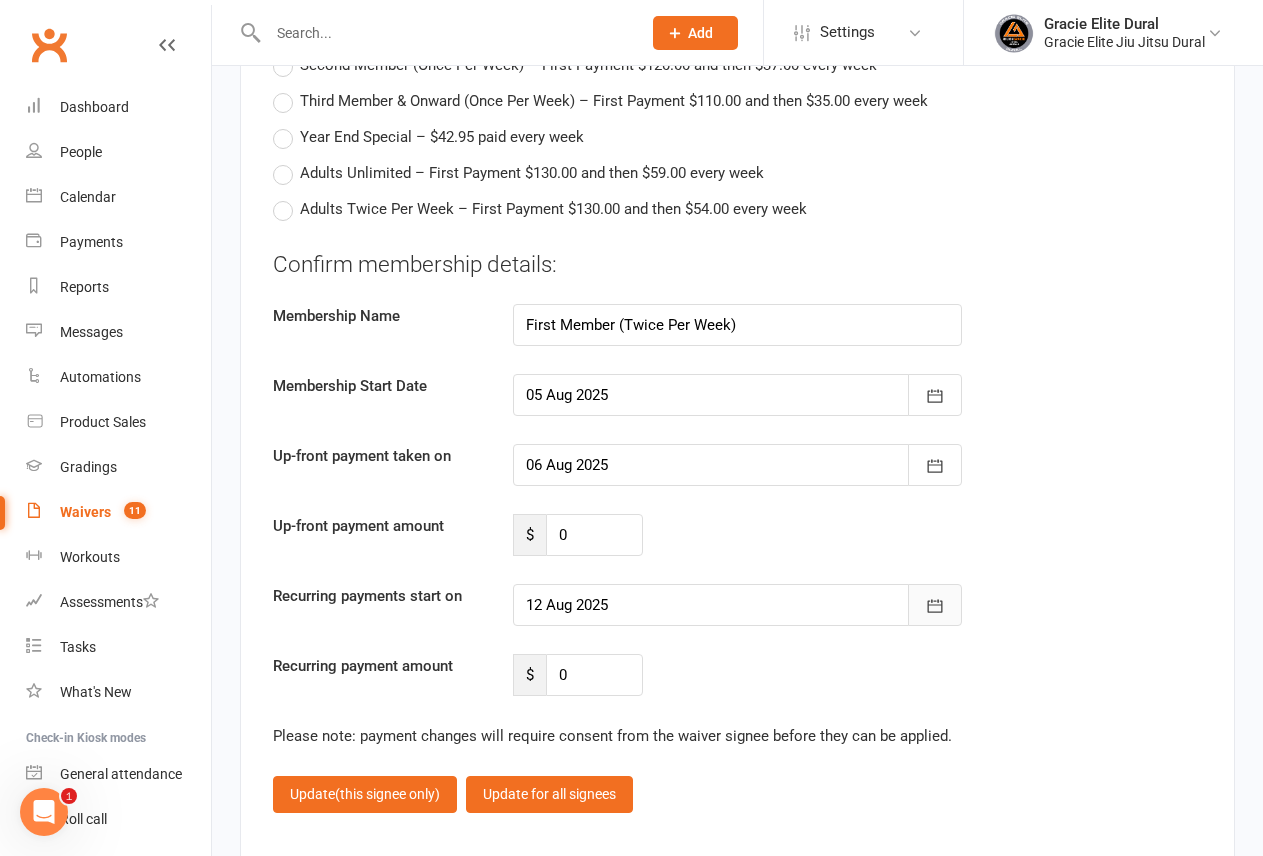 click 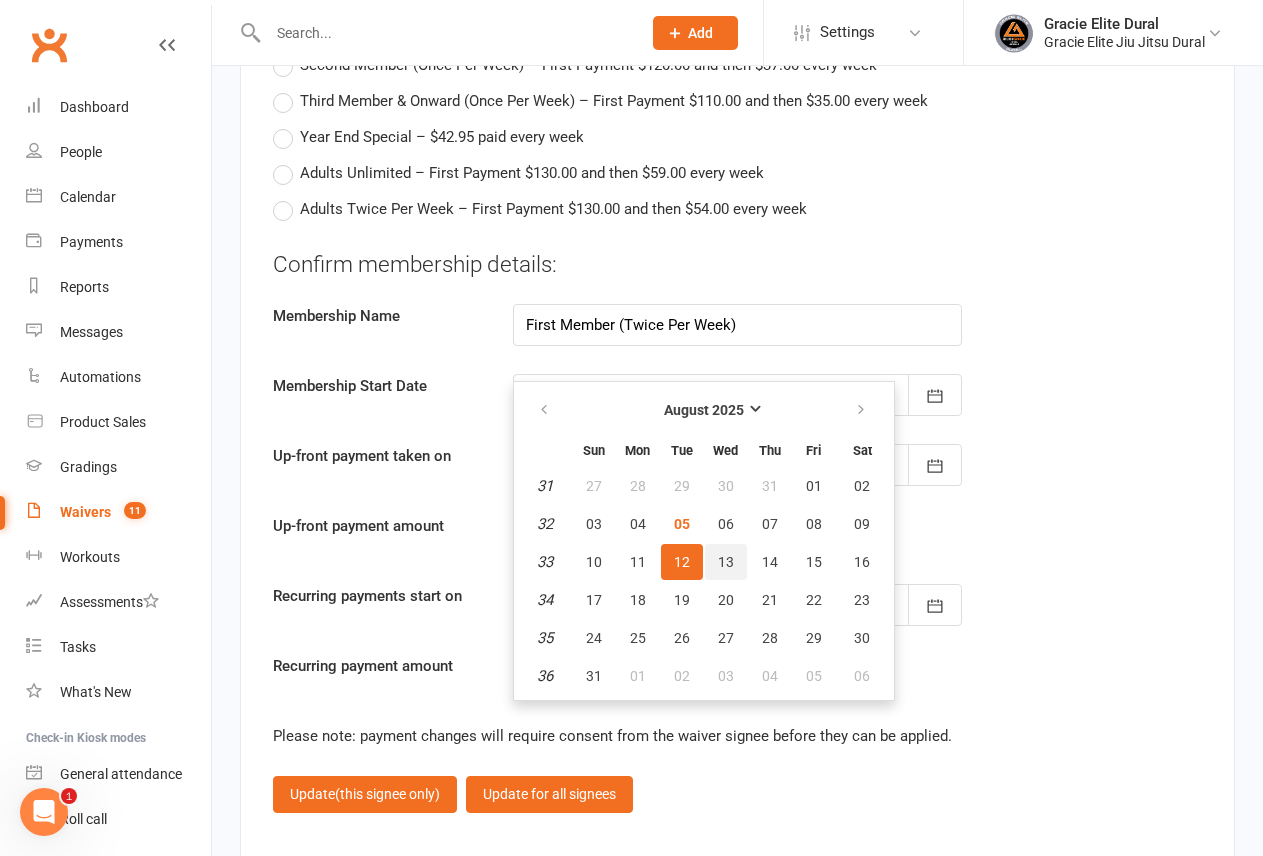 click on "13" at bounding box center [726, 562] 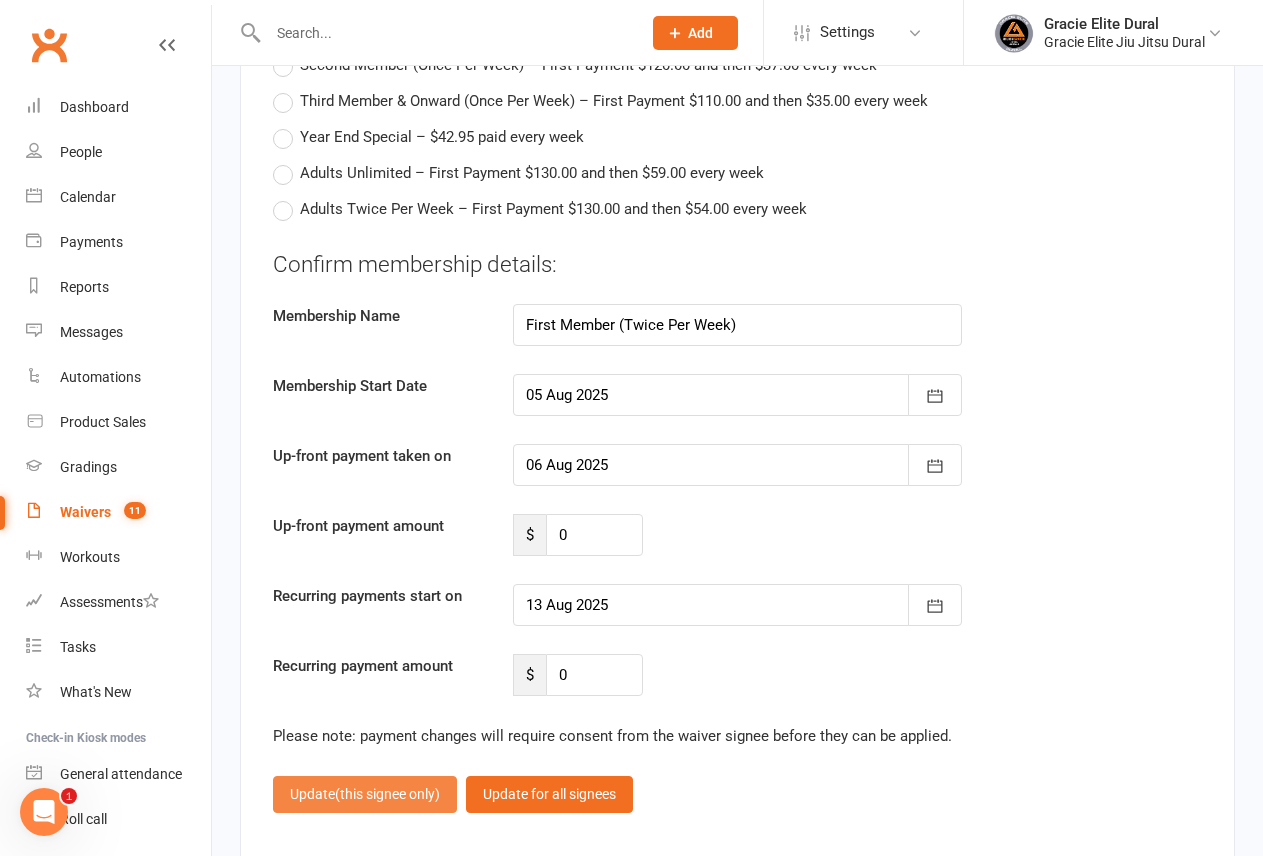 click on "(this signee only)" at bounding box center [387, 794] 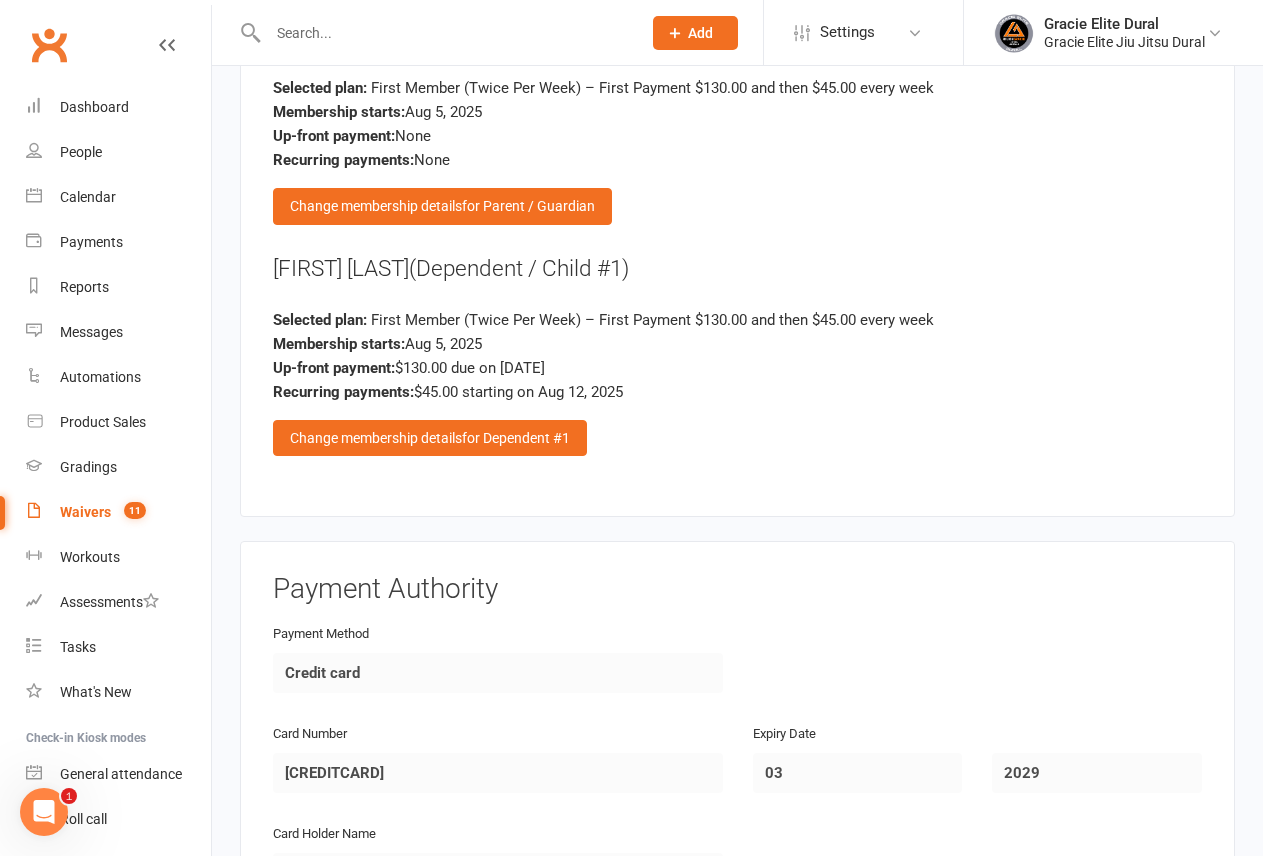 scroll, scrollTop: 1949, scrollLeft: 0, axis: vertical 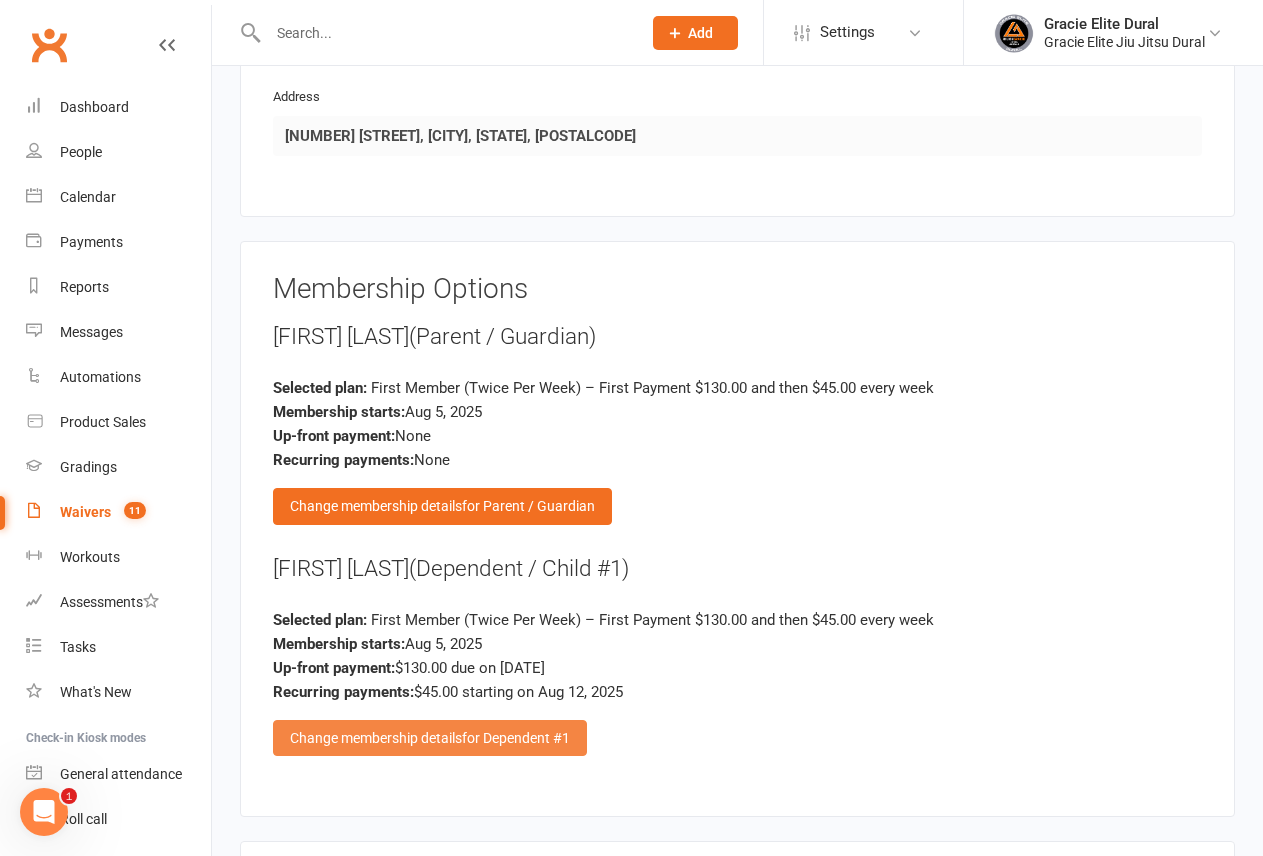 click on "for Dependent #1" at bounding box center [516, 738] 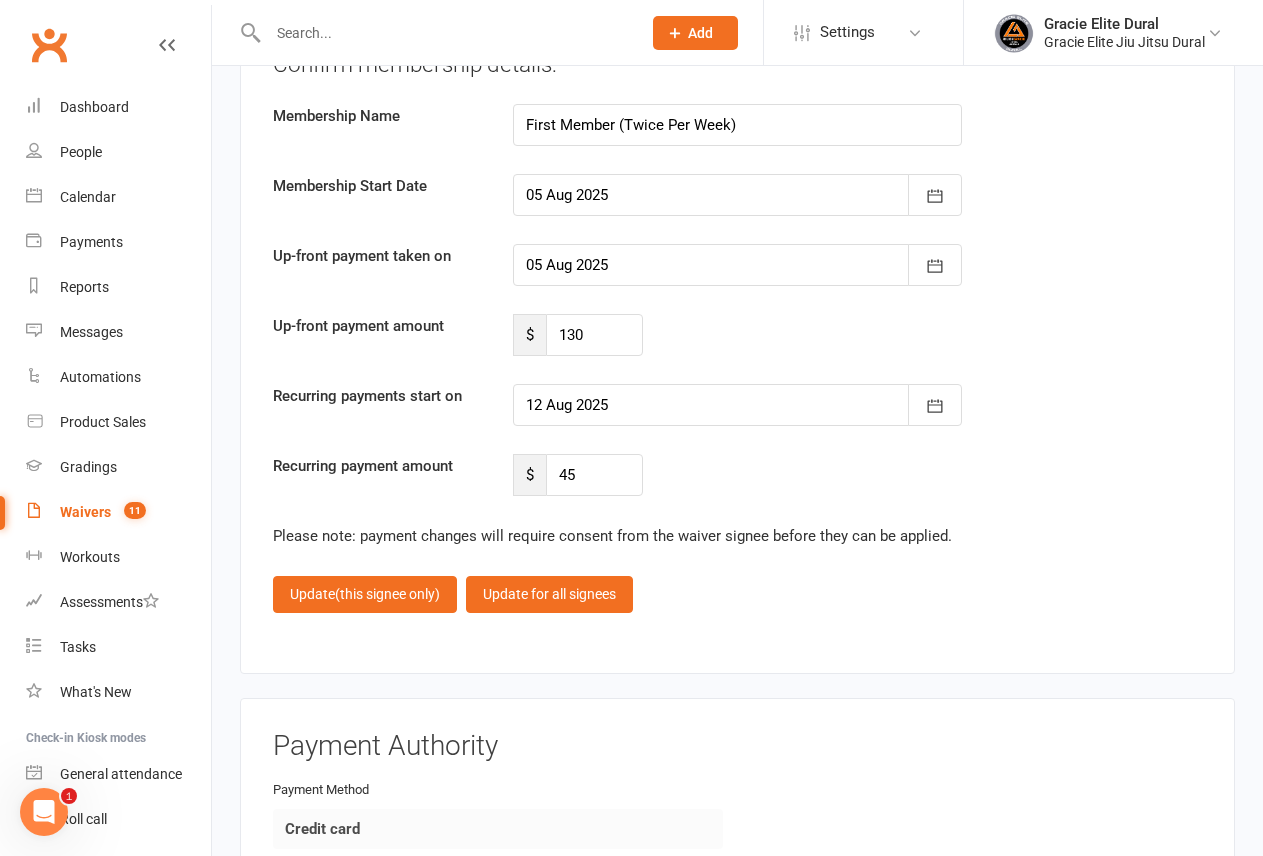 scroll, scrollTop: 2649, scrollLeft: 0, axis: vertical 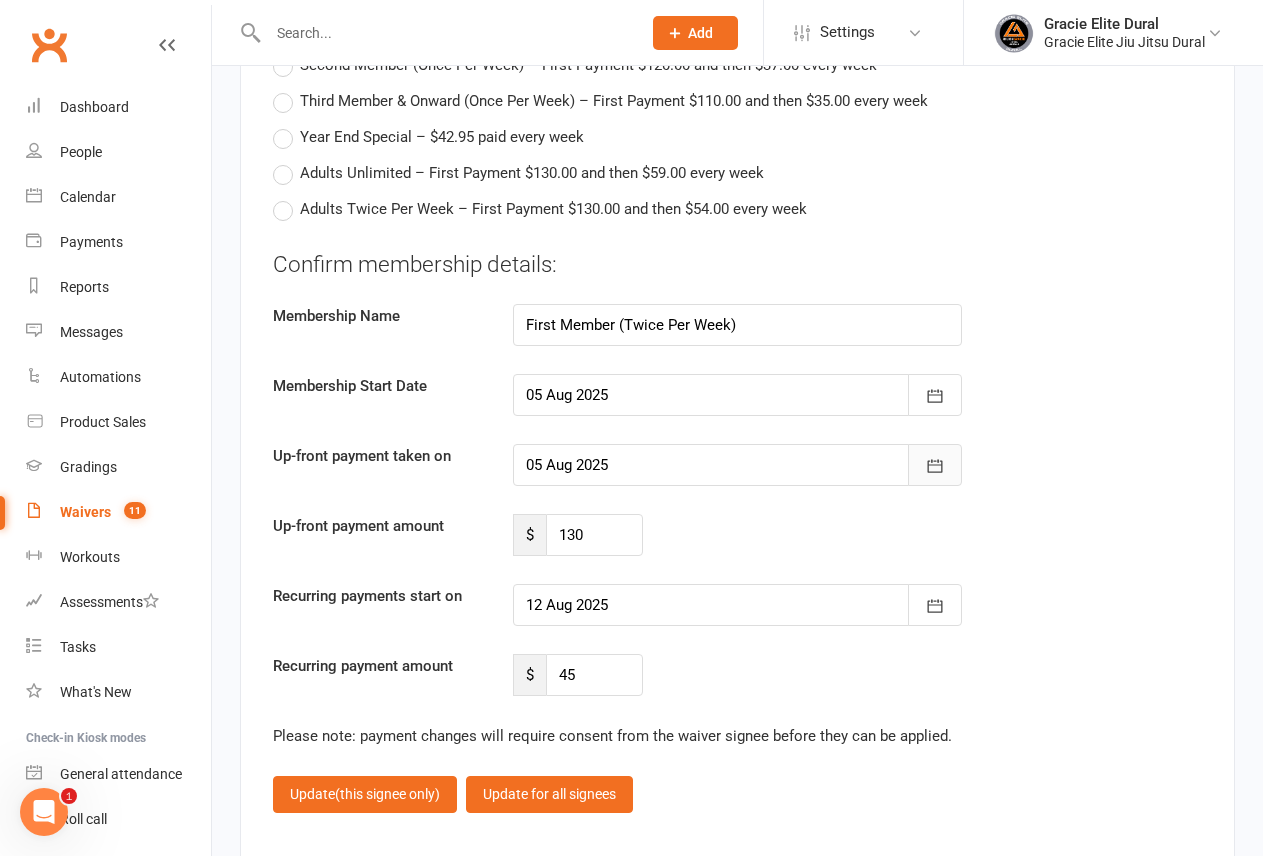 click 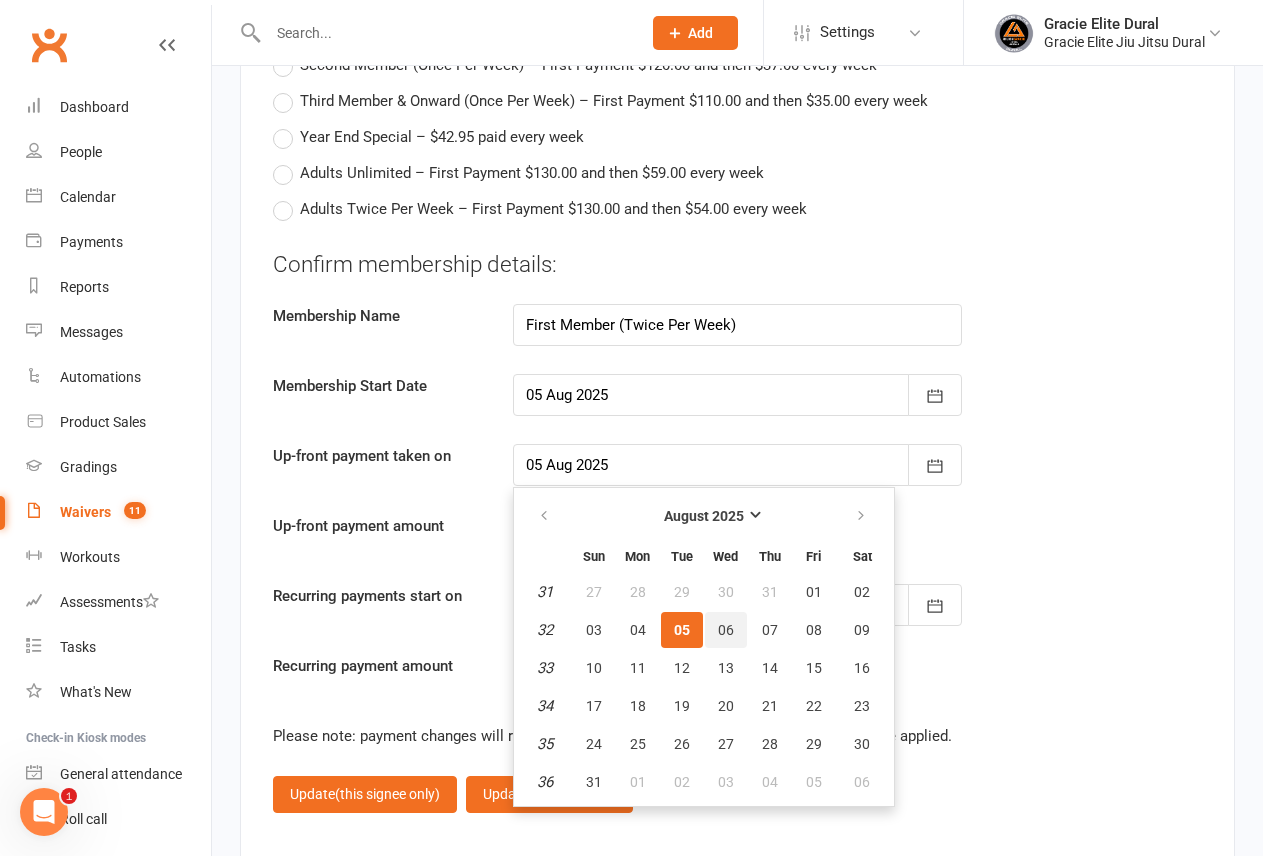 click on "06" at bounding box center (726, 630) 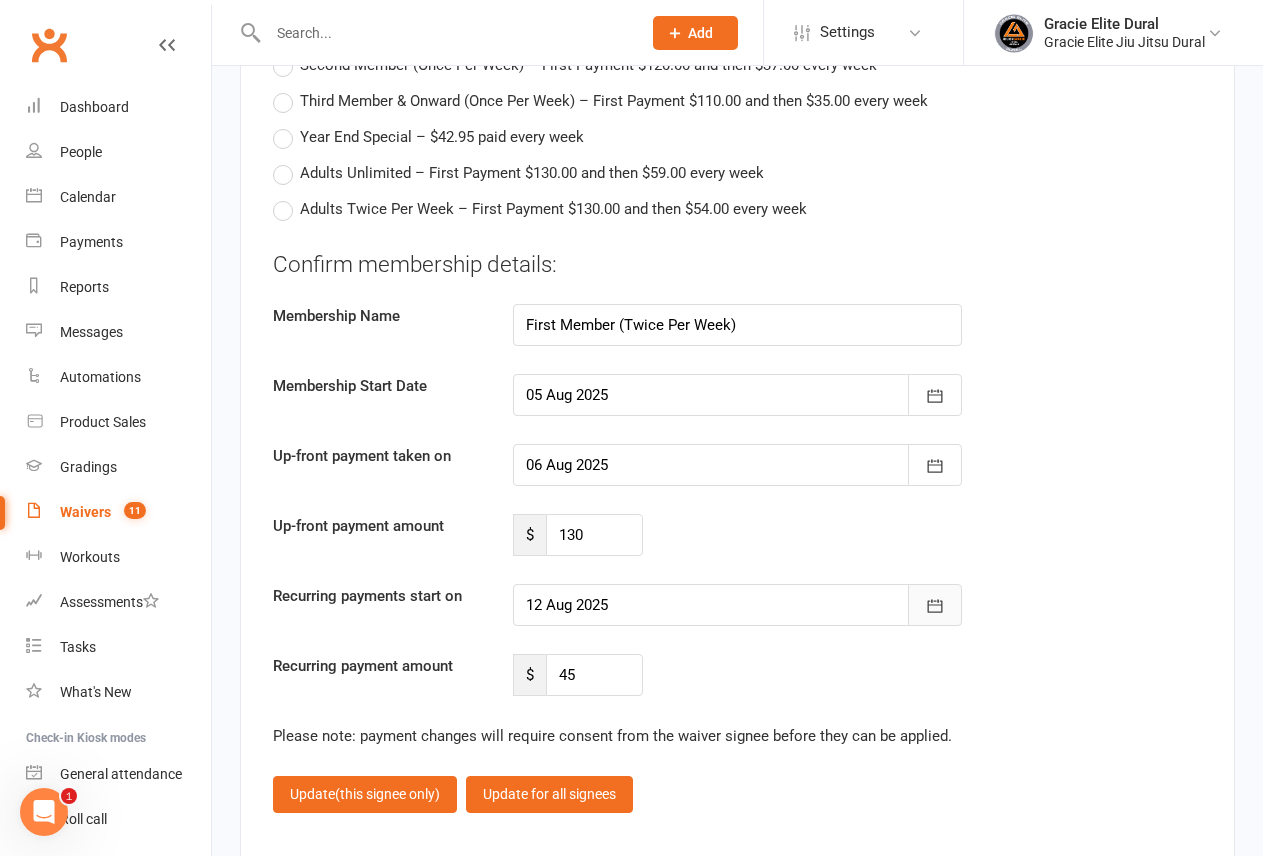 click 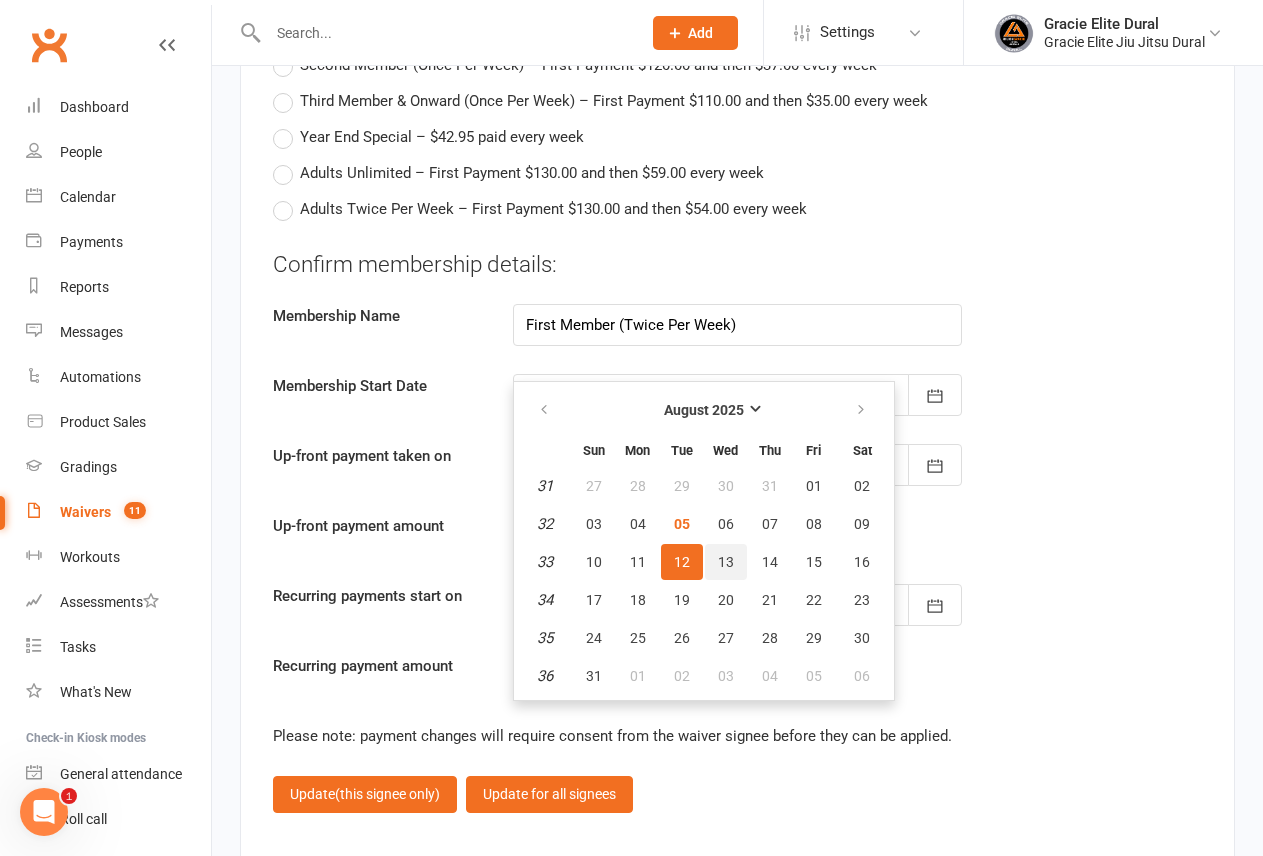 click on "13" at bounding box center [726, 562] 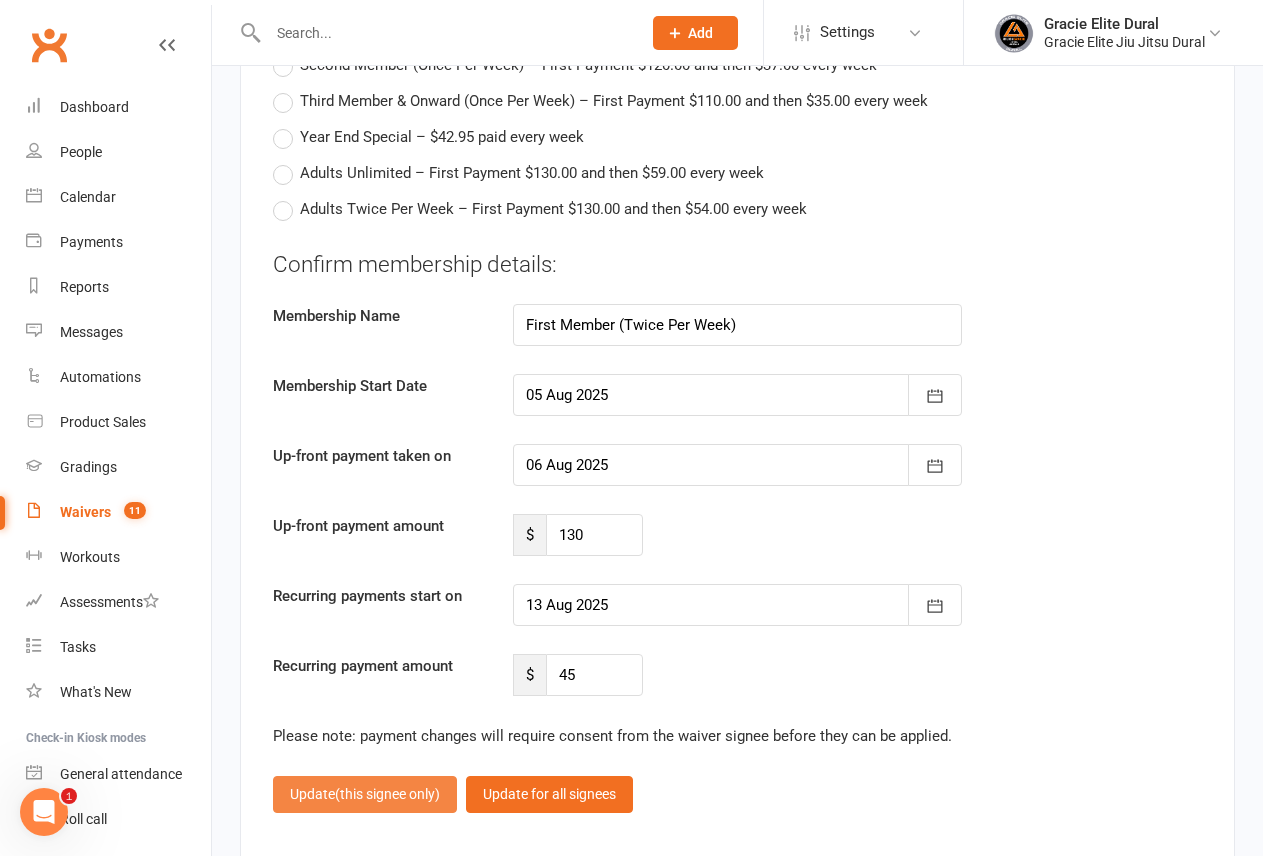 click on "(this signee only)" at bounding box center (387, 794) 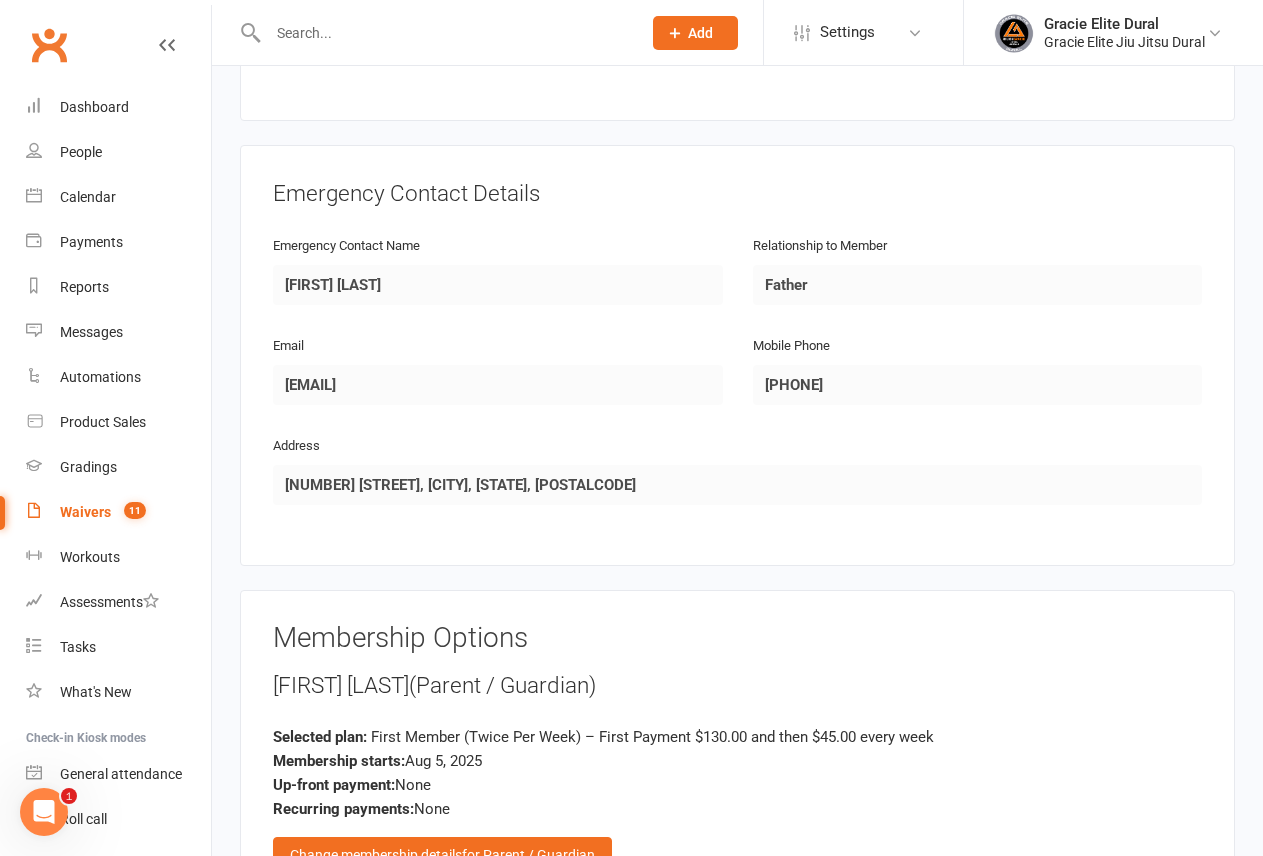 scroll, scrollTop: 1500, scrollLeft: 0, axis: vertical 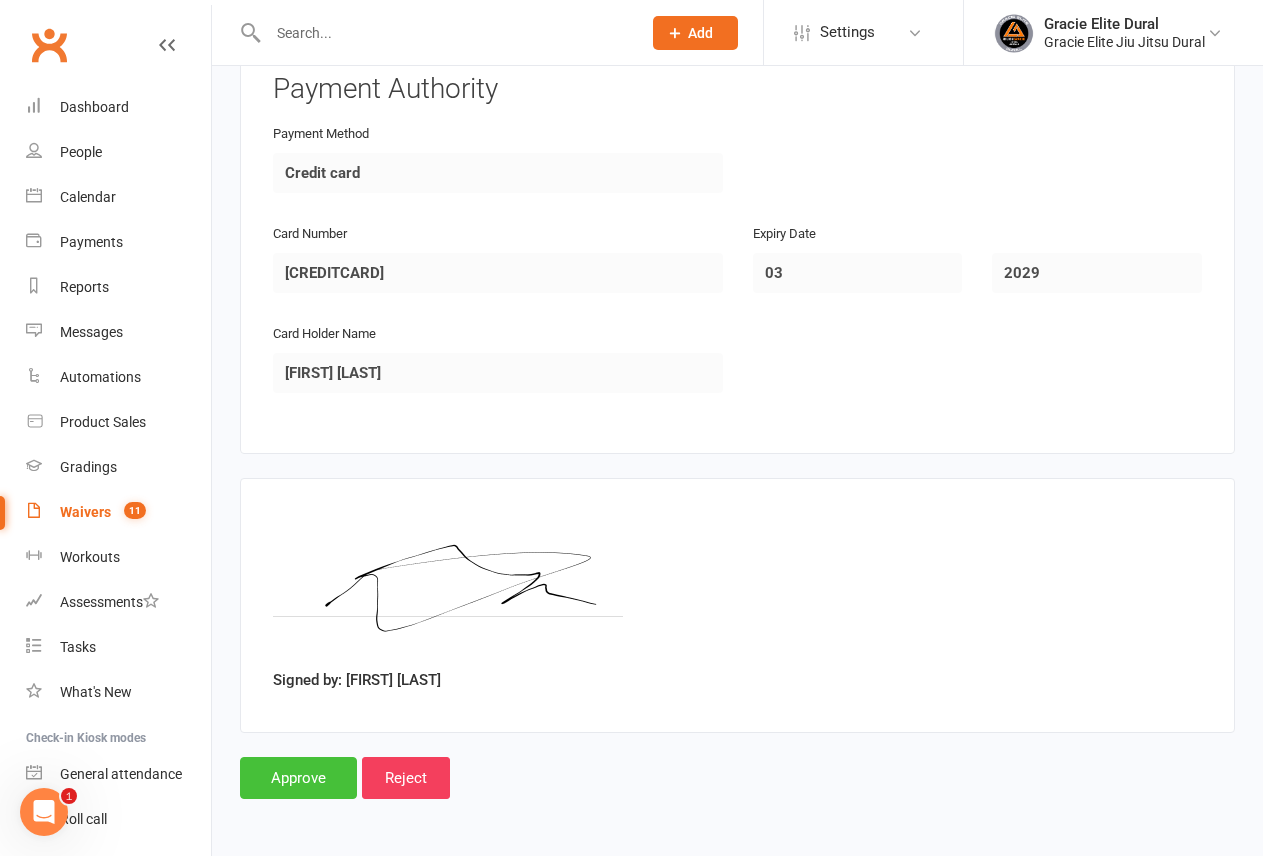 click on "Approve" at bounding box center [298, 778] 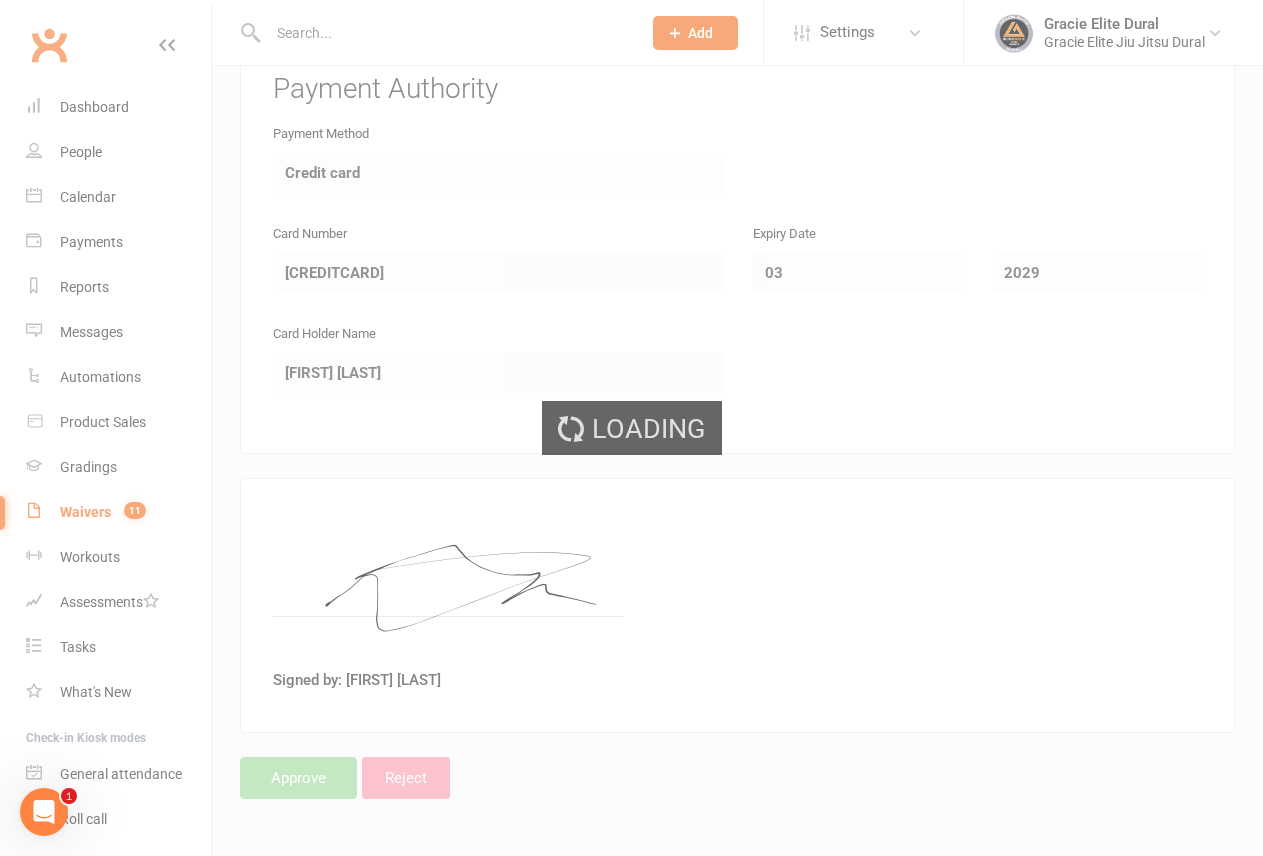 scroll, scrollTop: 0, scrollLeft: 0, axis: both 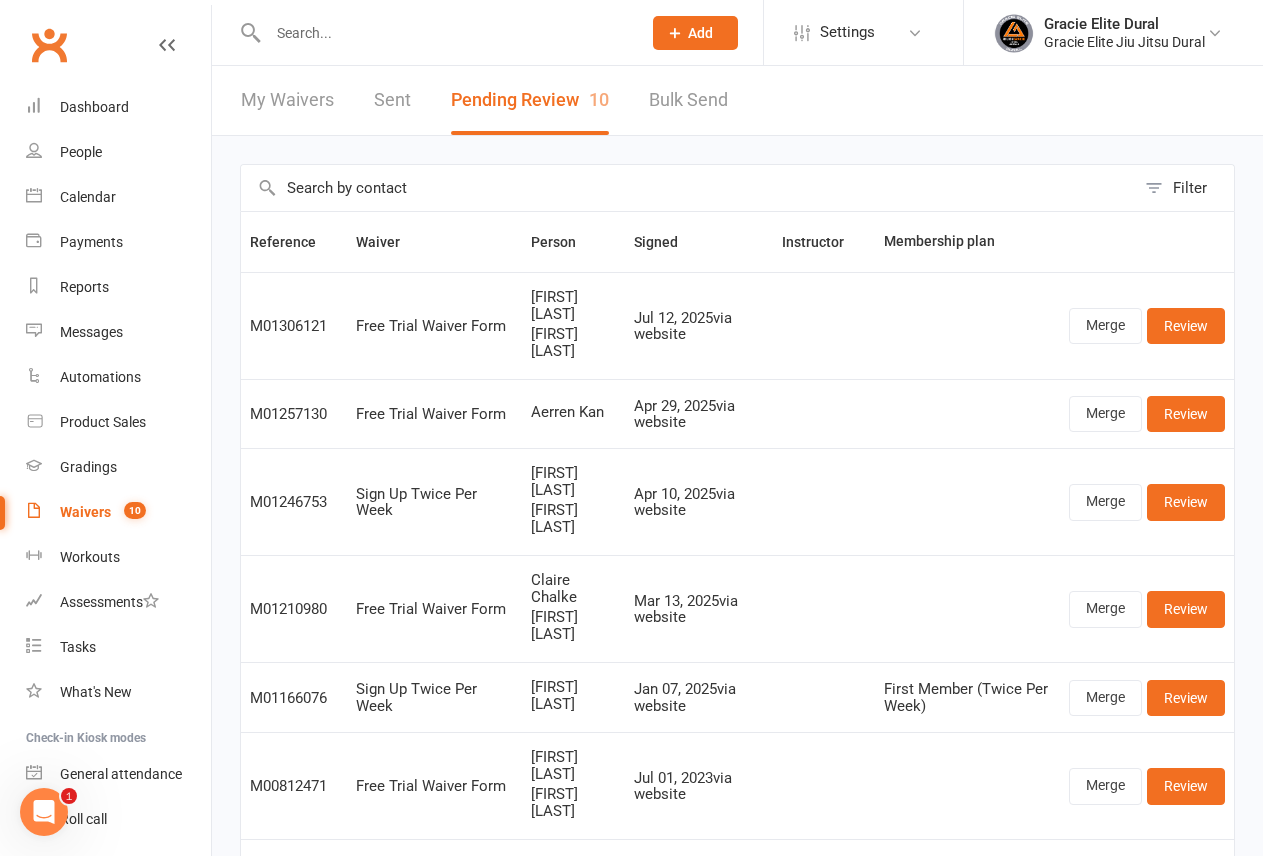 click at bounding box center [444, 33] 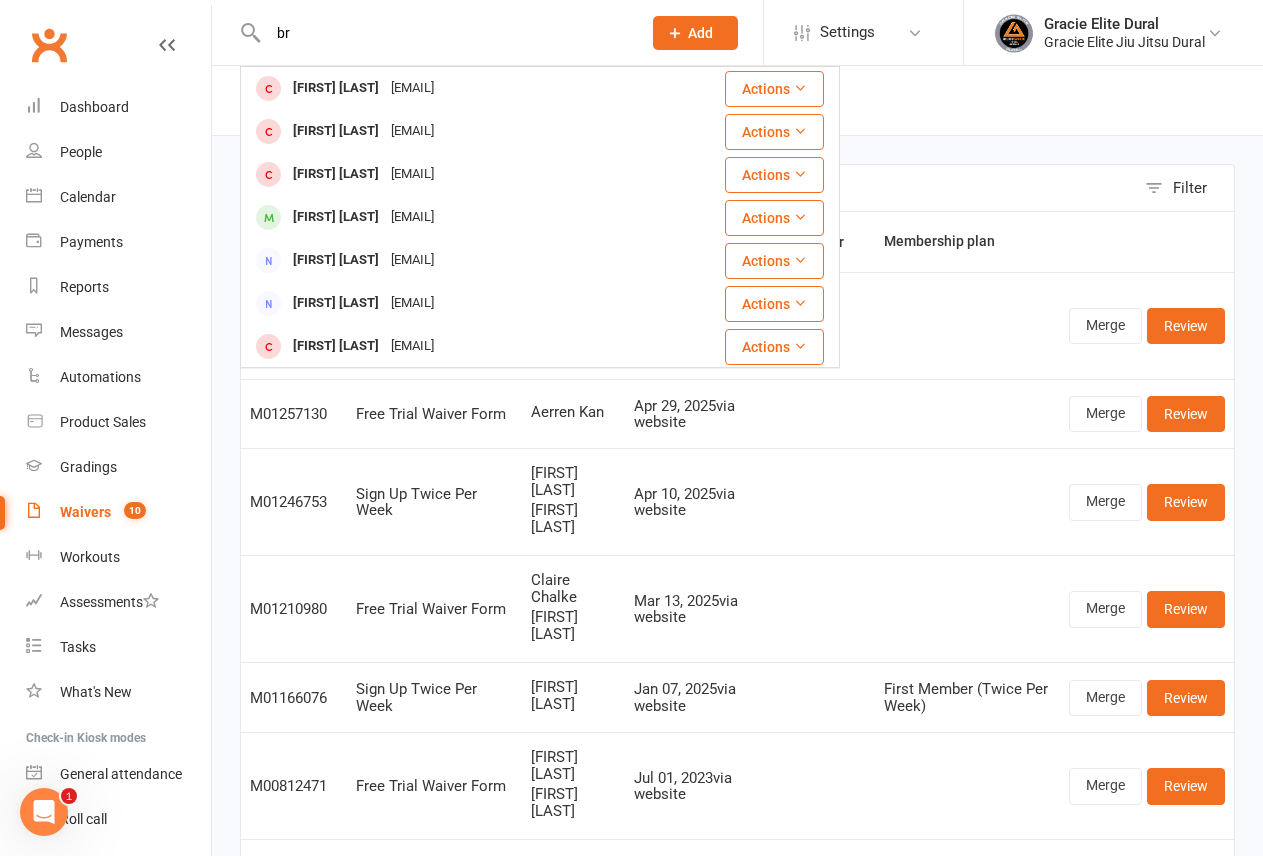 type on "b" 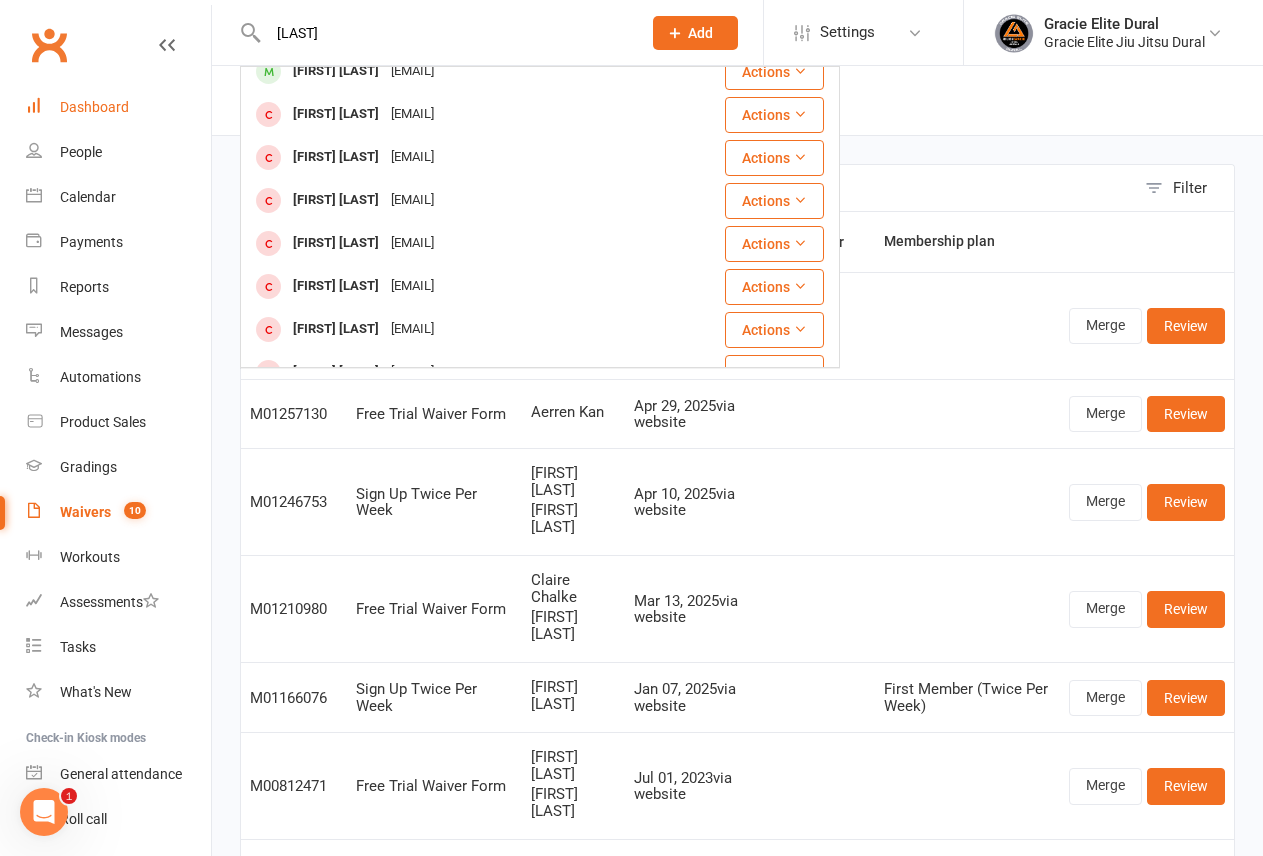 scroll, scrollTop: 0, scrollLeft: 0, axis: both 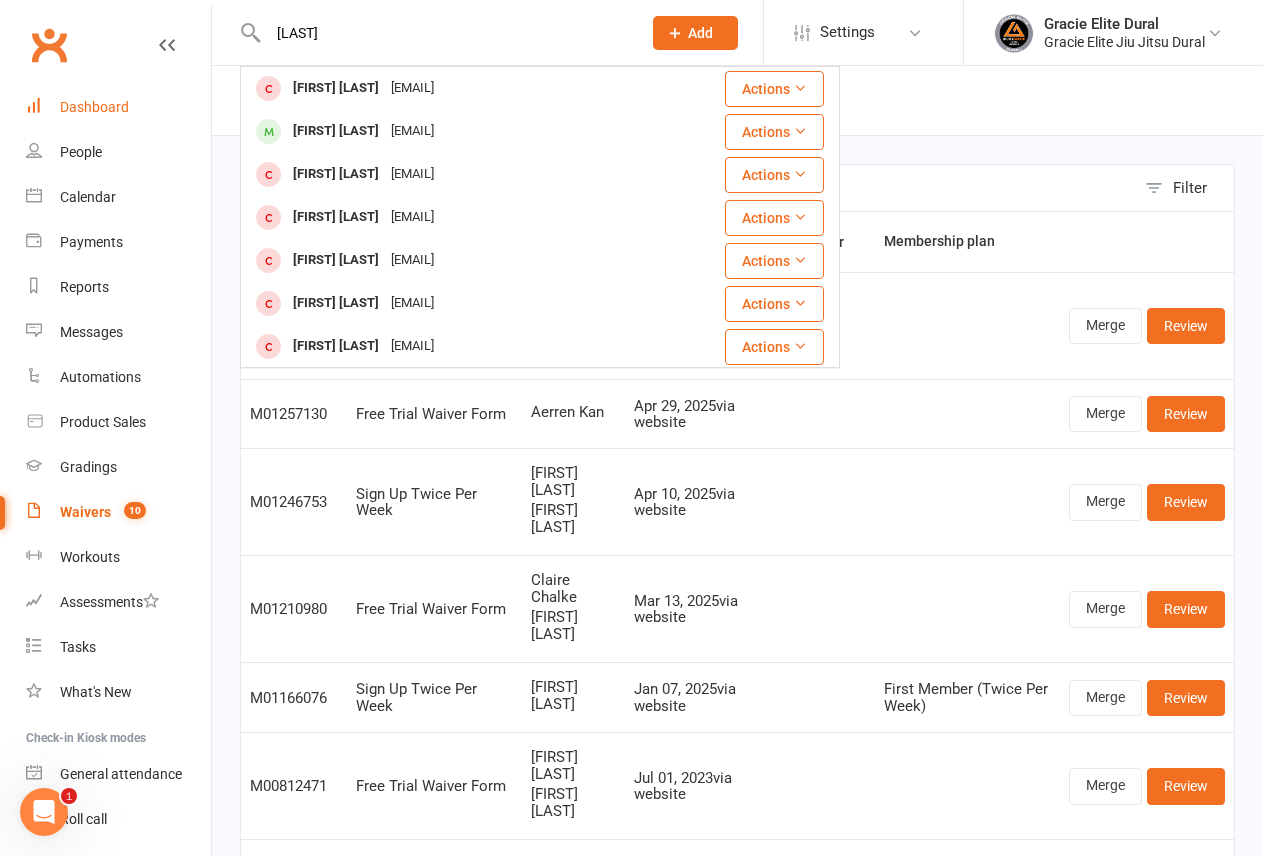 type on "bastian" 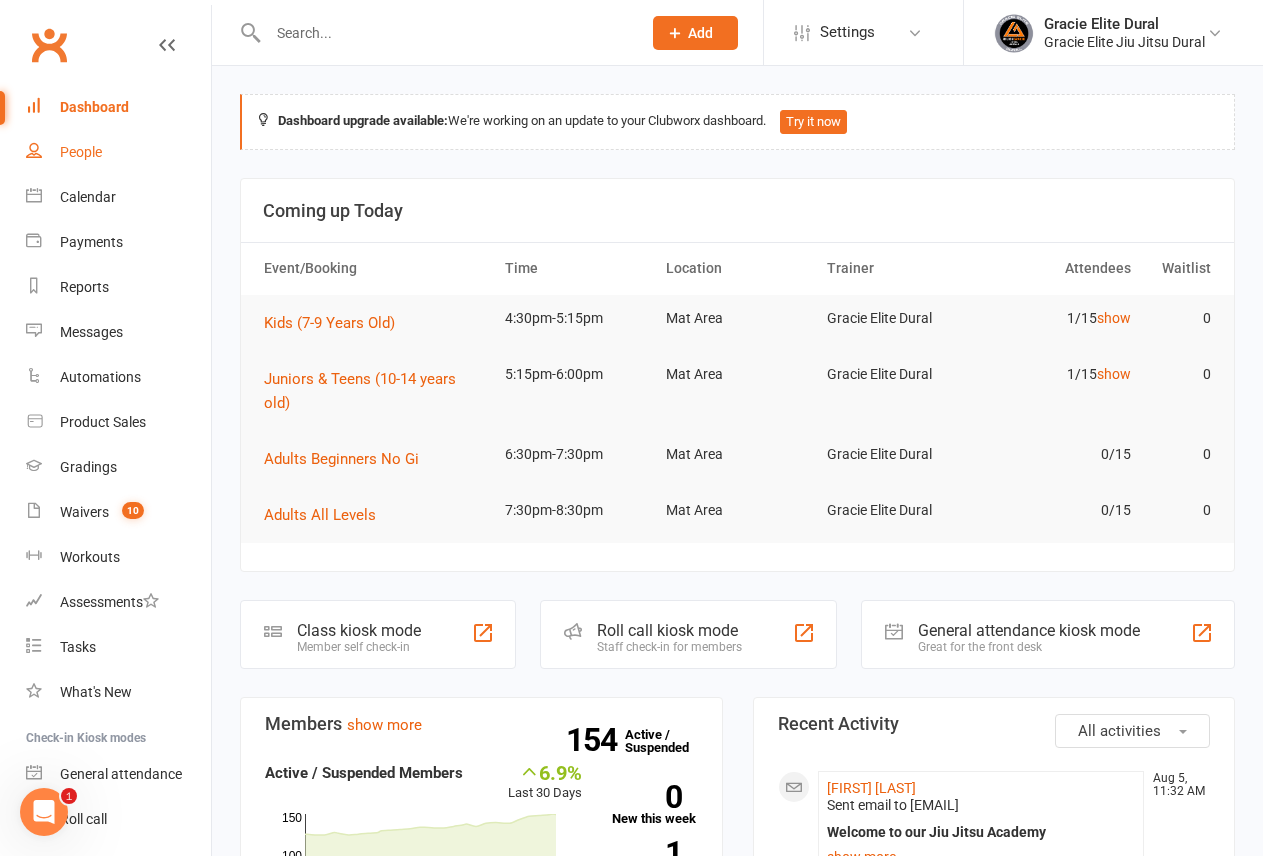 click on "People" at bounding box center [81, 152] 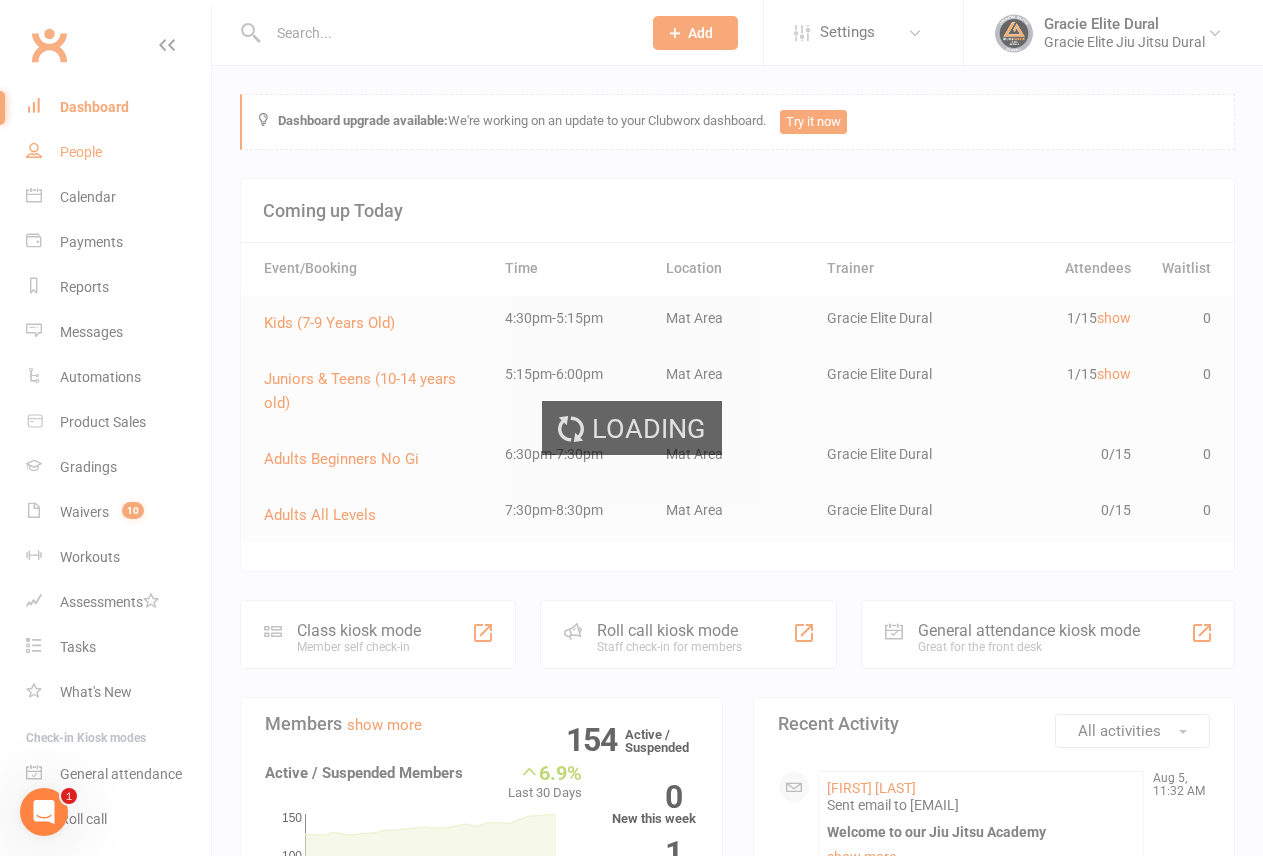 select on "100" 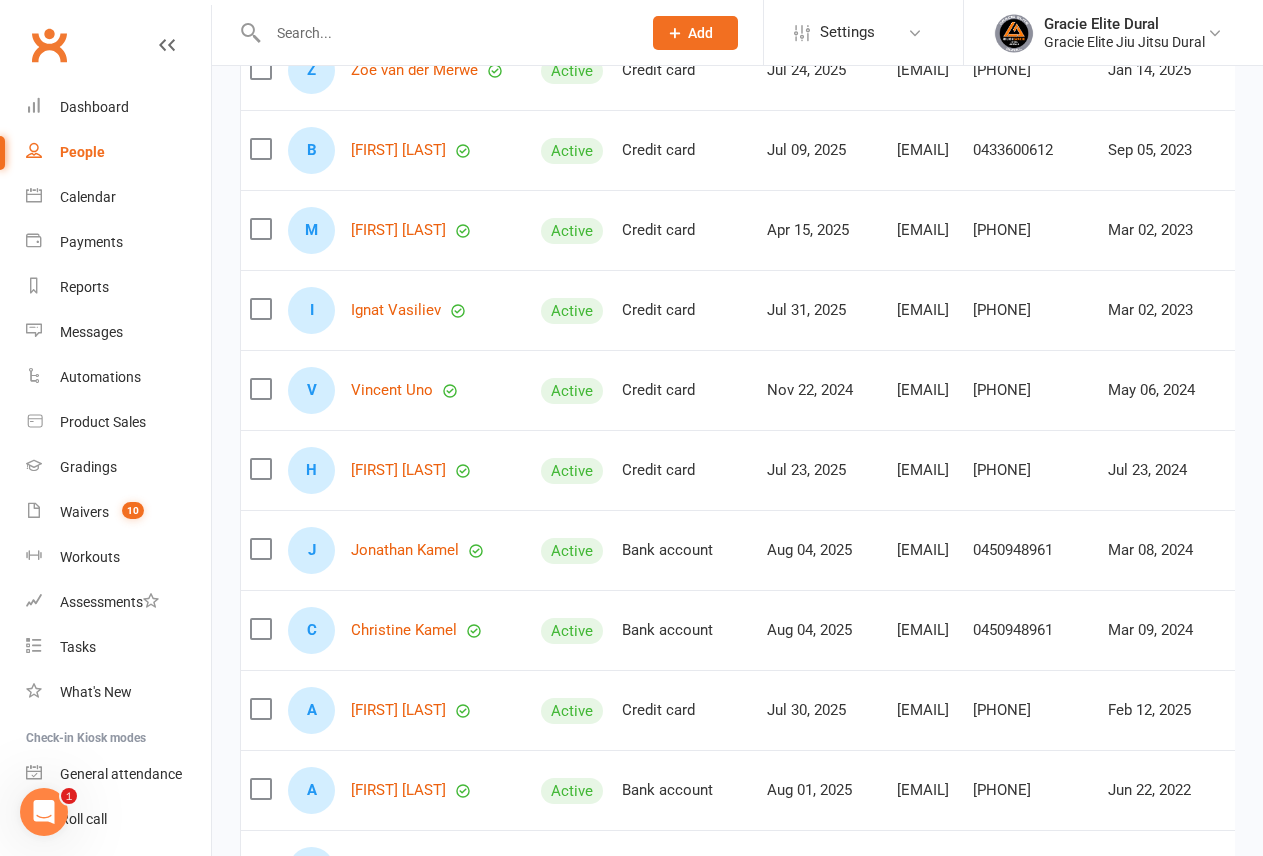 scroll, scrollTop: 0, scrollLeft: 0, axis: both 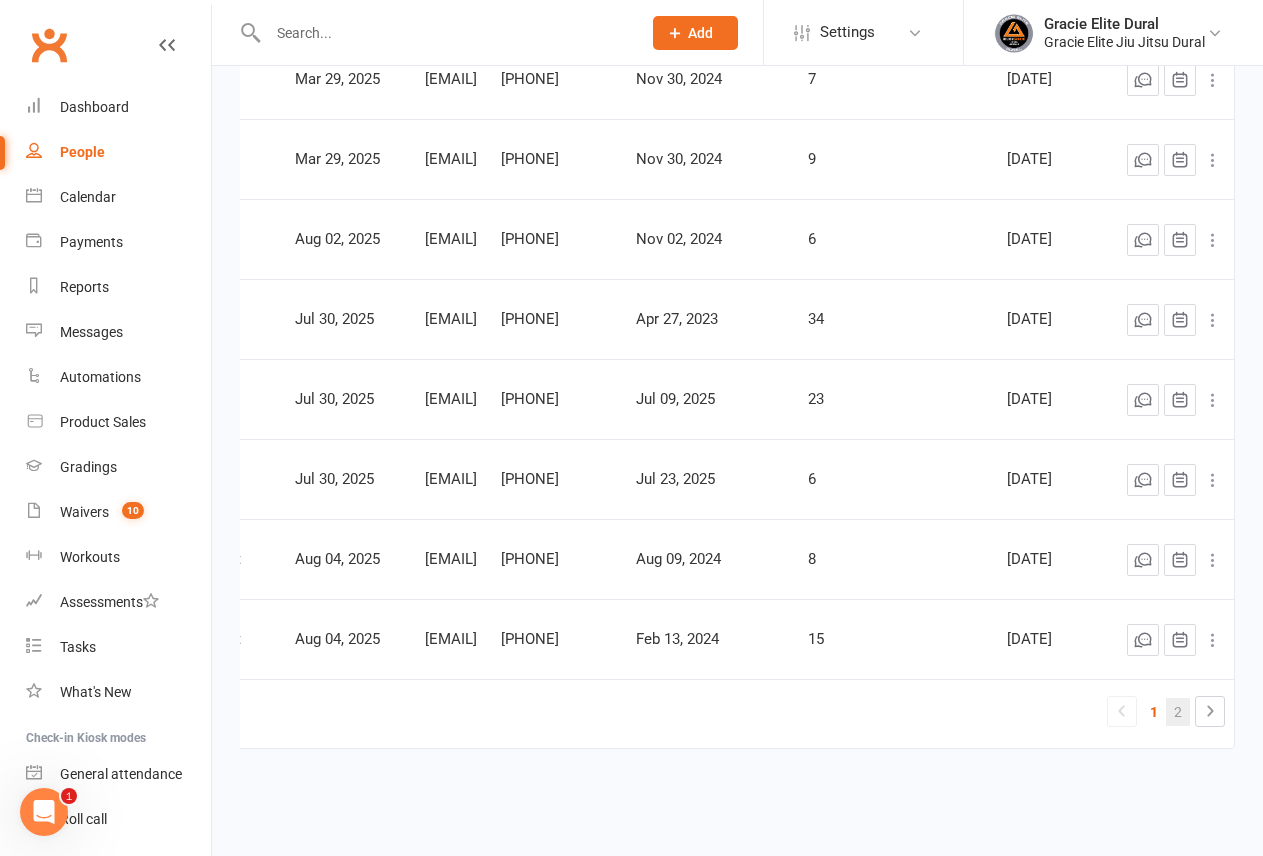 click on "2" at bounding box center [1178, 712] 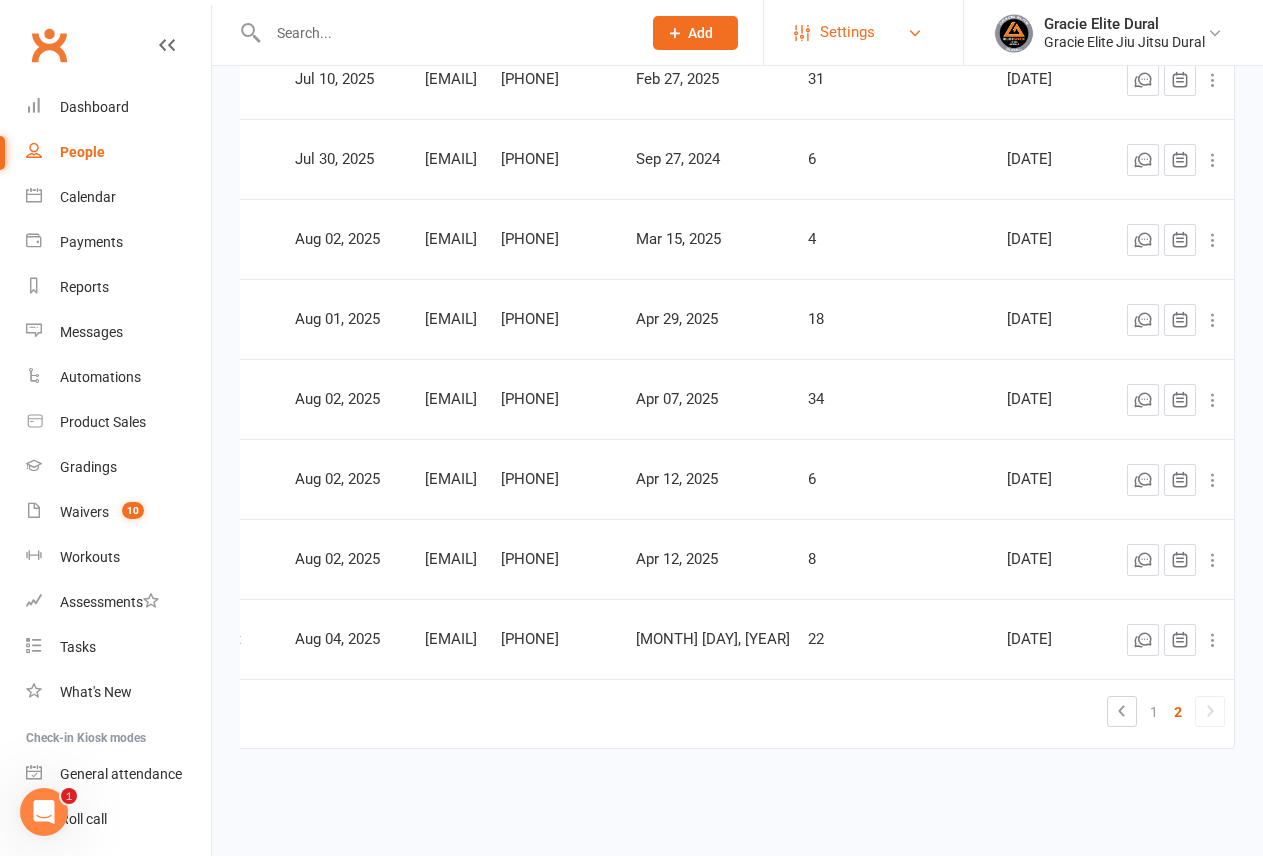 scroll, scrollTop: 4185, scrollLeft: 0, axis: vertical 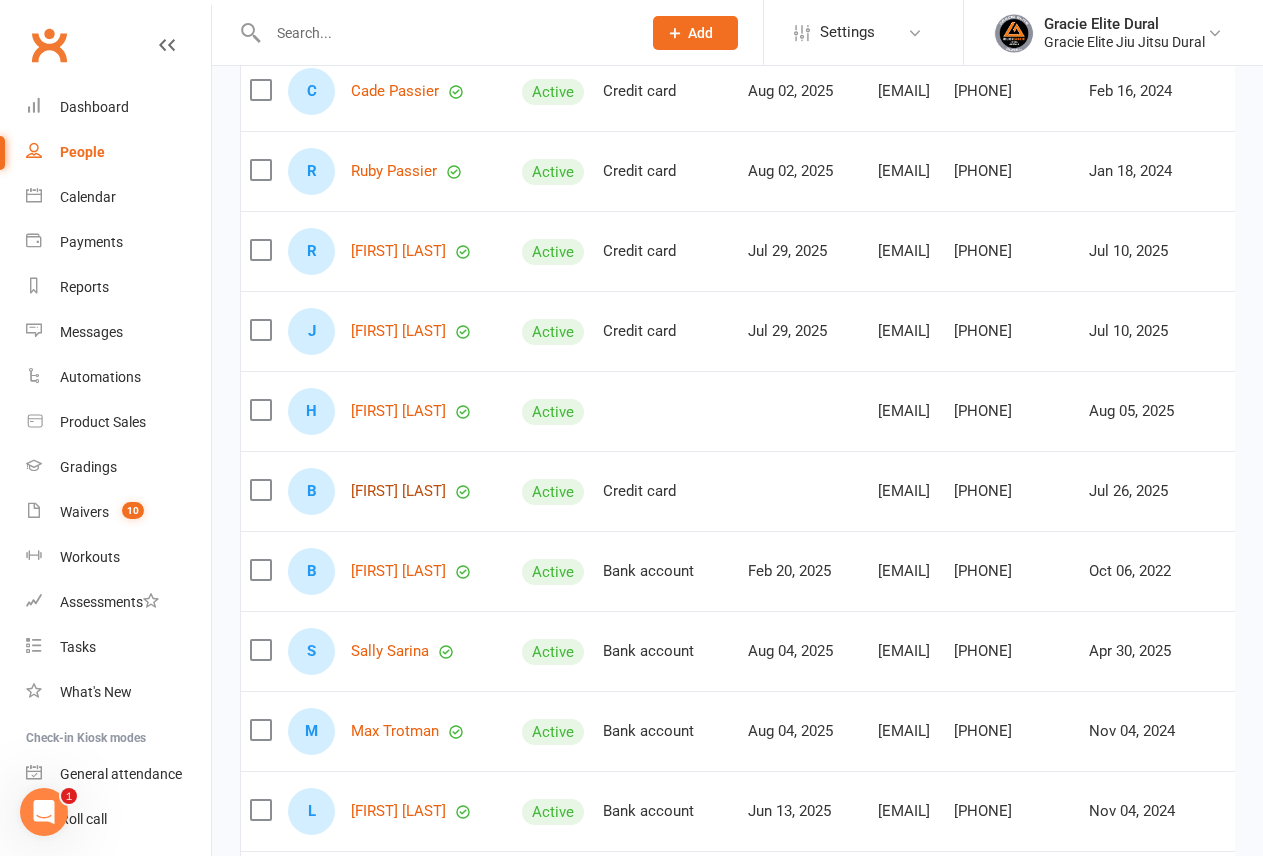 click on "Brenden Bastian" at bounding box center (398, 491) 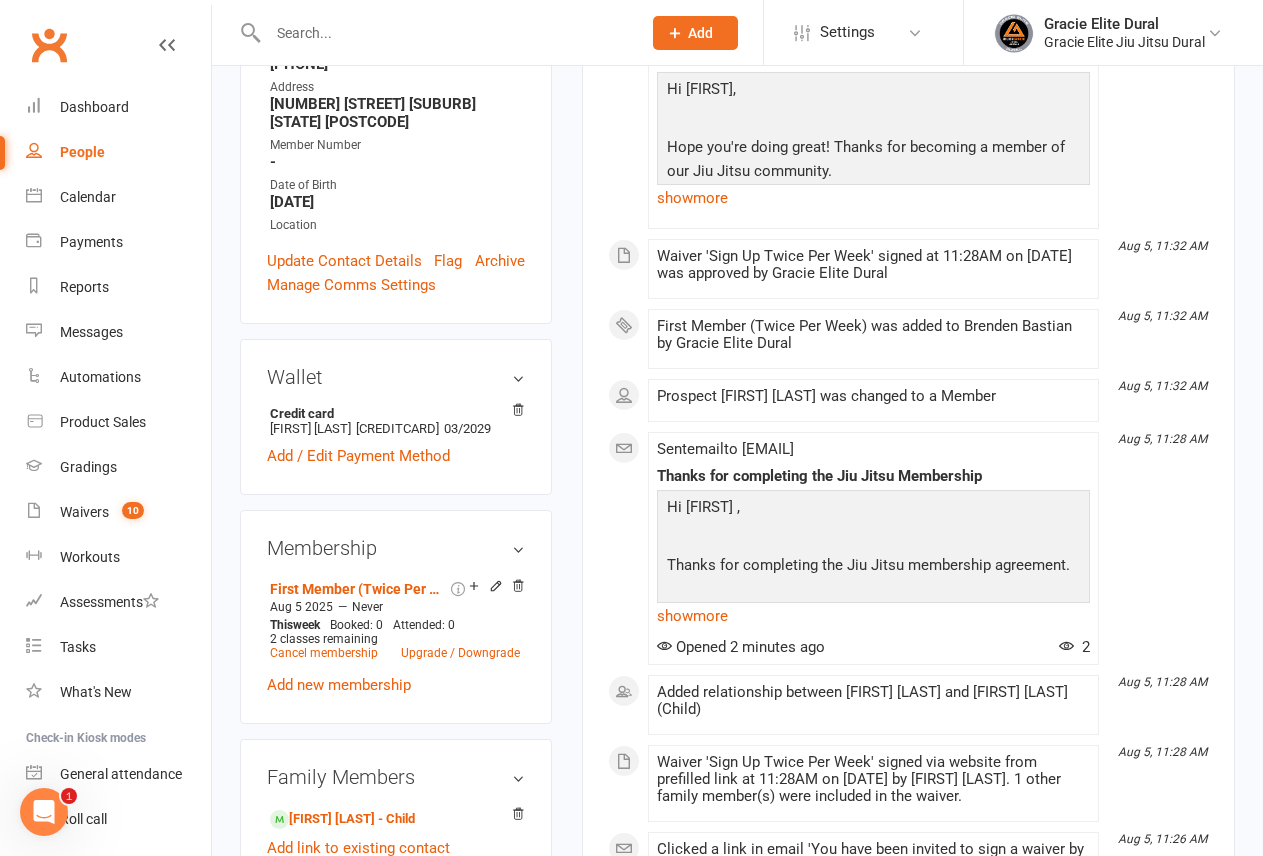 scroll, scrollTop: 500, scrollLeft: 0, axis: vertical 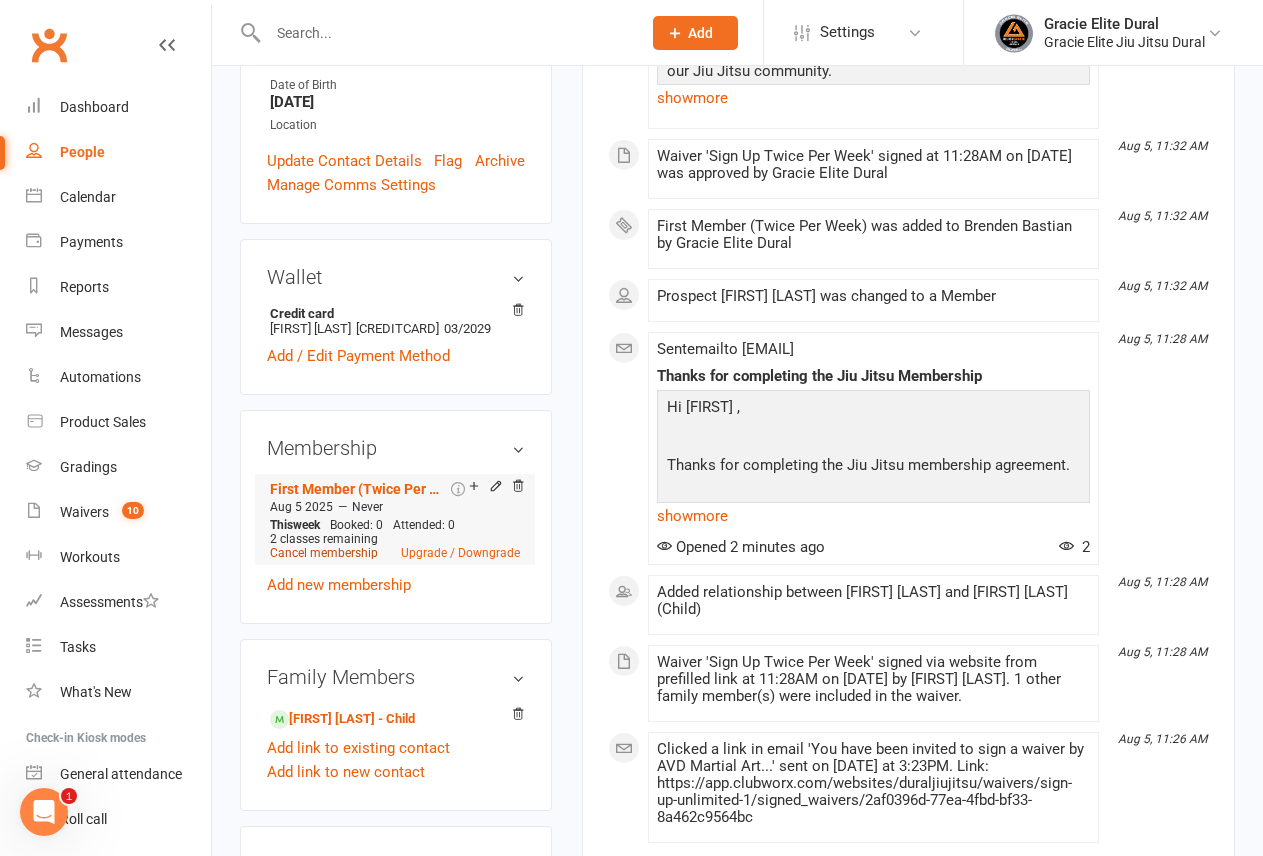 click on "Cancel membership" at bounding box center [324, 553] 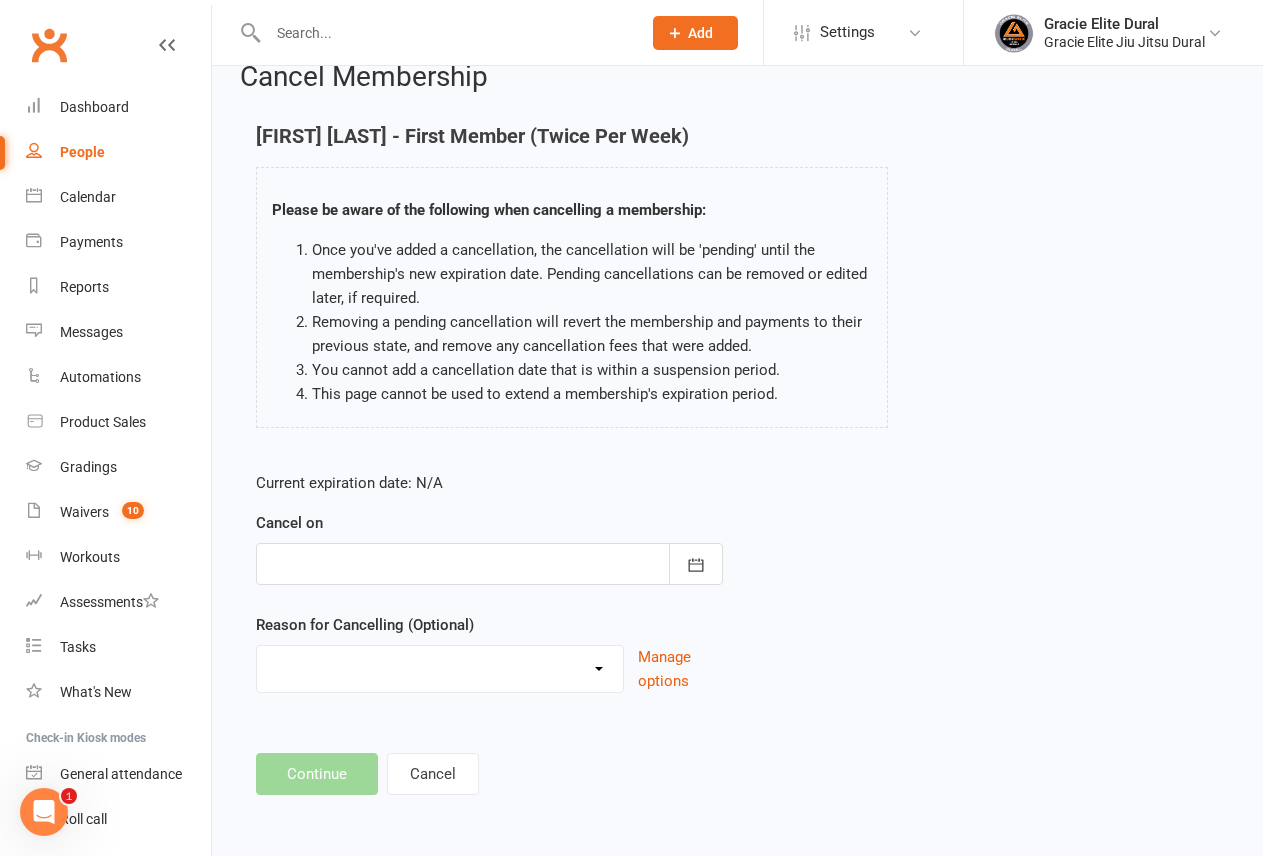 scroll, scrollTop: 0, scrollLeft: 0, axis: both 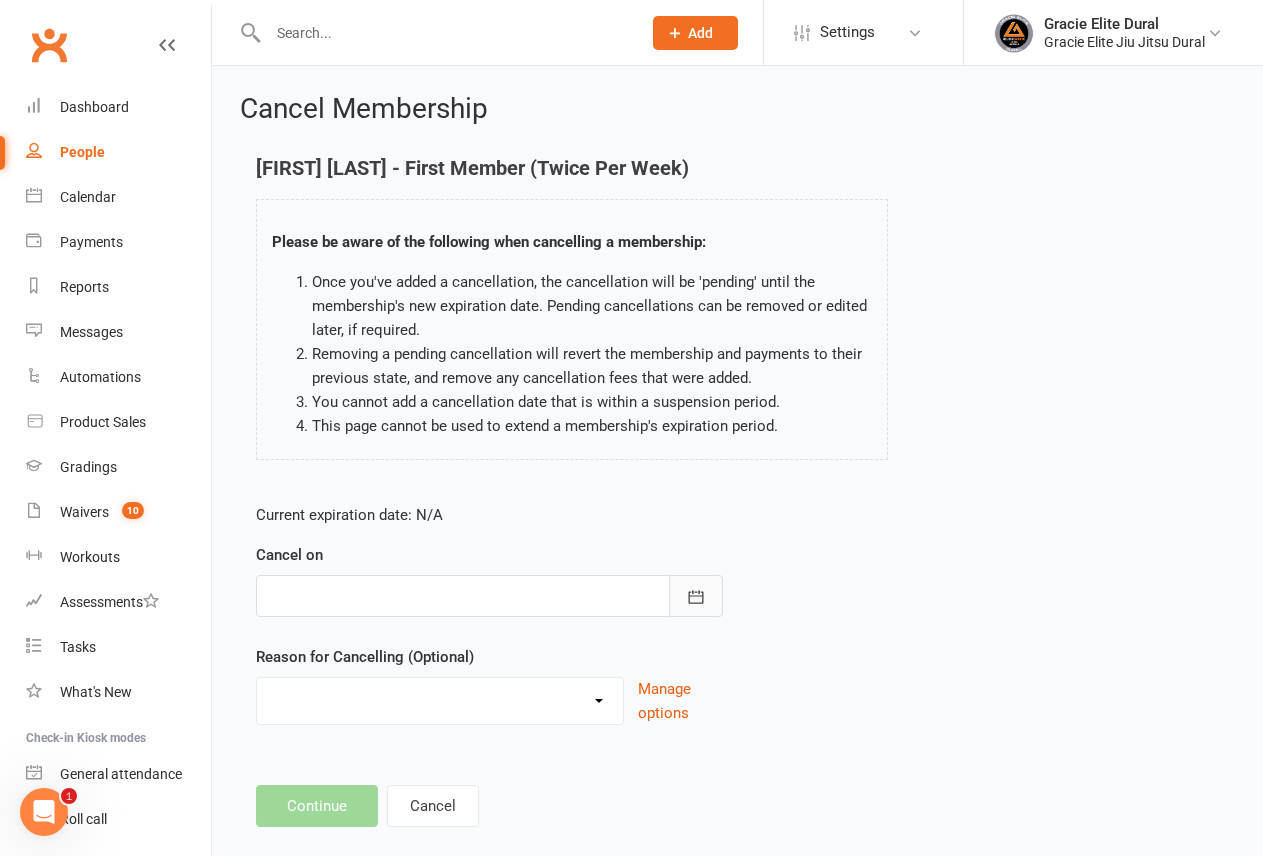 click 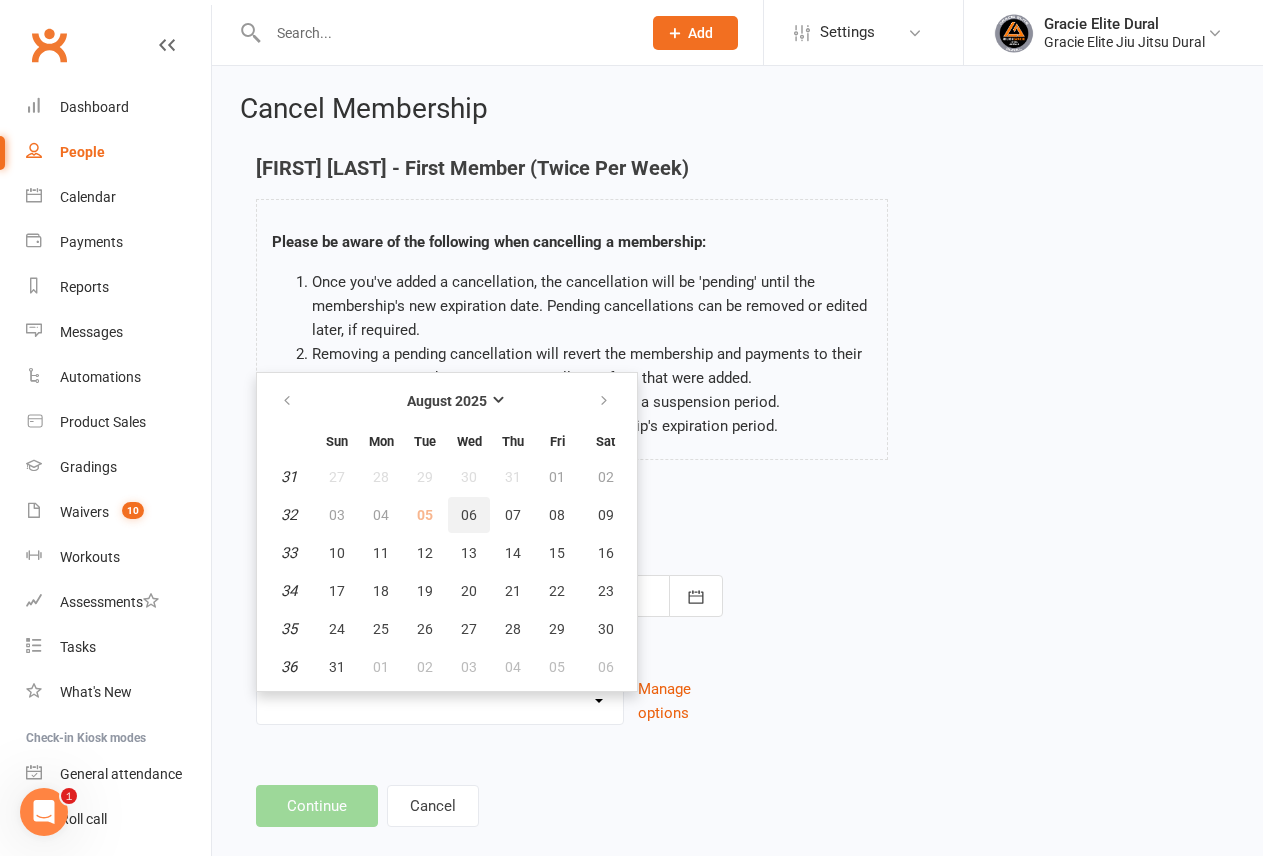 click on "06" at bounding box center (469, 515) 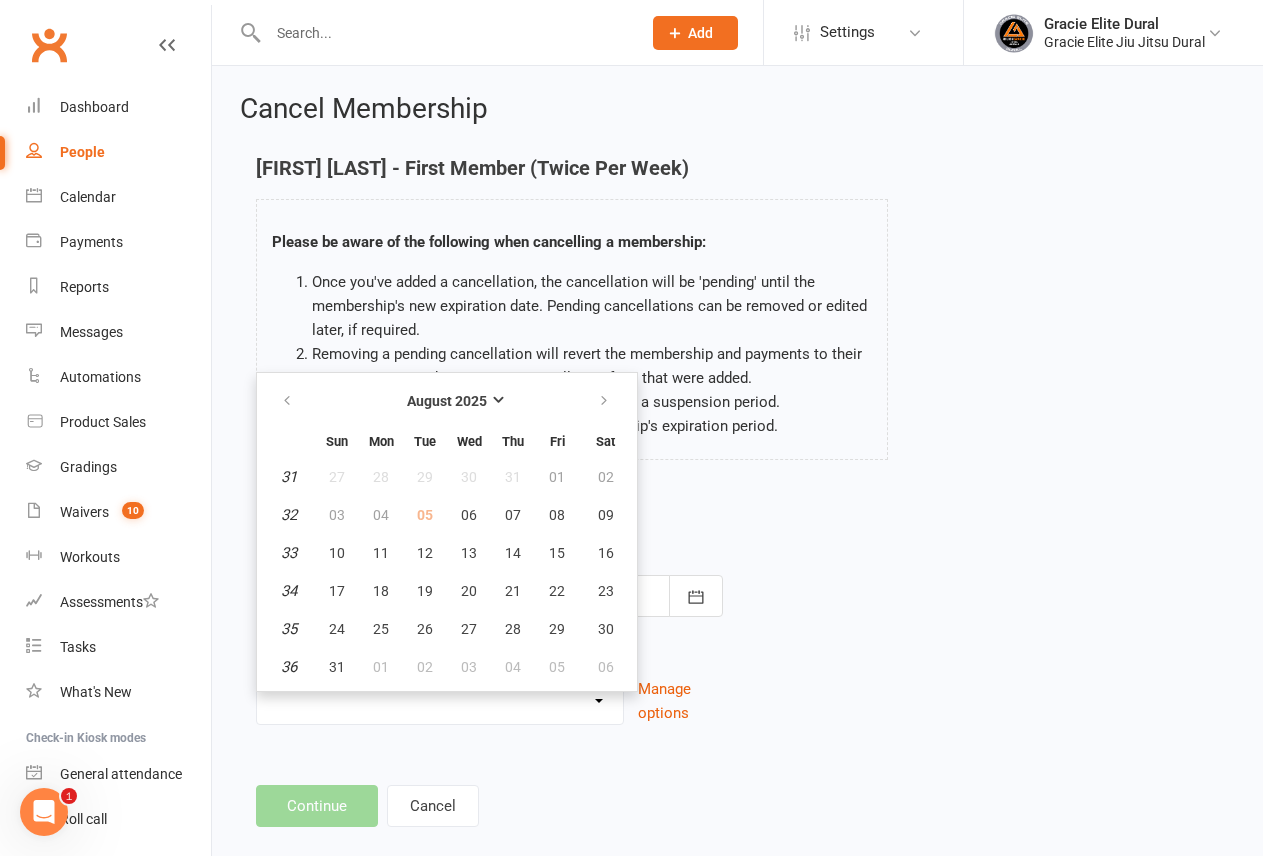 type on "06 Aug 2025" 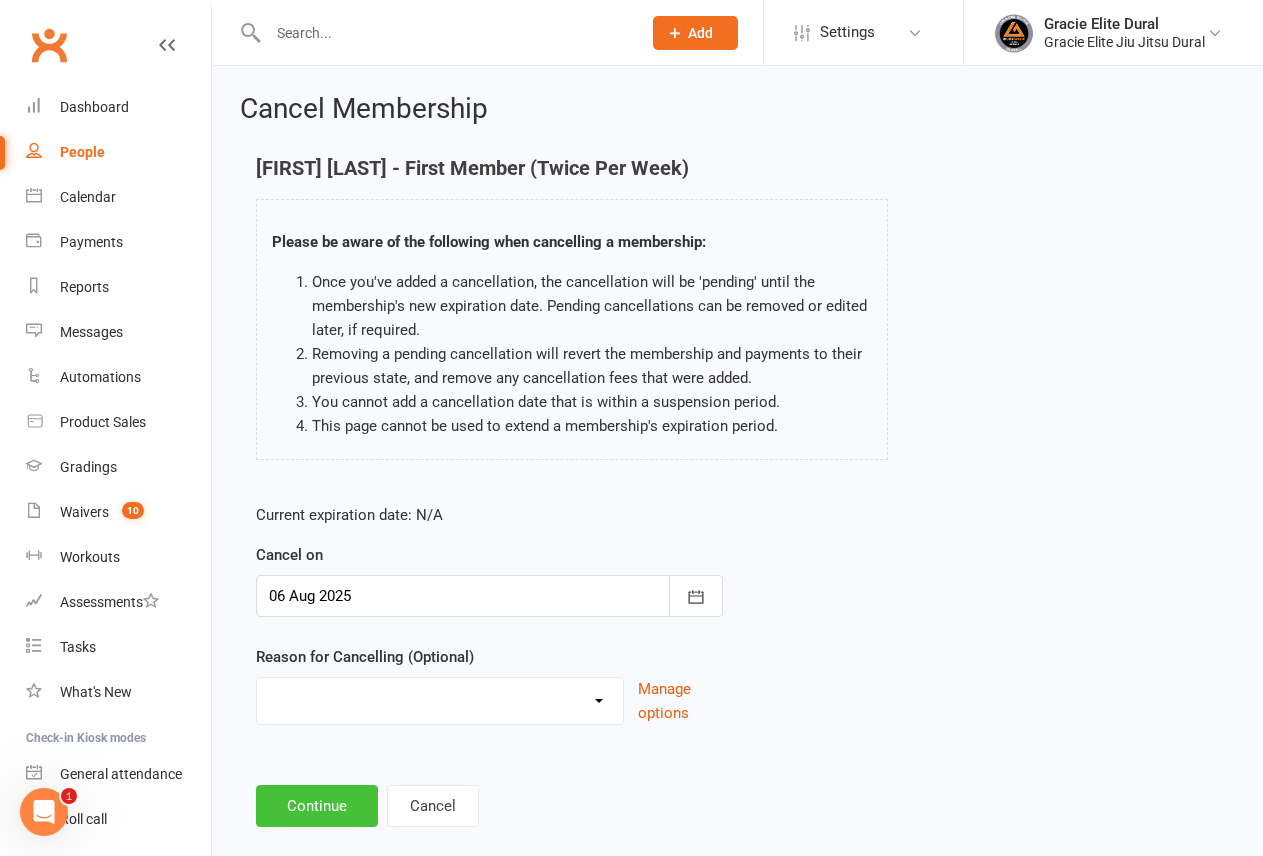 click on "Continue" at bounding box center (317, 806) 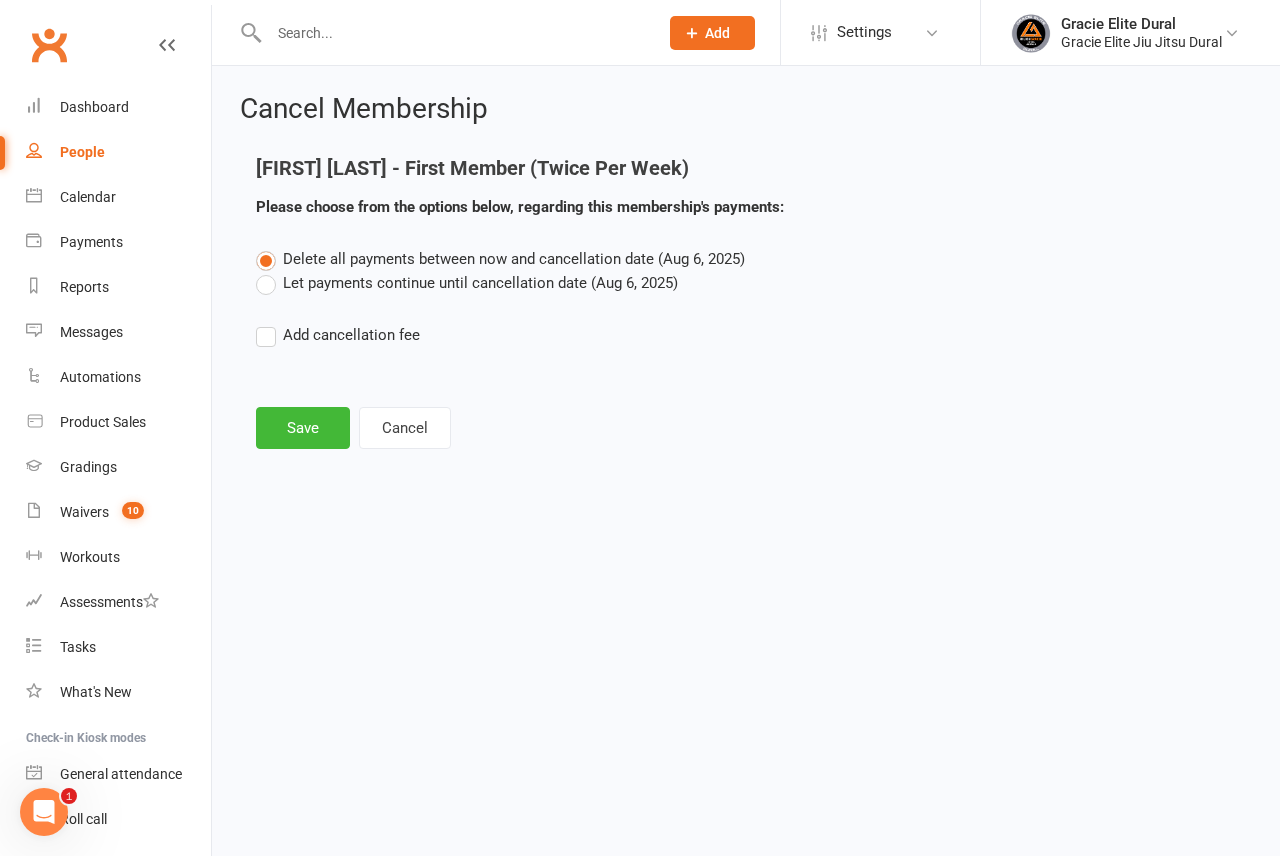 drag, startPoint x: 267, startPoint y: 285, endPoint x: 279, endPoint y: 290, distance: 13 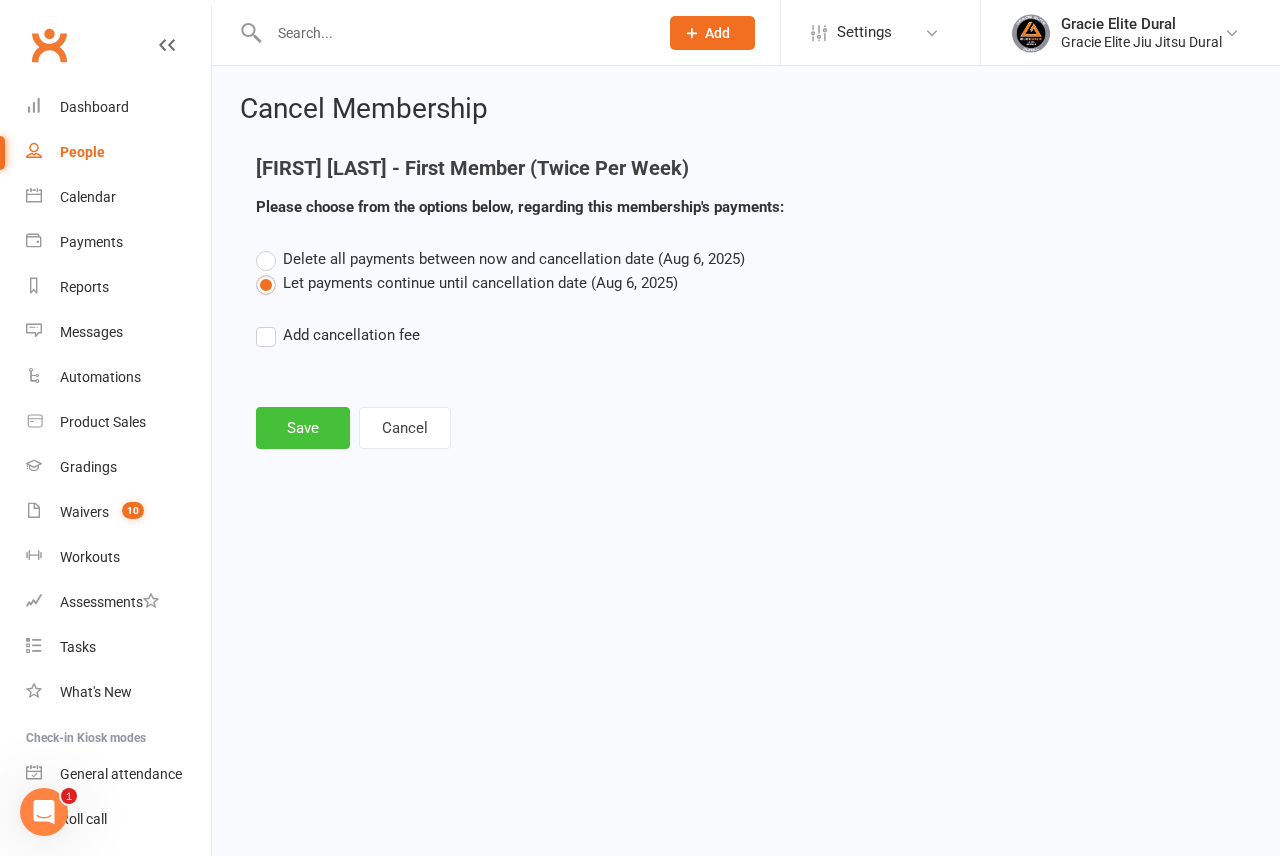 click on "Save" at bounding box center (303, 428) 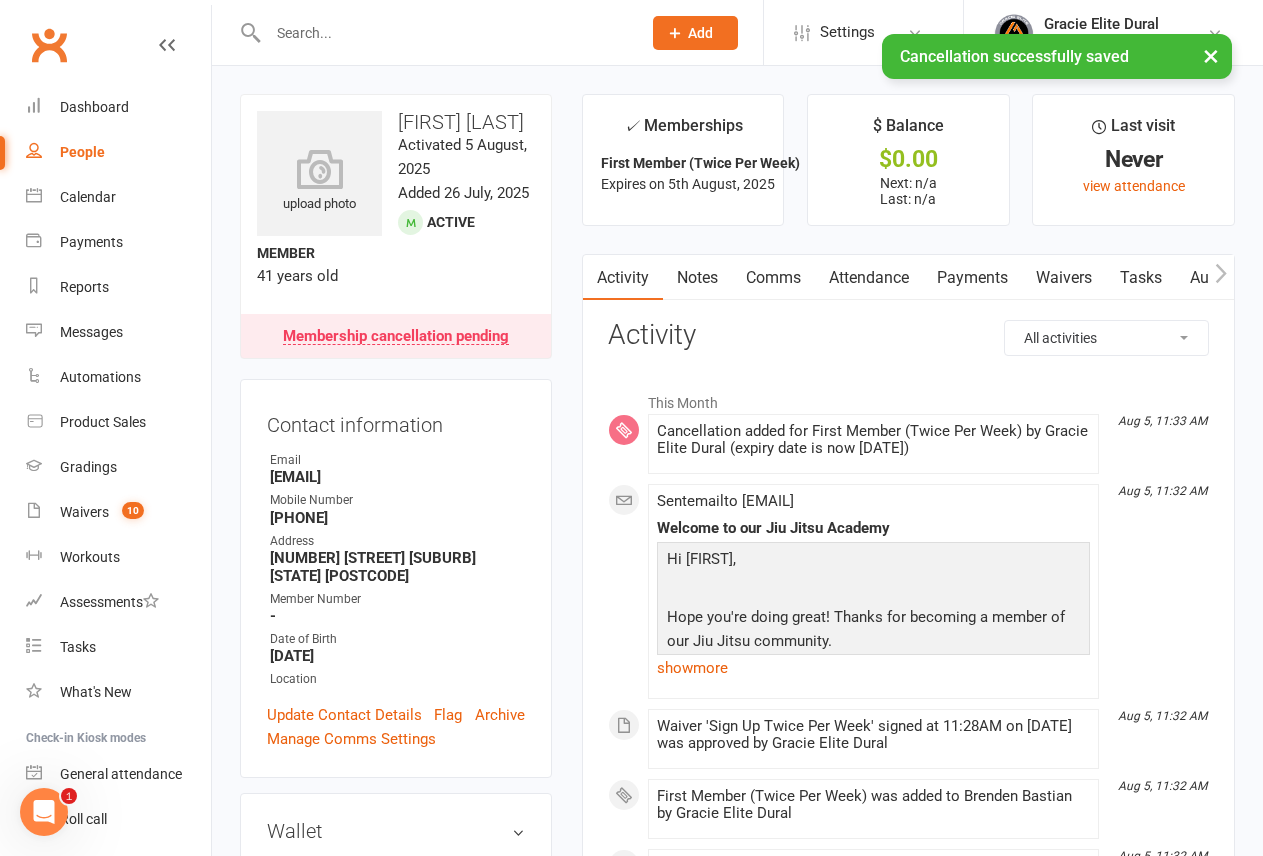 click on "Payments" at bounding box center [972, 278] 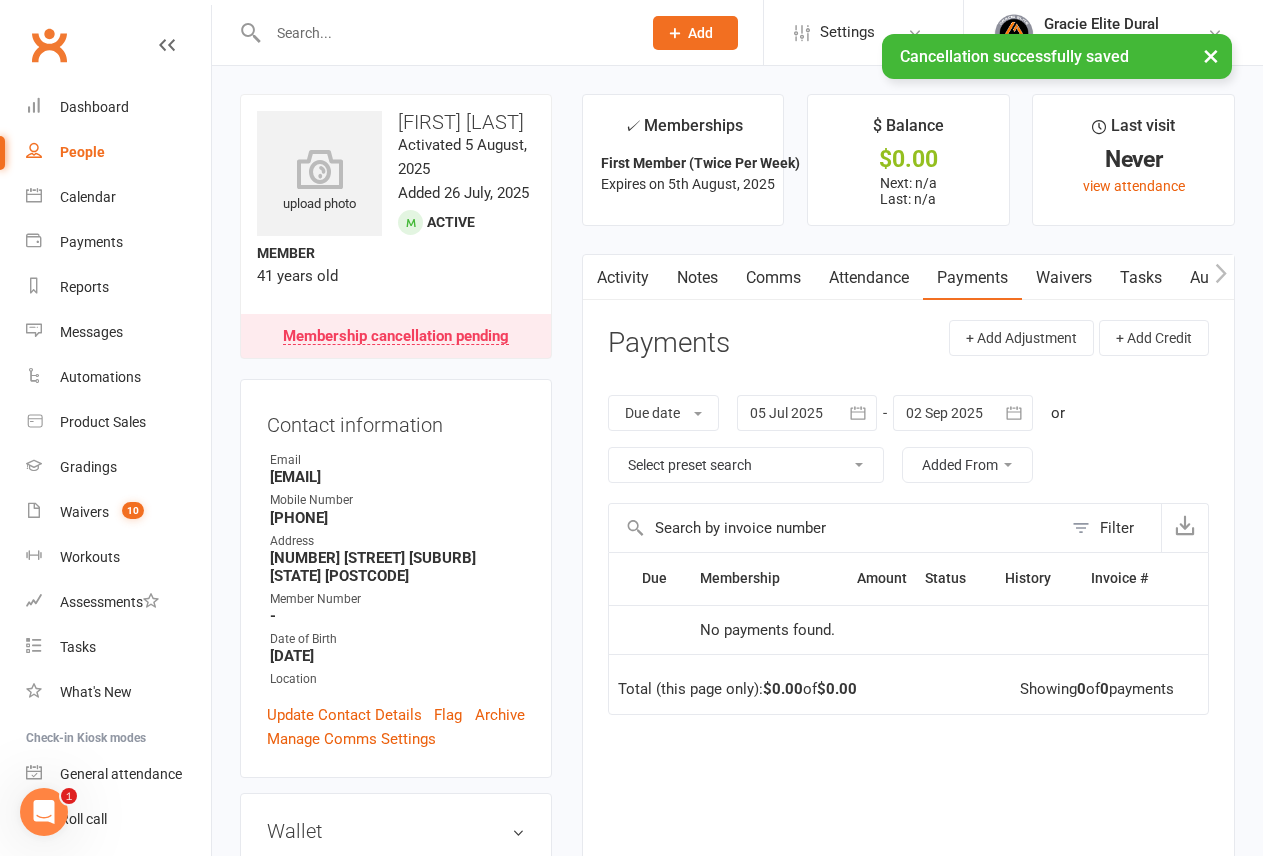 click 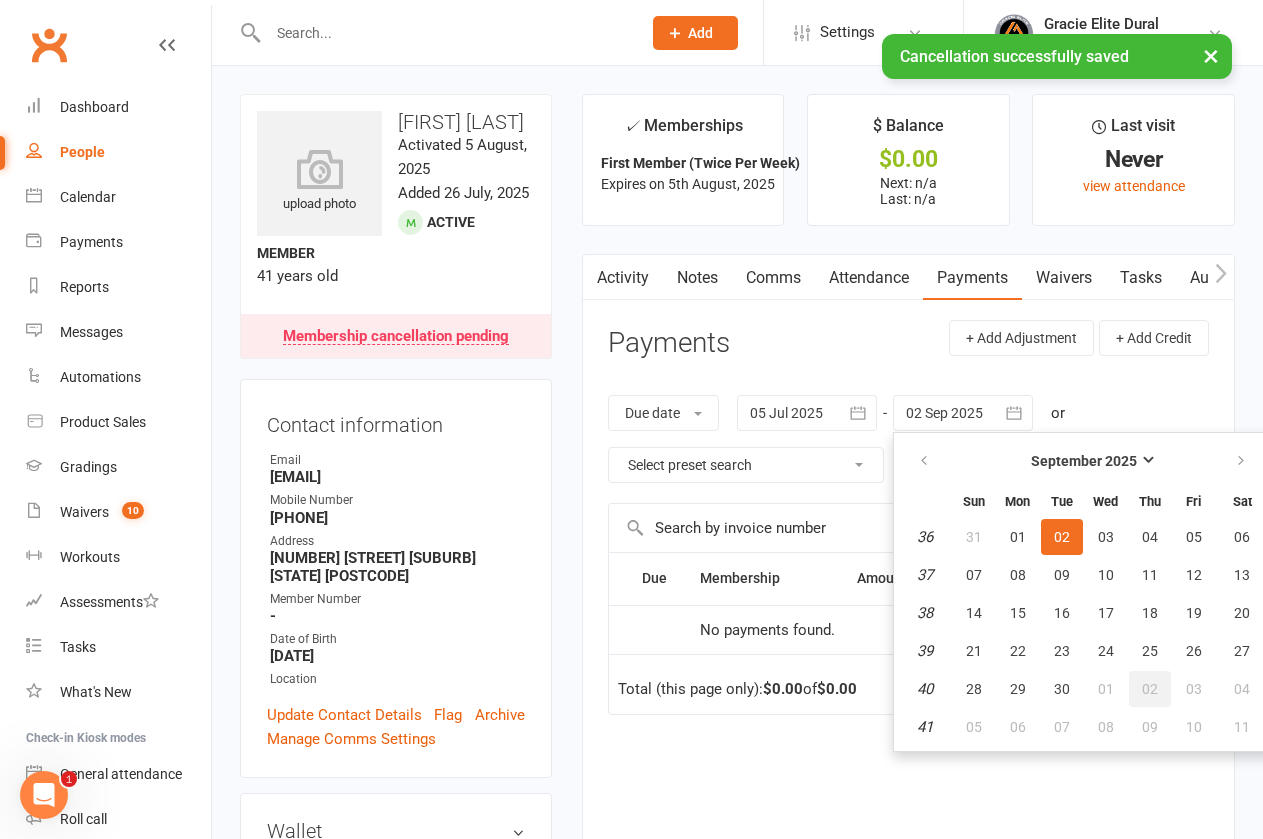 click on "02" at bounding box center [1150, 689] 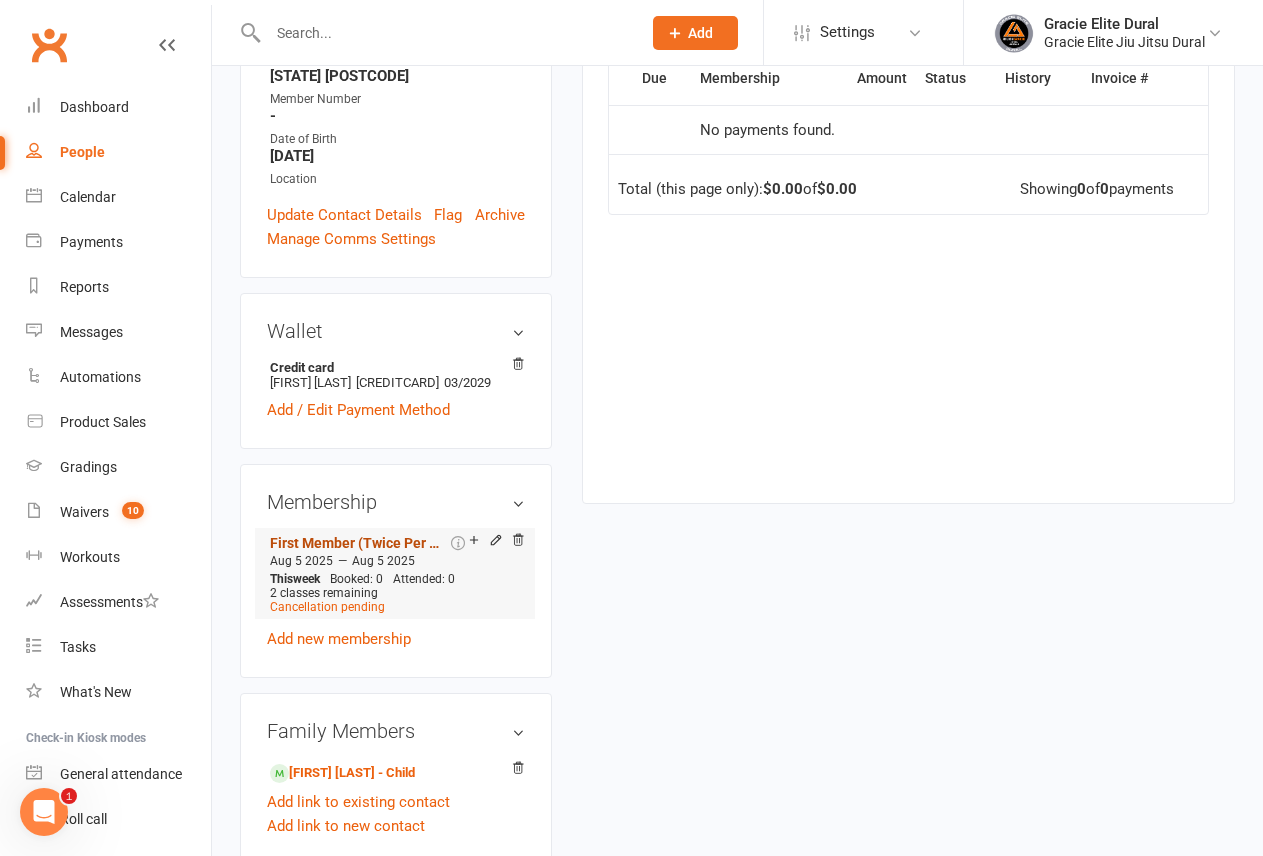 scroll, scrollTop: 800, scrollLeft: 0, axis: vertical 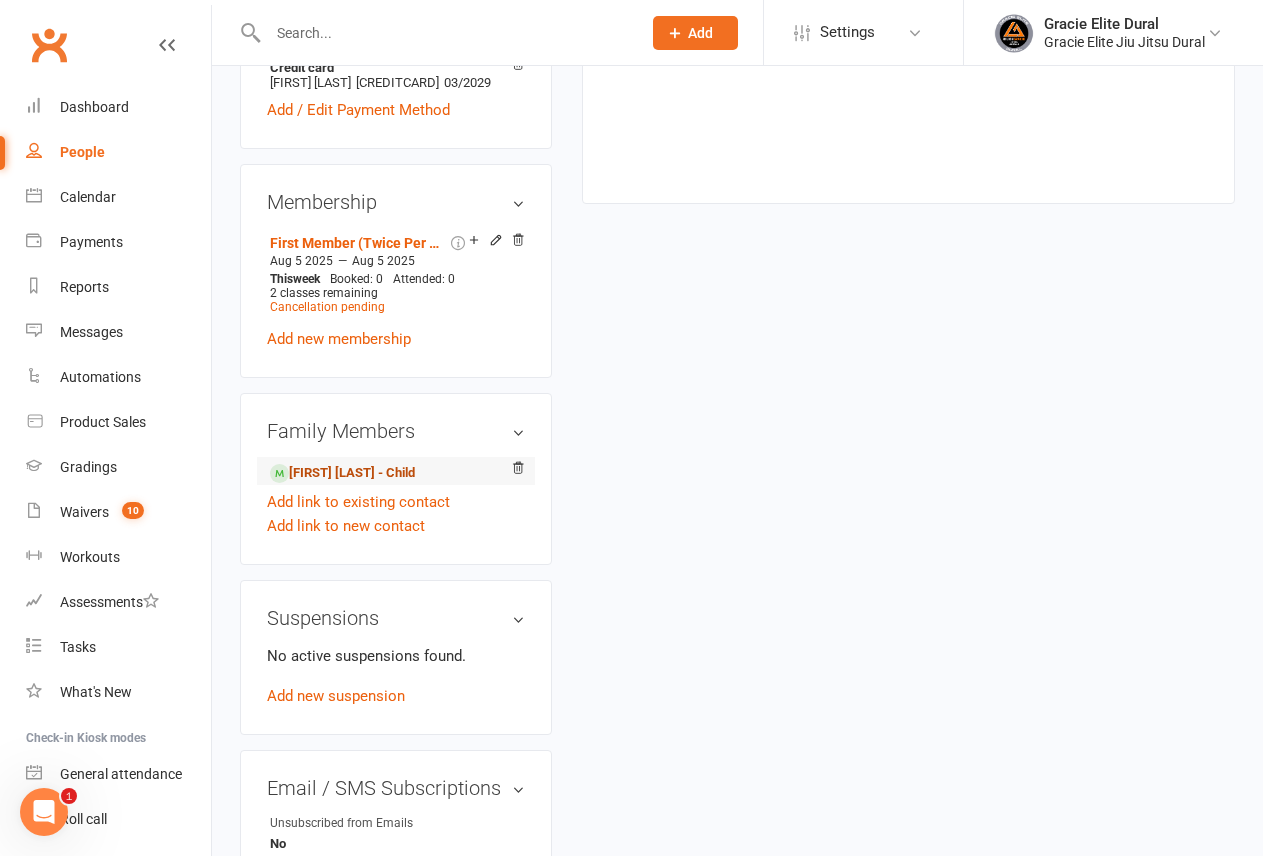 click on "Harvey Bastian - Child" at bounding box center [342, 473] 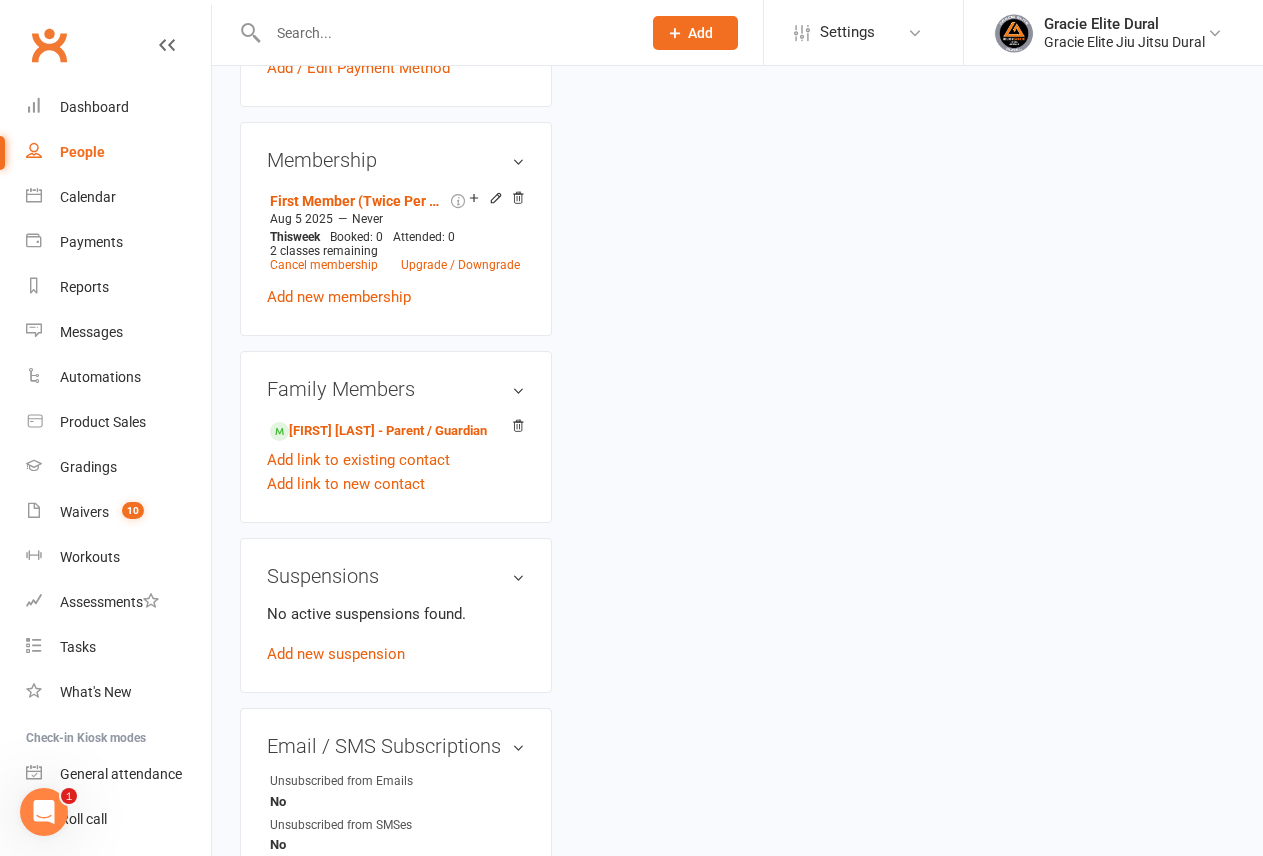 scroll, scrollTop: 0, scrollLeft: 0, axis: both 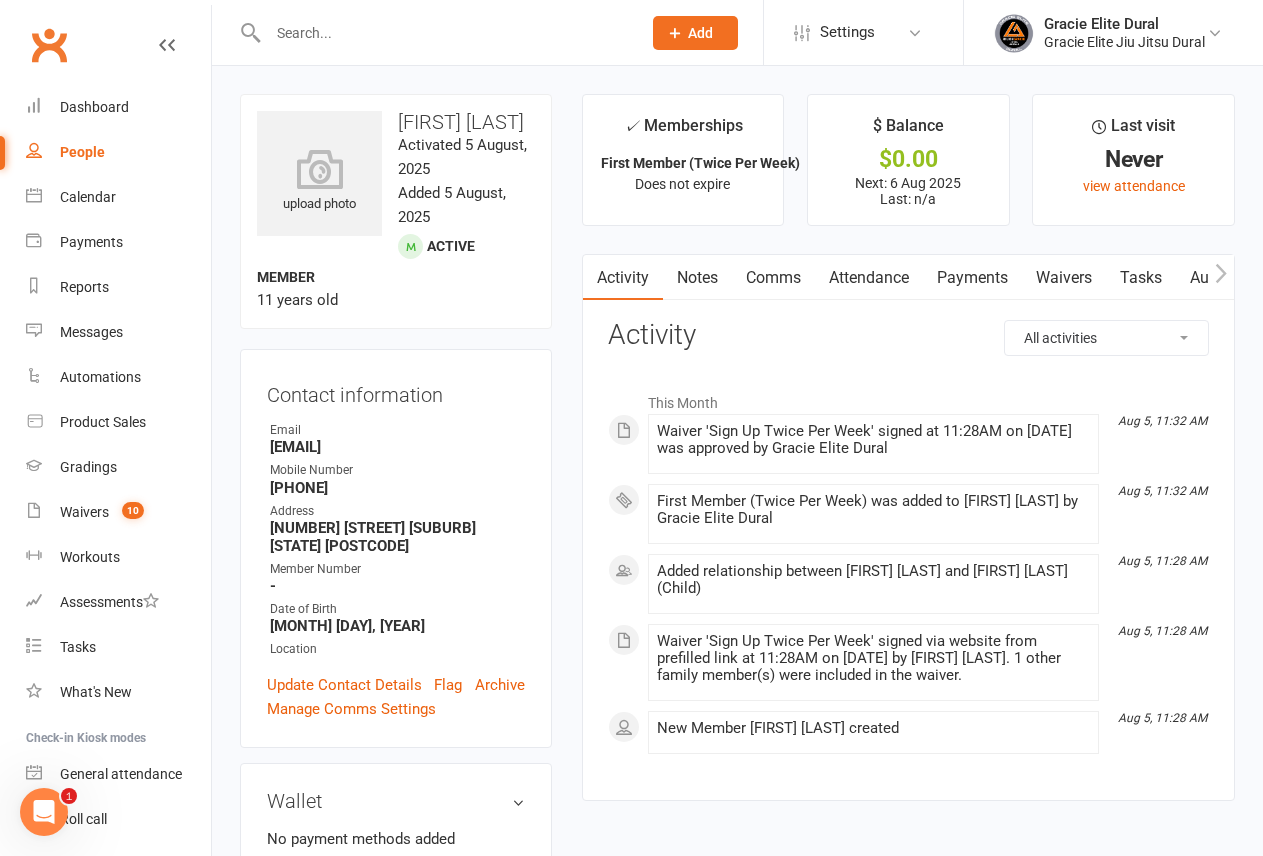 click on "Payments" at bounding box center [972, 278] 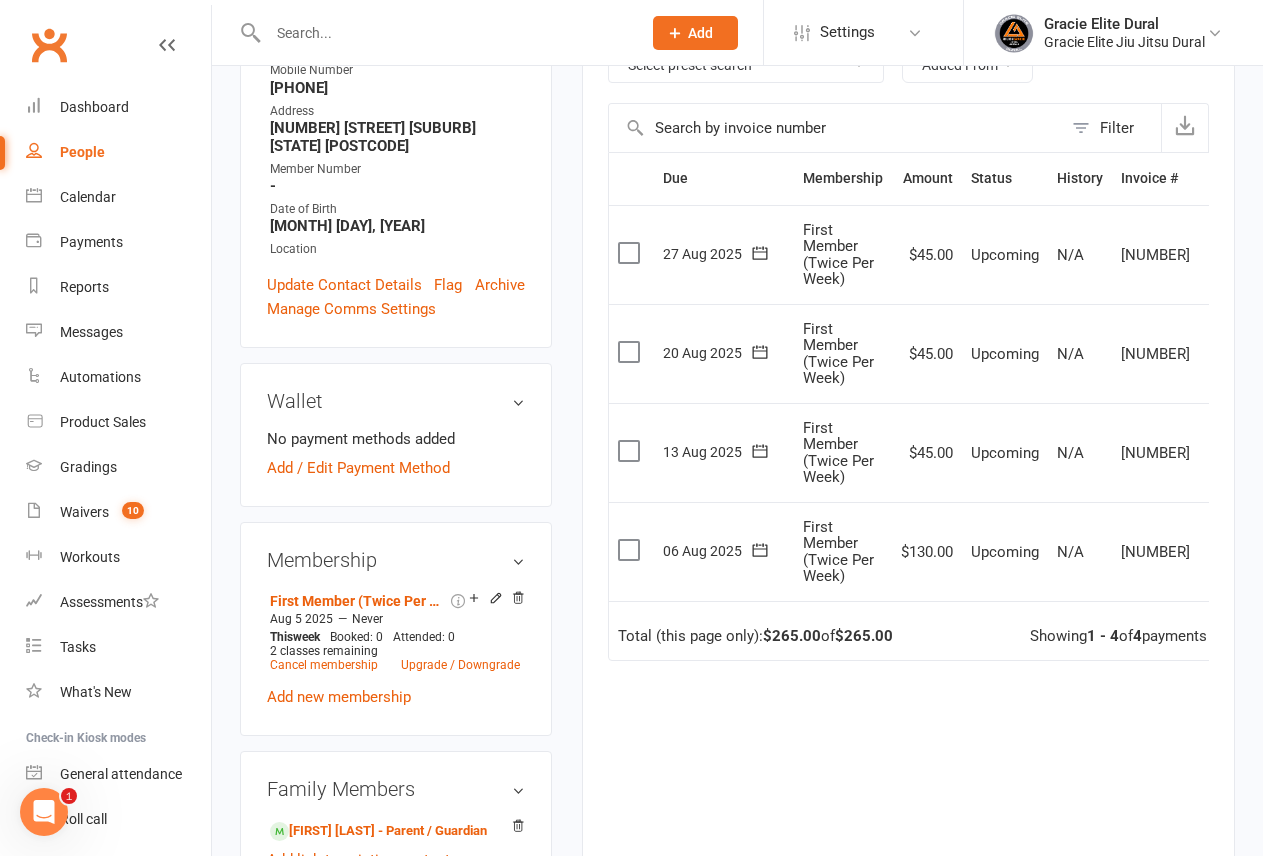 scroll, scrollTop: 300, scrollLeft: 0, axis: vertical 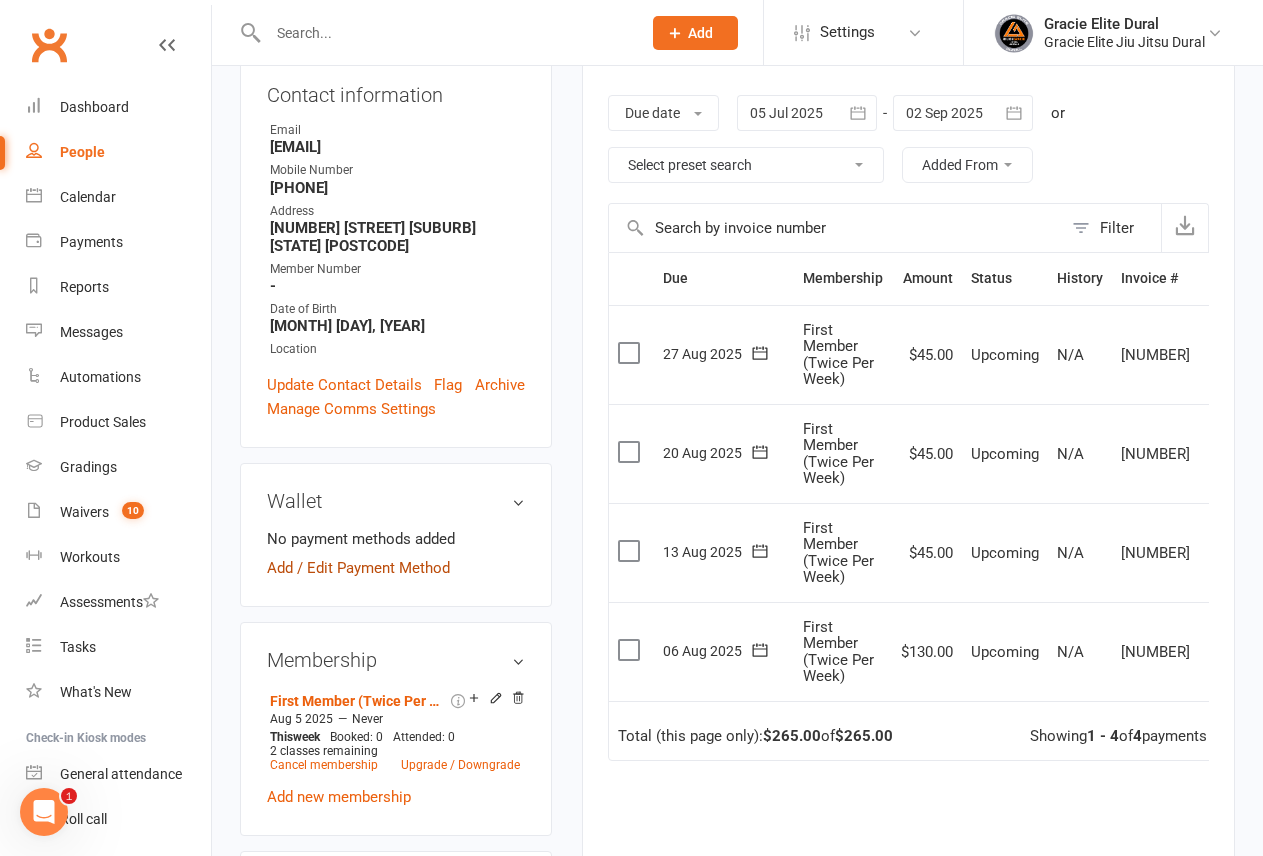 click on "Add / Edit Payment Method" at bounding box center (358, 568) 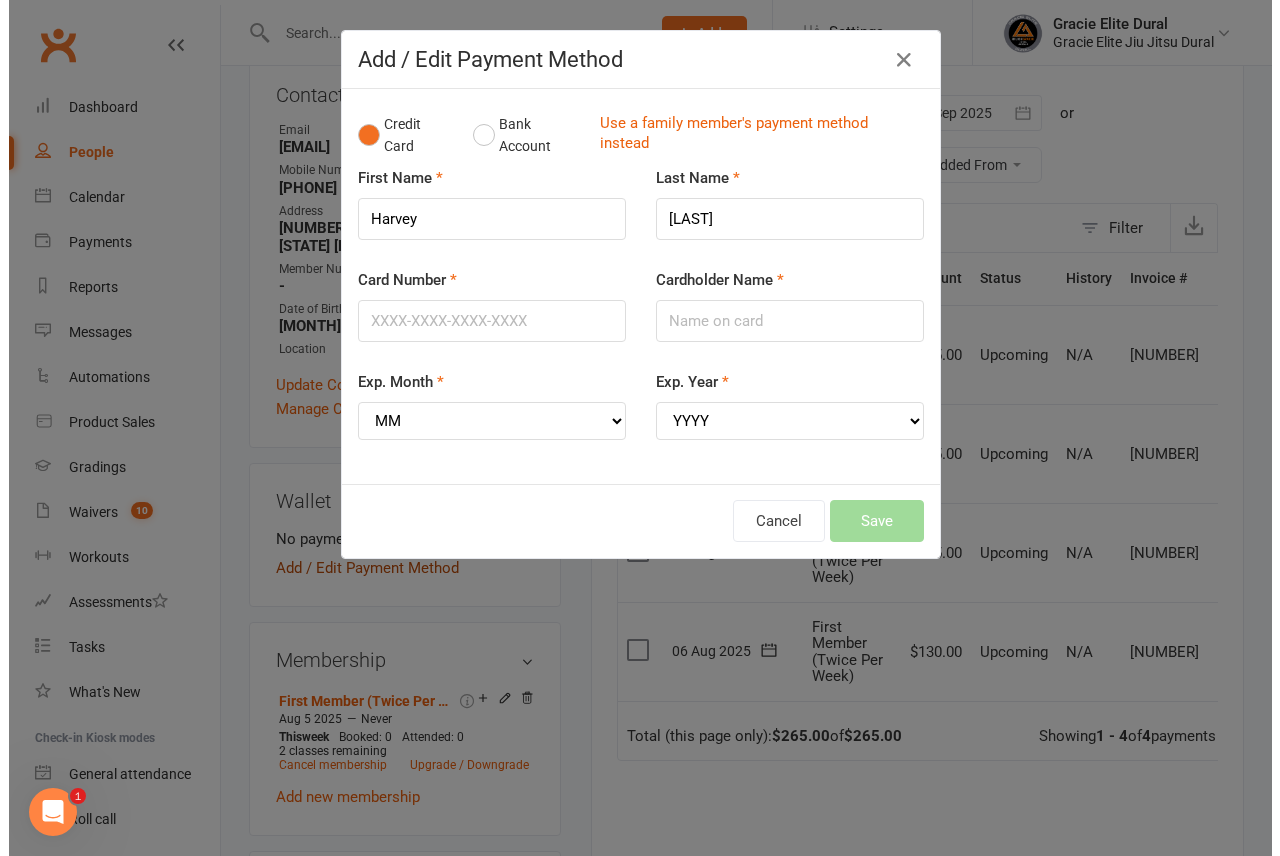 scroll, scrollTop: 276, scrollLeft: 0, axis: vertical 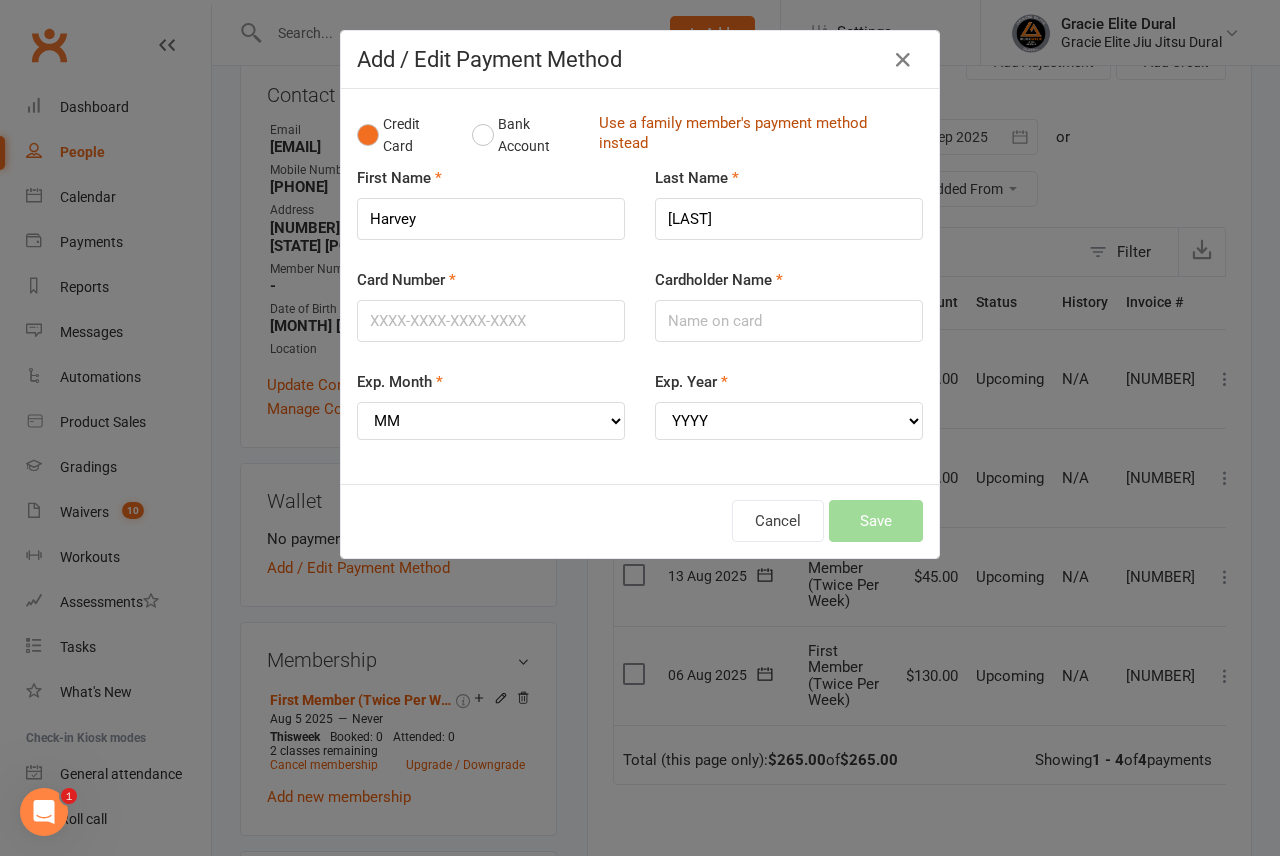 click on "Use a family member's payment method instead" at bounding box center (756, 135) 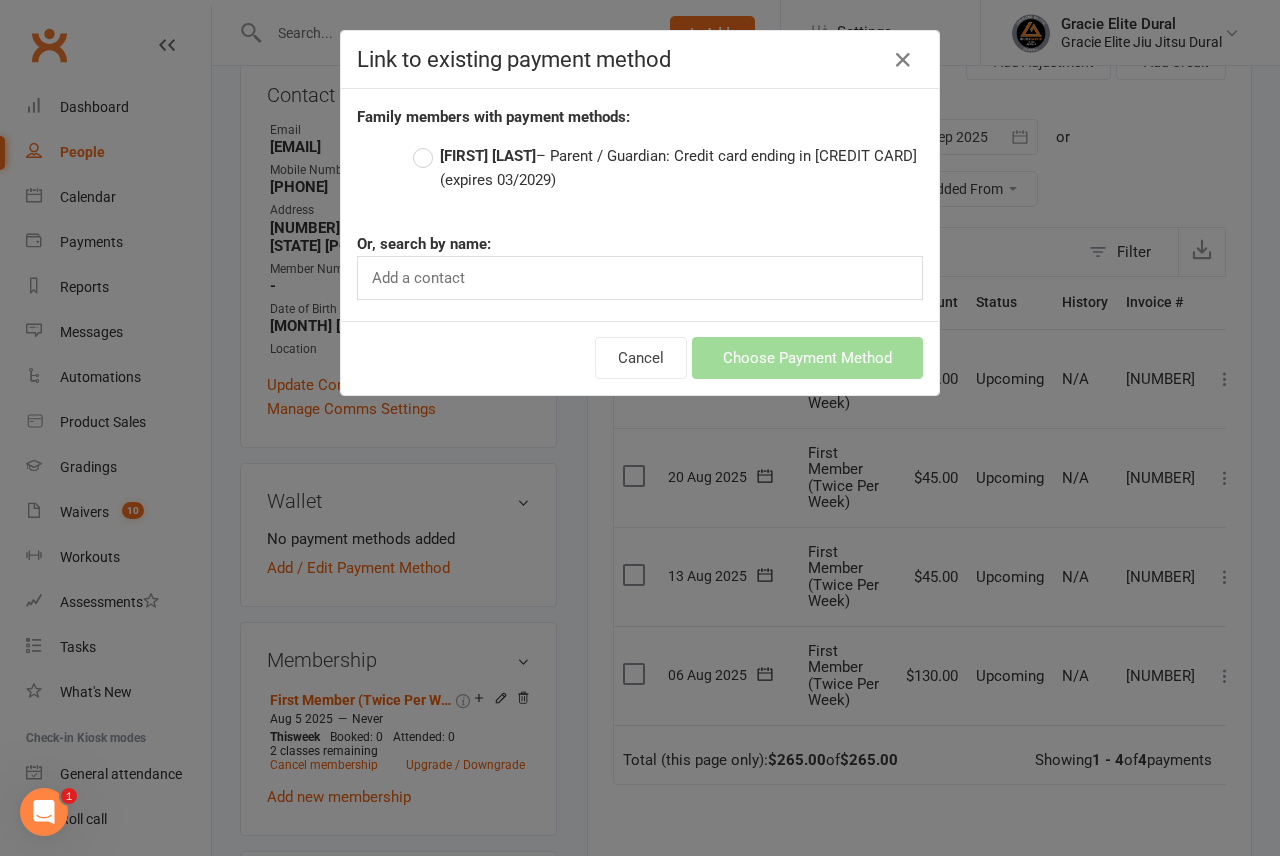 click on "Brenden Bastian  – Parent / Guardian: Credit card ending in 1469  (expires 03/2029)" at bounding box center (668, 168) 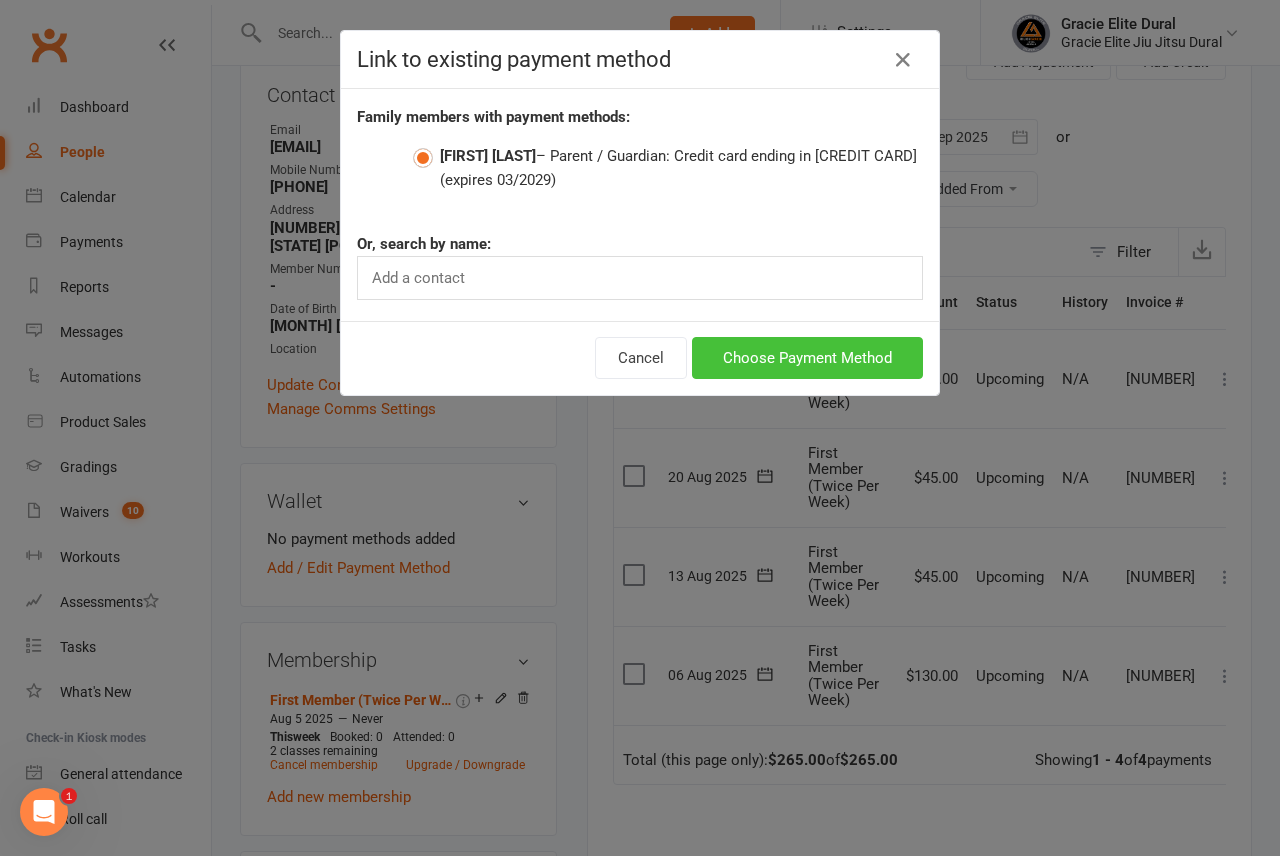 click on "Choose Payment Method" at bounding box center [807, 358] 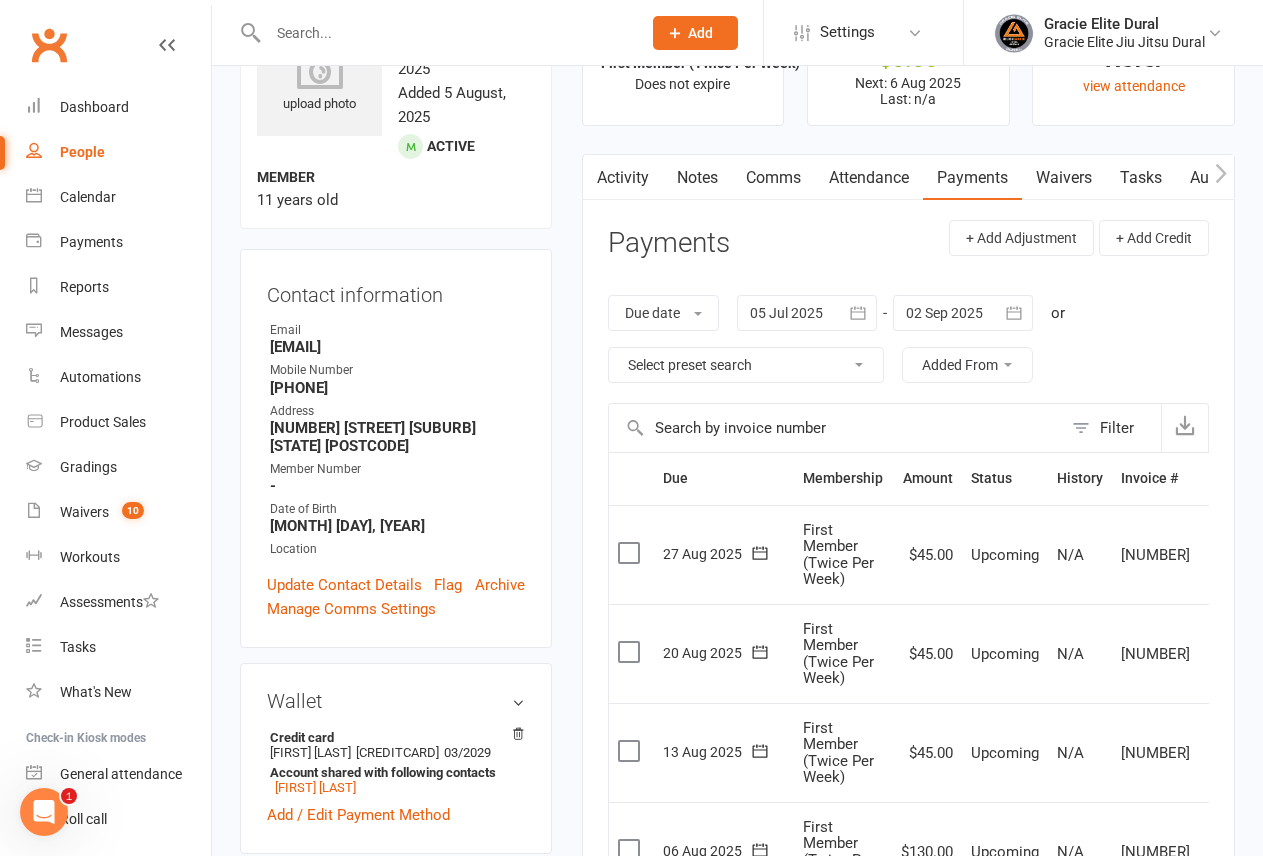 scroll, scrollTop: 0, scrollLeft: 0, axis: both 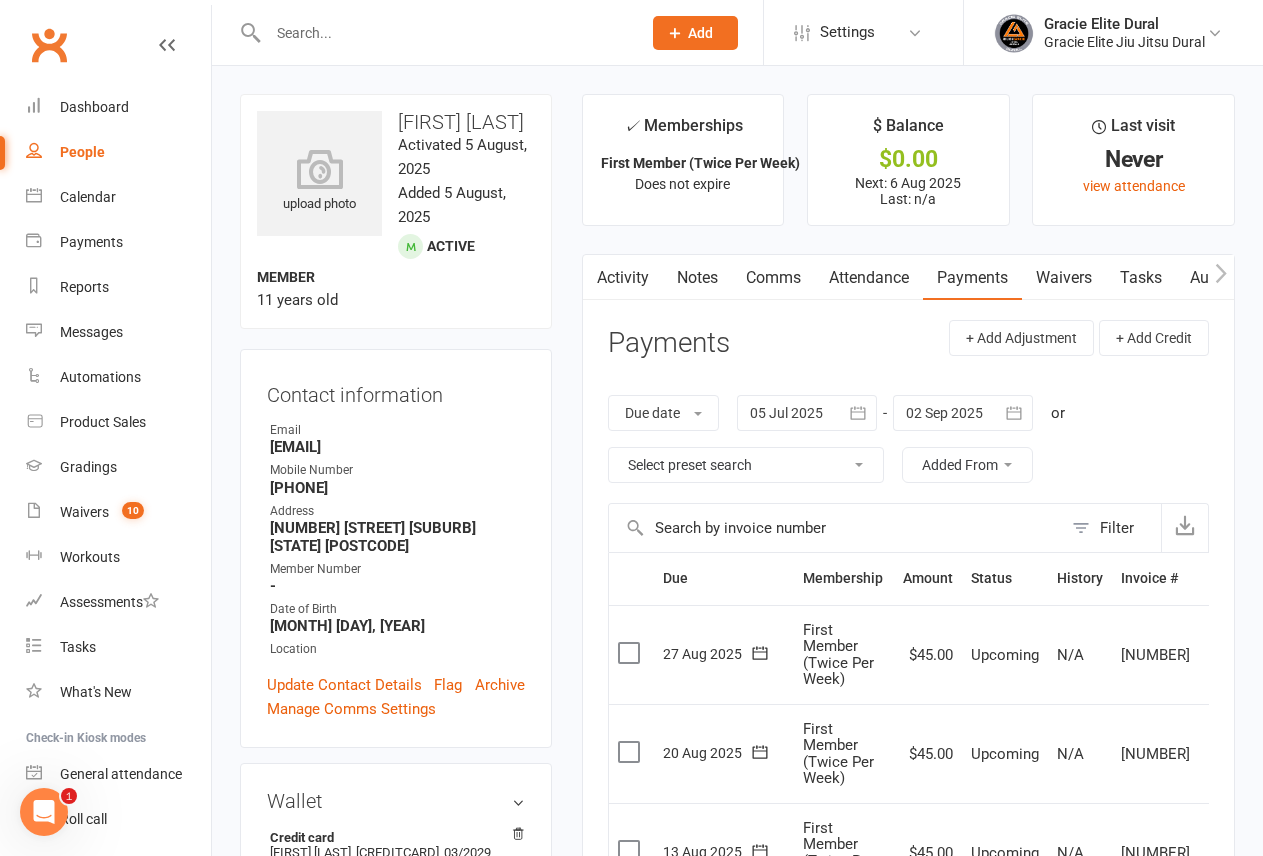 click at bounding box center [444, 33] 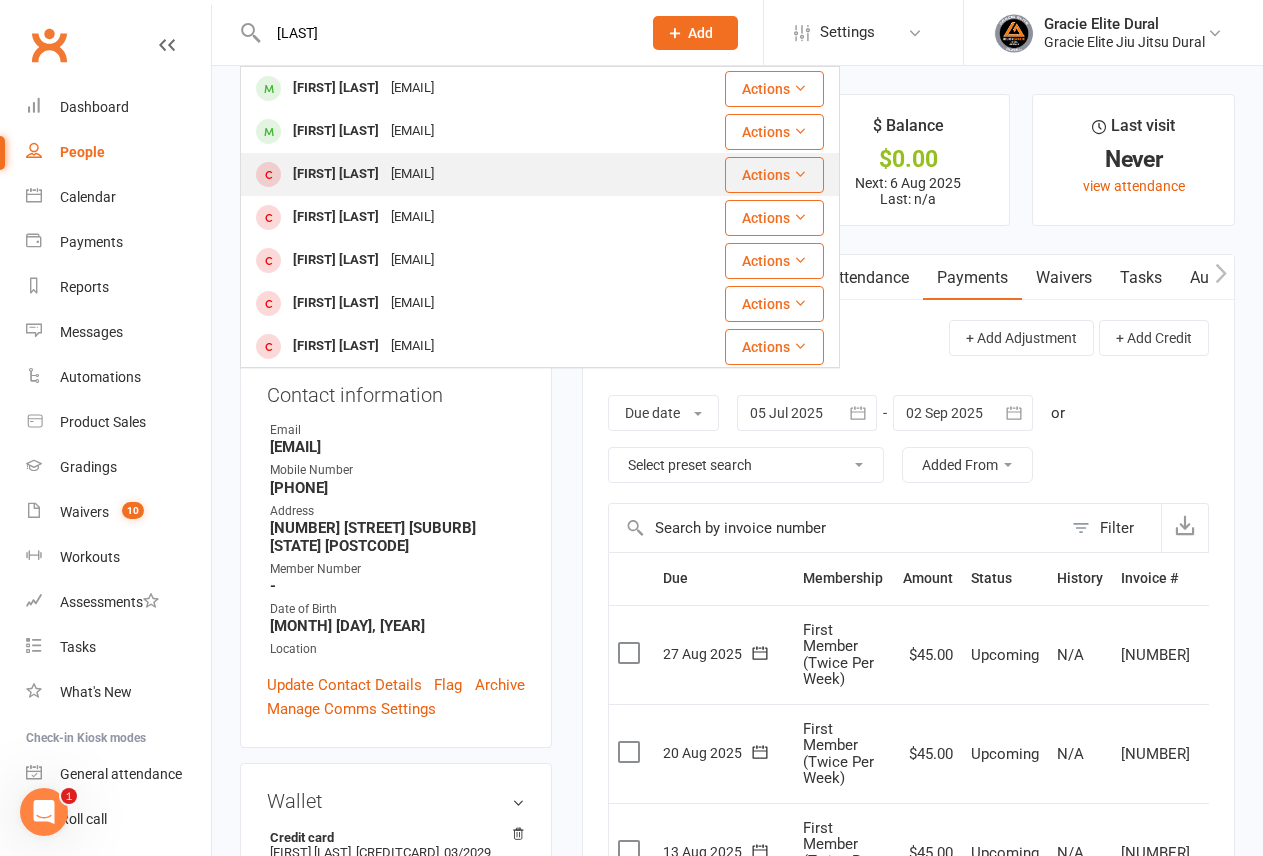 type on "bastian" 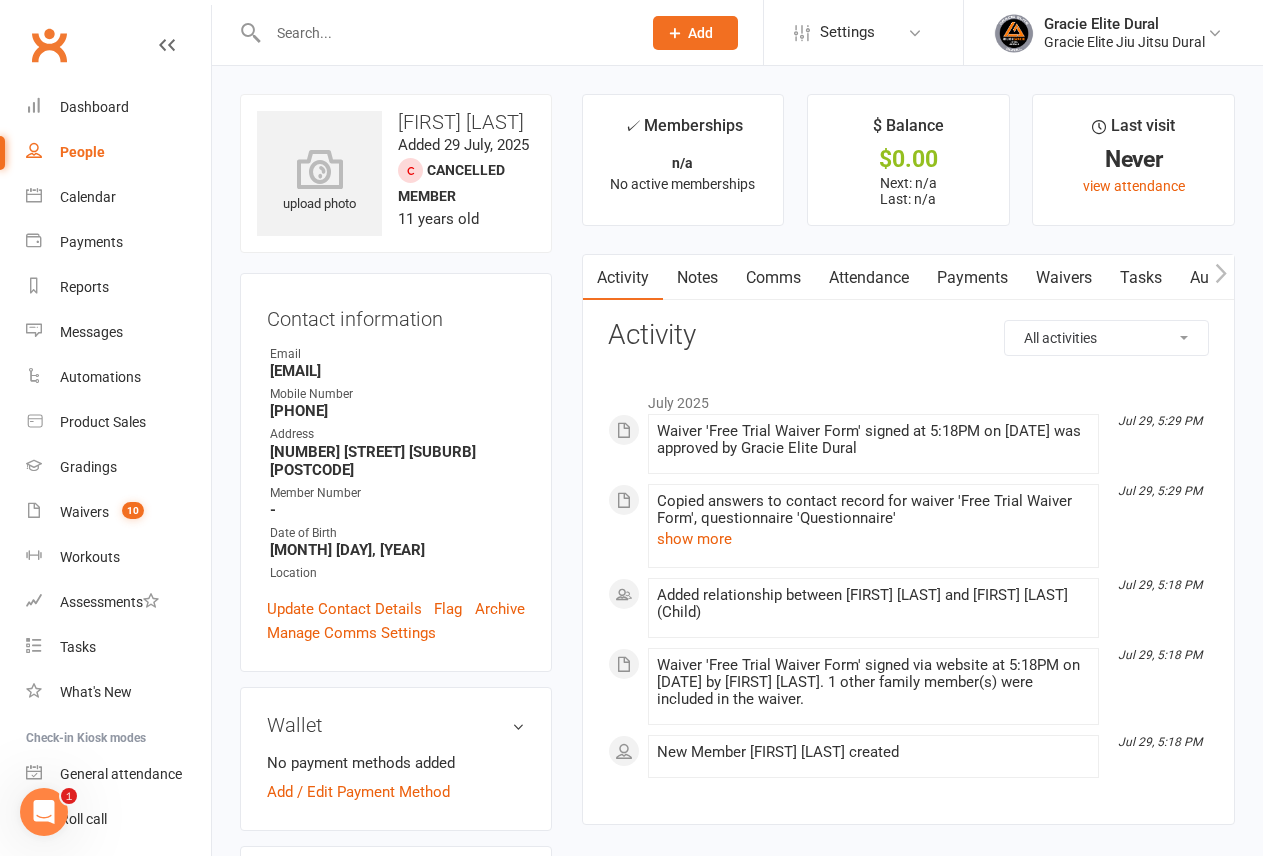 click on "Payments" at bounding box center (972, 278) 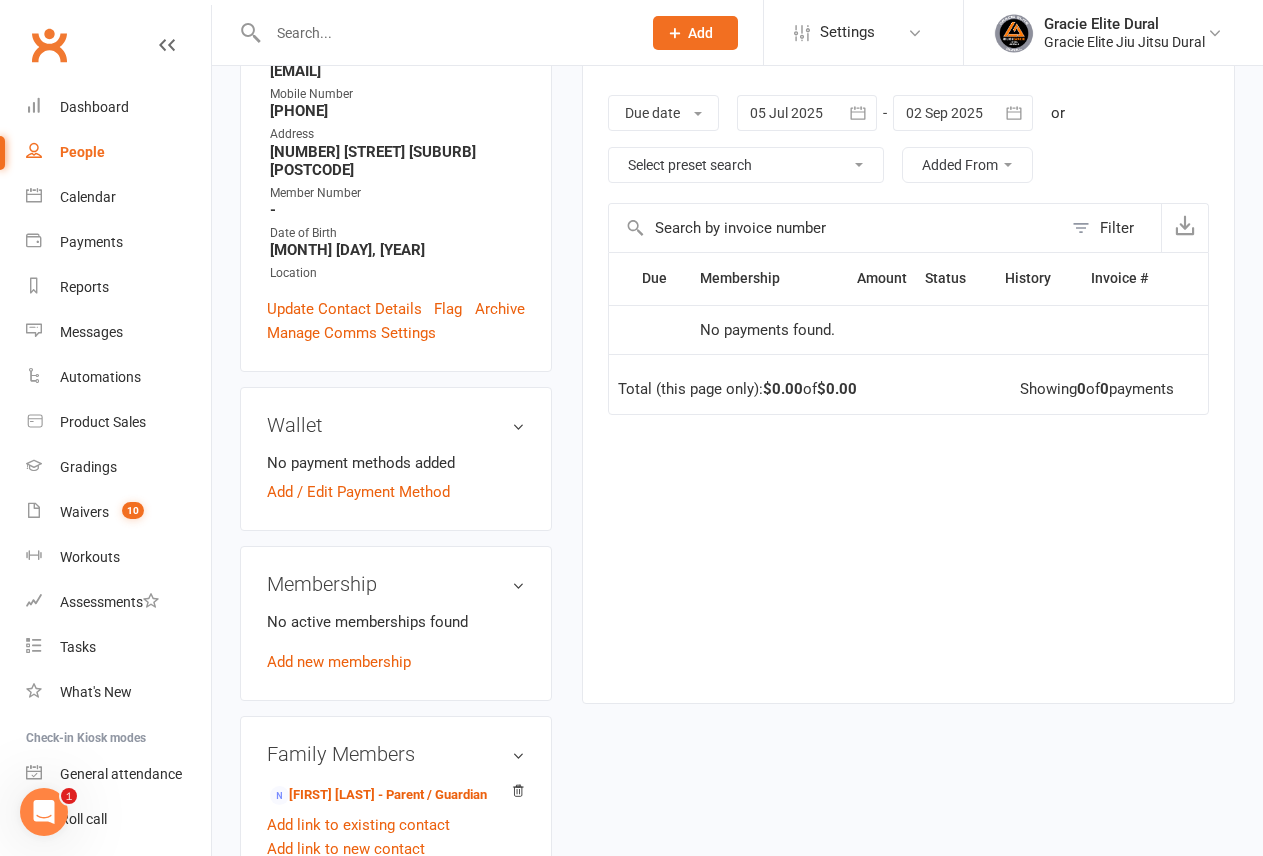 scroll, scrollTop: 0, scrollLeft: 0, axis: both 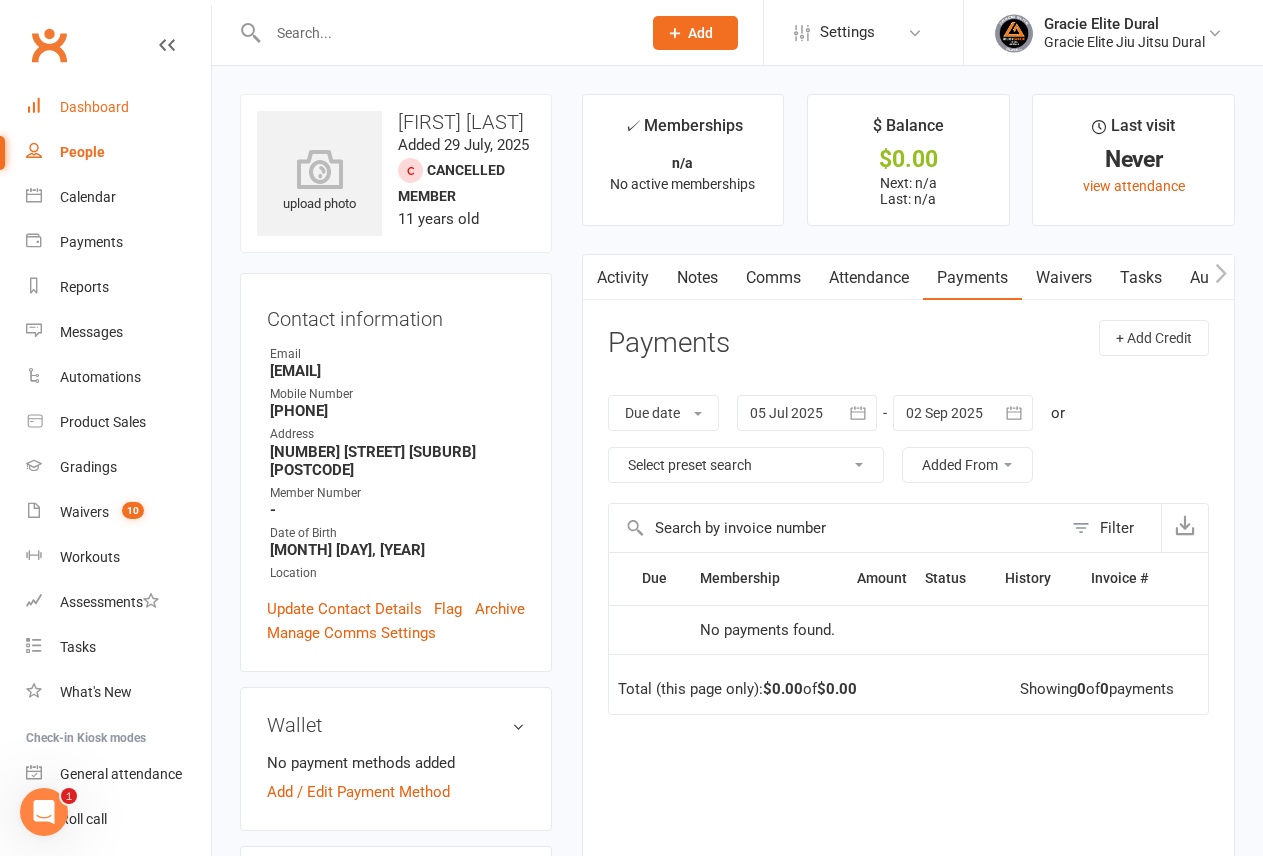 click on "Dashboard" at bounding box center (94, 107) 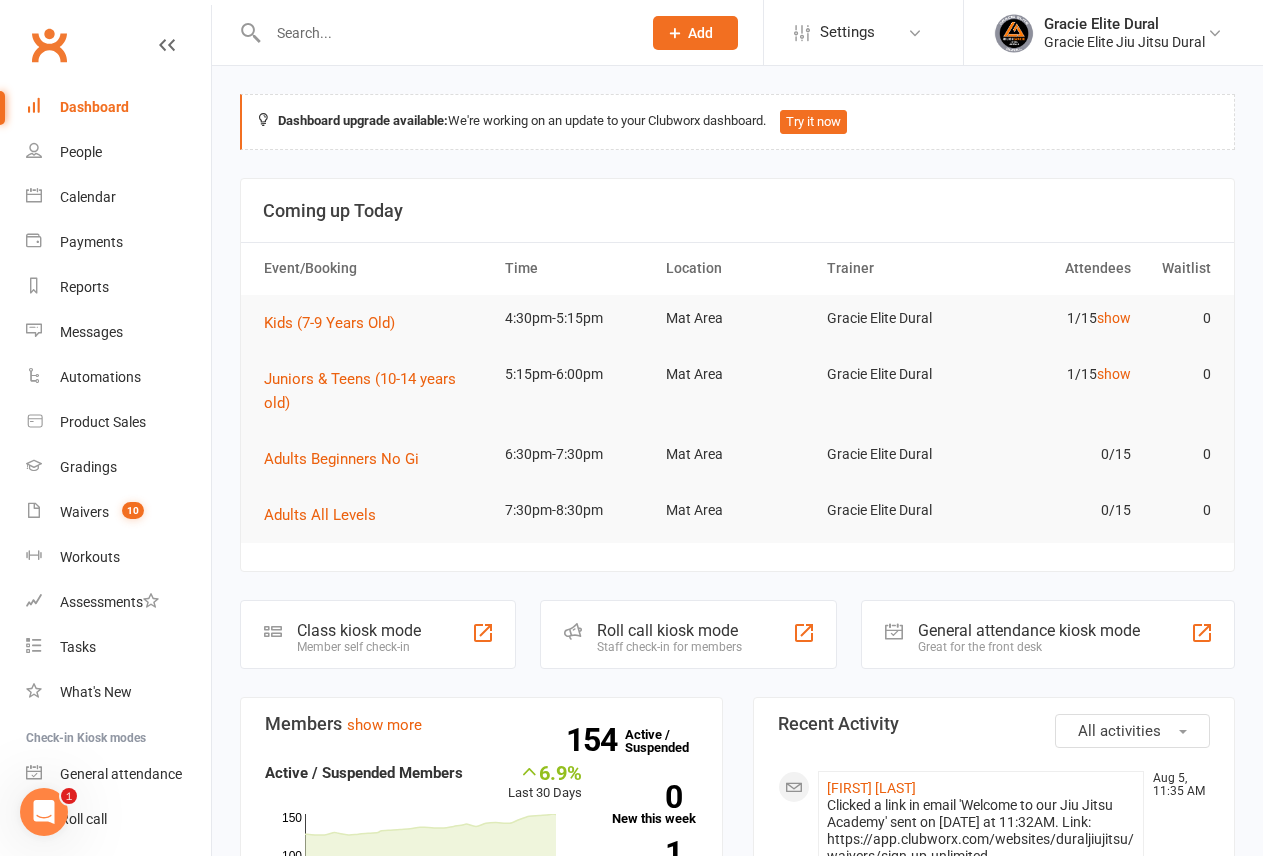 scroll, scrollTop: 500, scrollLeft: 0, axis: vertical 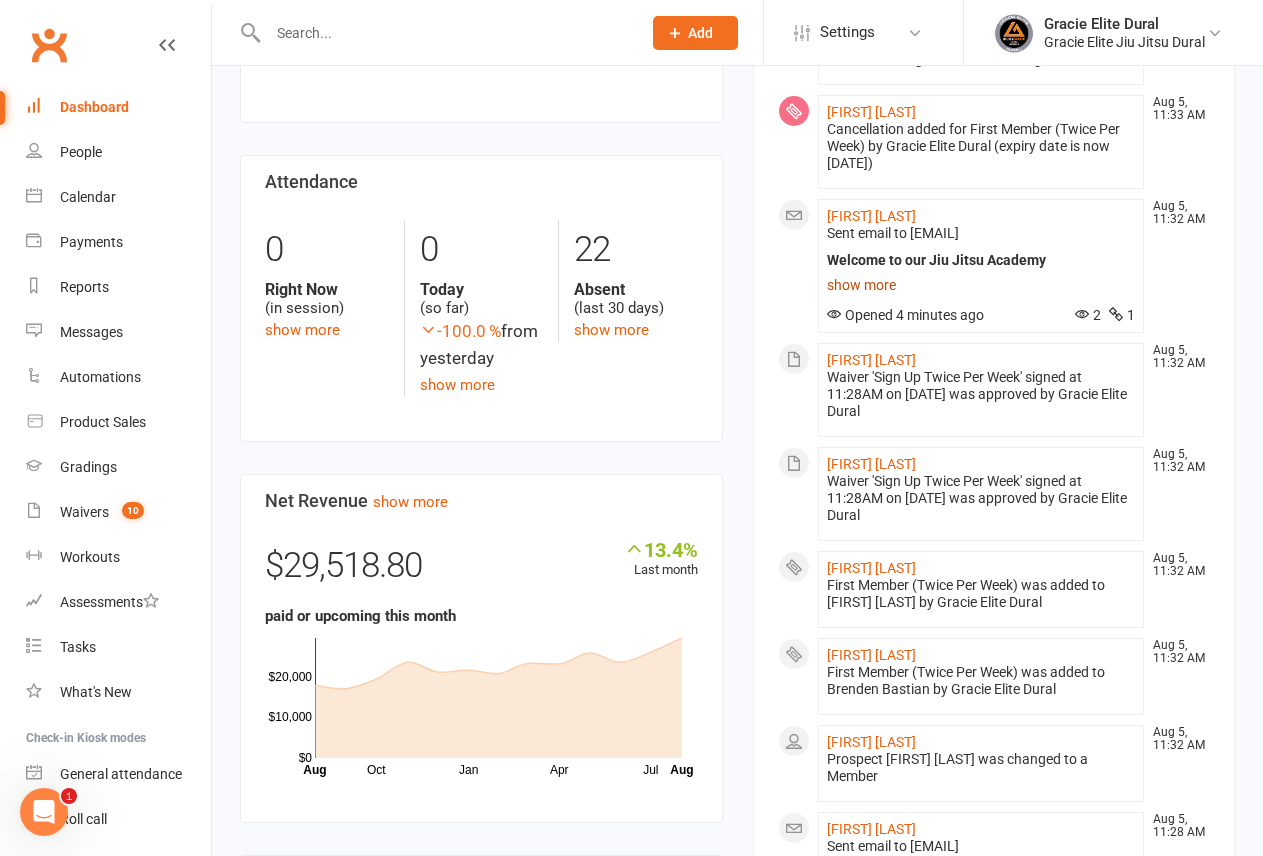 click on "show more" 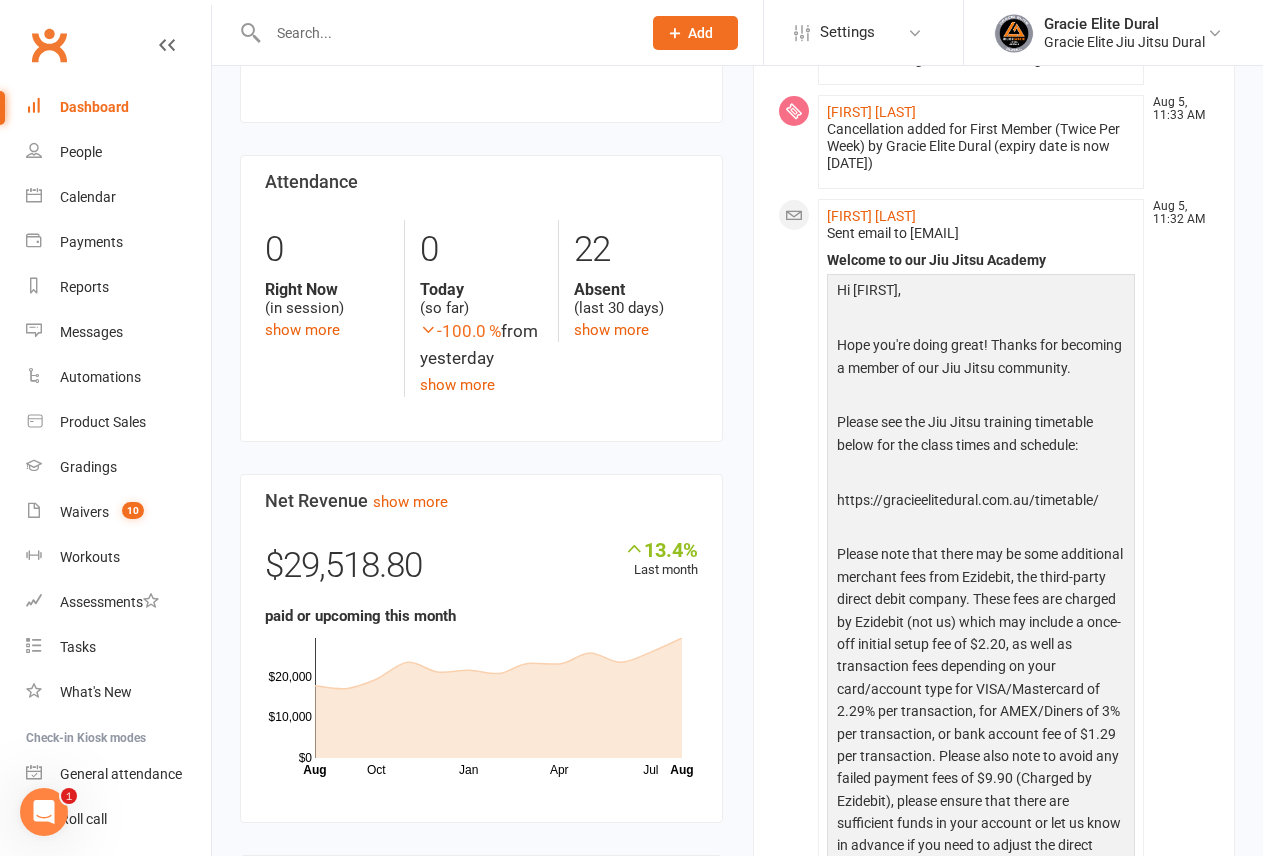 scroll, scrollTop: 1001, scrollLeft: 0, axis: vertical 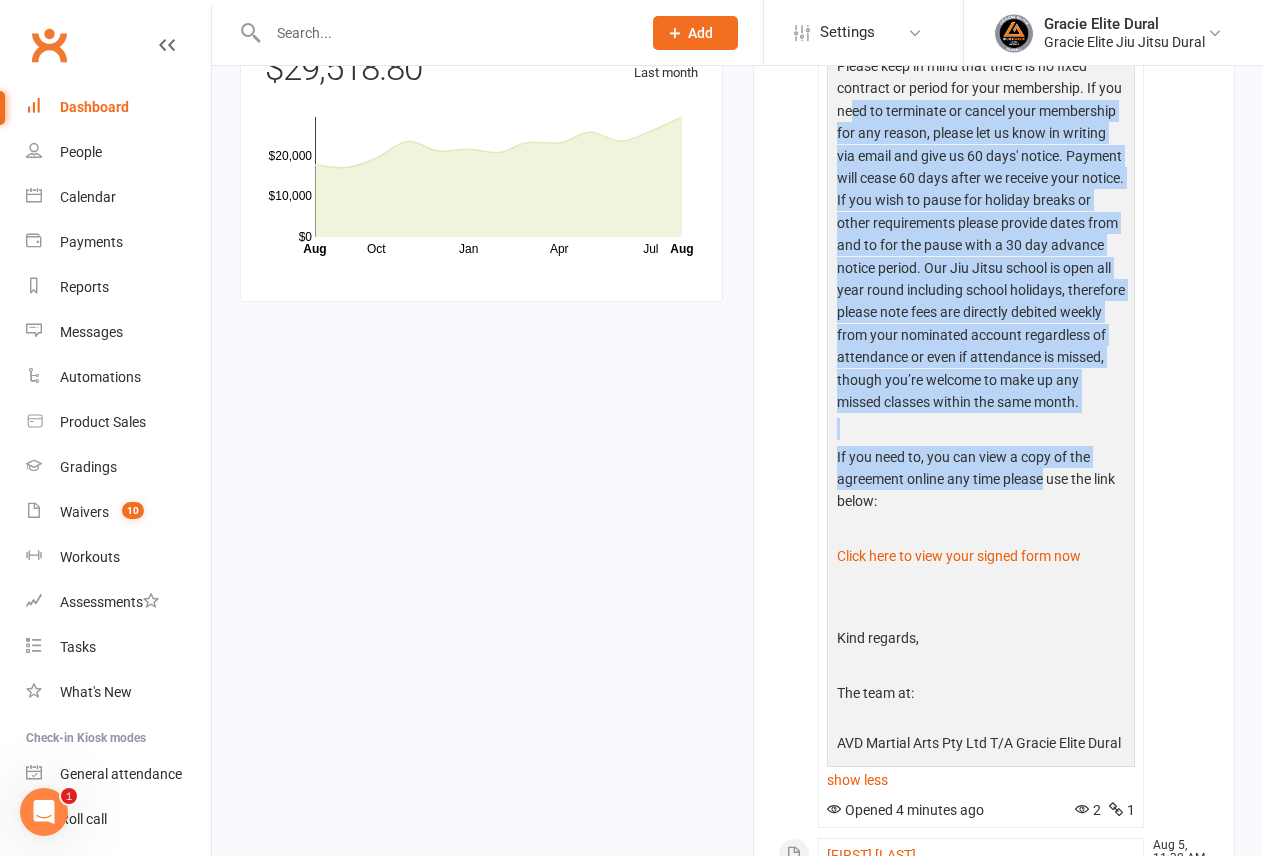 drag, startPoint x: 852, startPoint y: 108, endPoint x: 1032, endPoint y: 488, distance: 420.47592 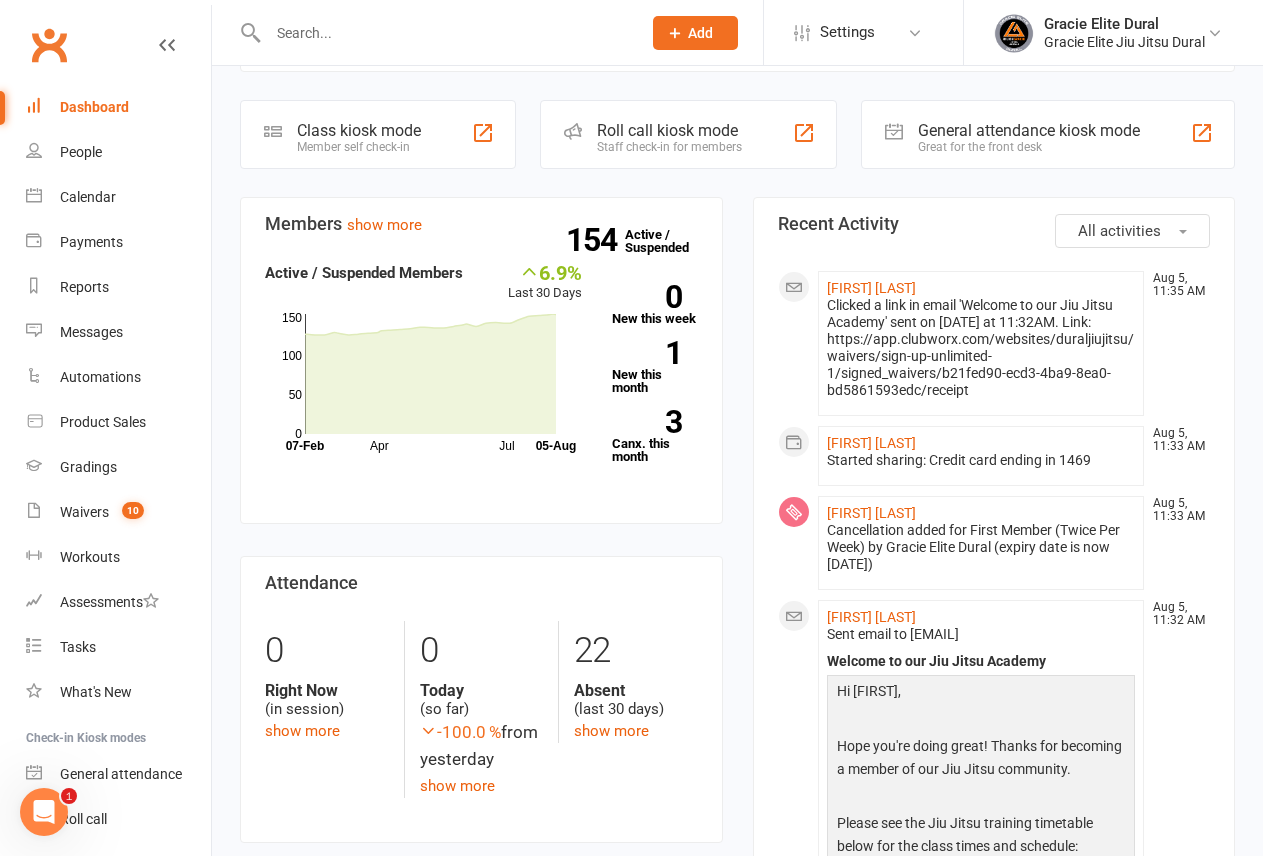 scroll, scrollTop: 0, scrollLeft: 0, axis: both 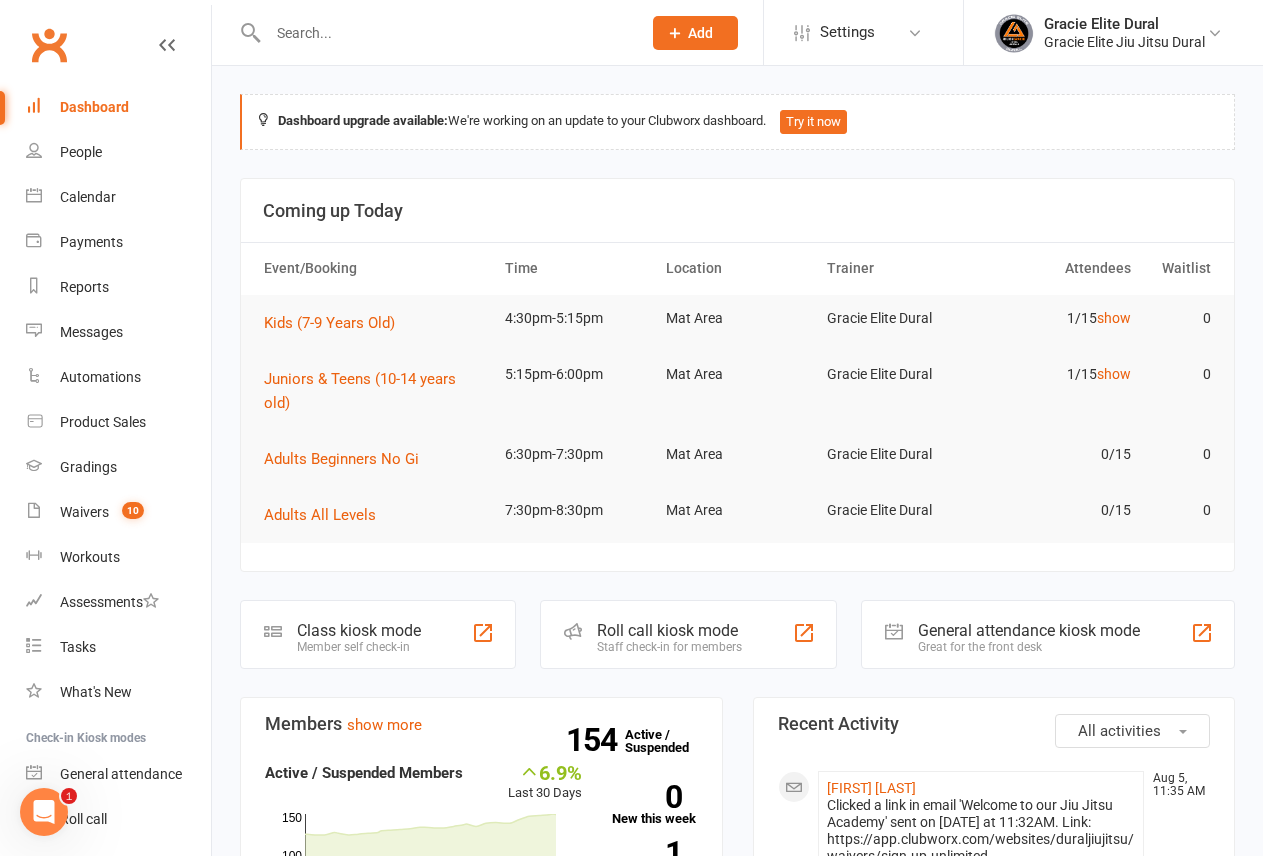 click at bounding box center [444, 33] 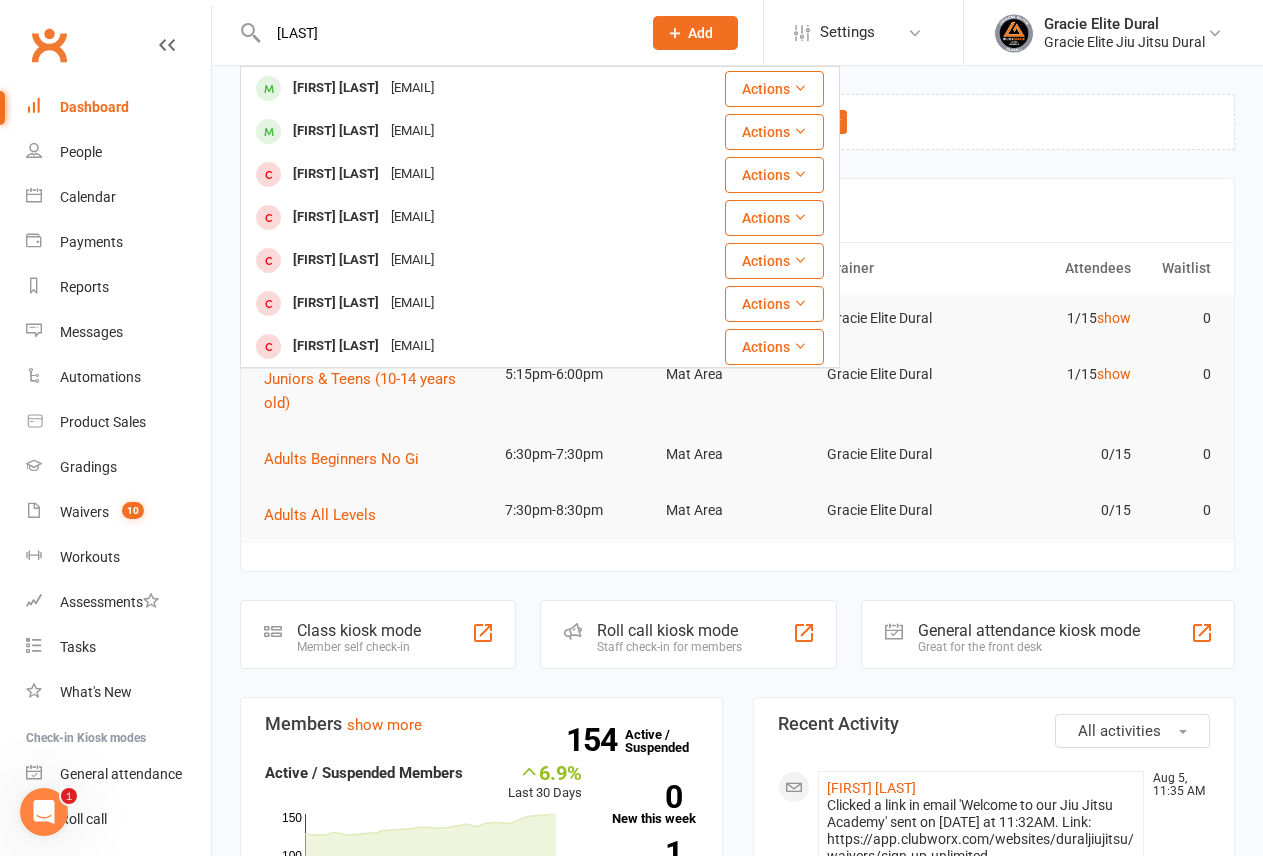 type on "bastian" 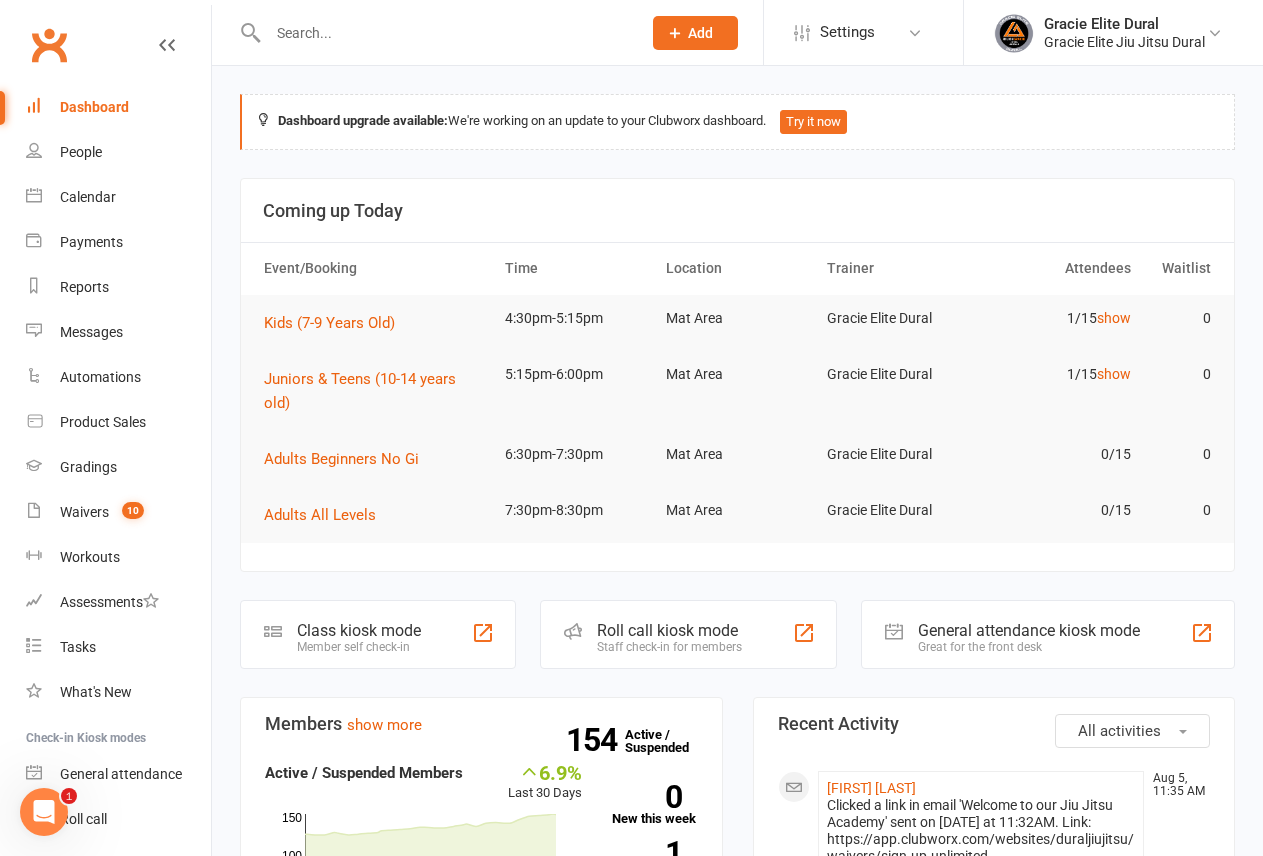 click on "Dashboard" at bounding box center (94, 107) 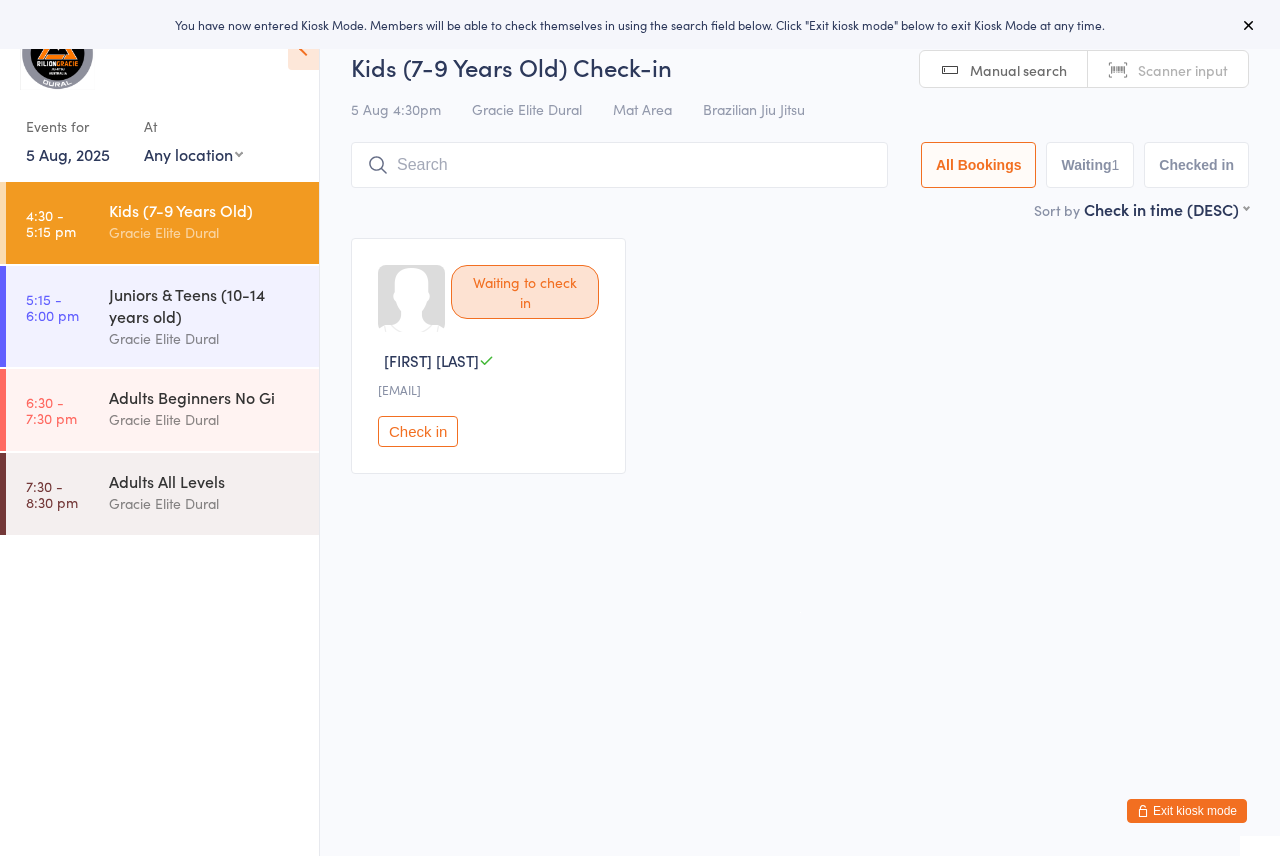 scroll, scrollTop: 0, scrollLeft: 0, axis: both 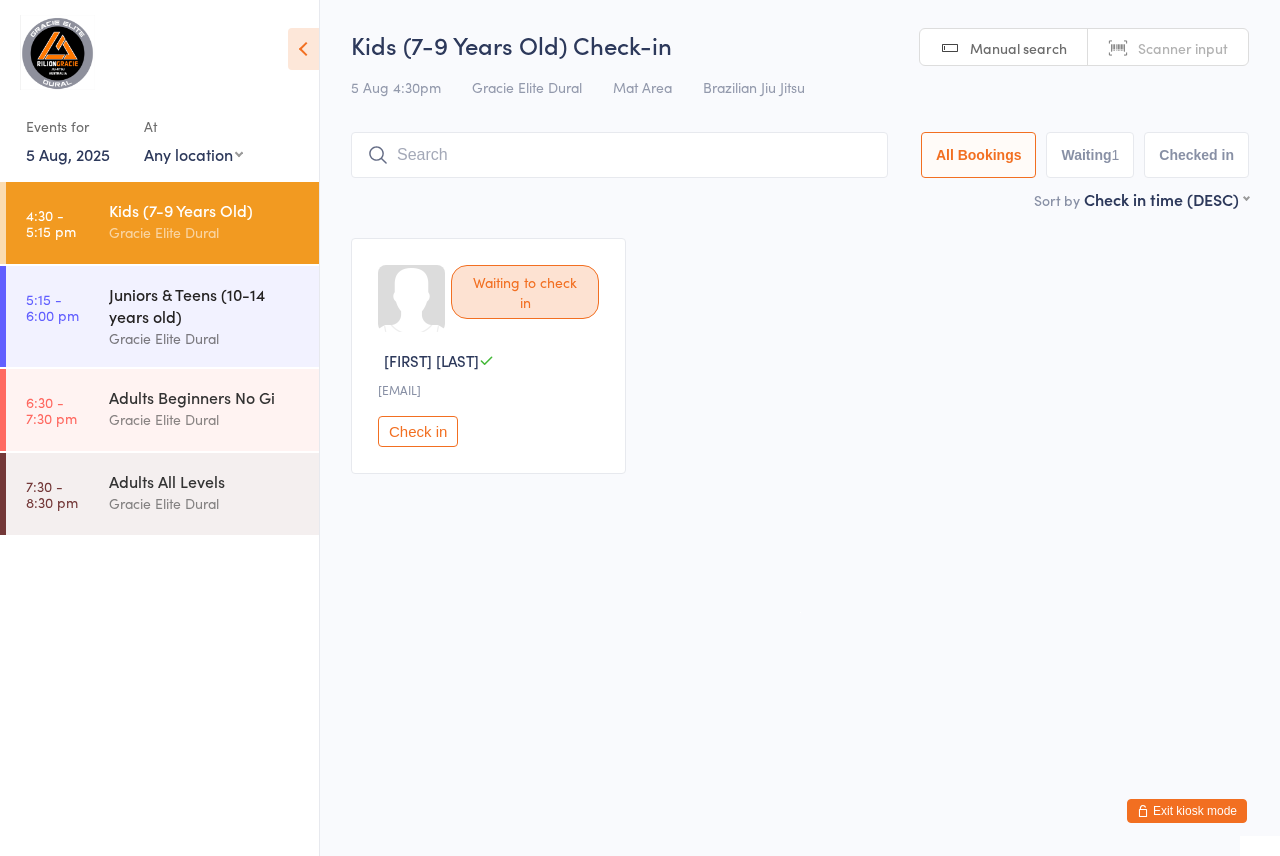 click on "5:15 - 6:00 pm" at bounding box center [52, 307] 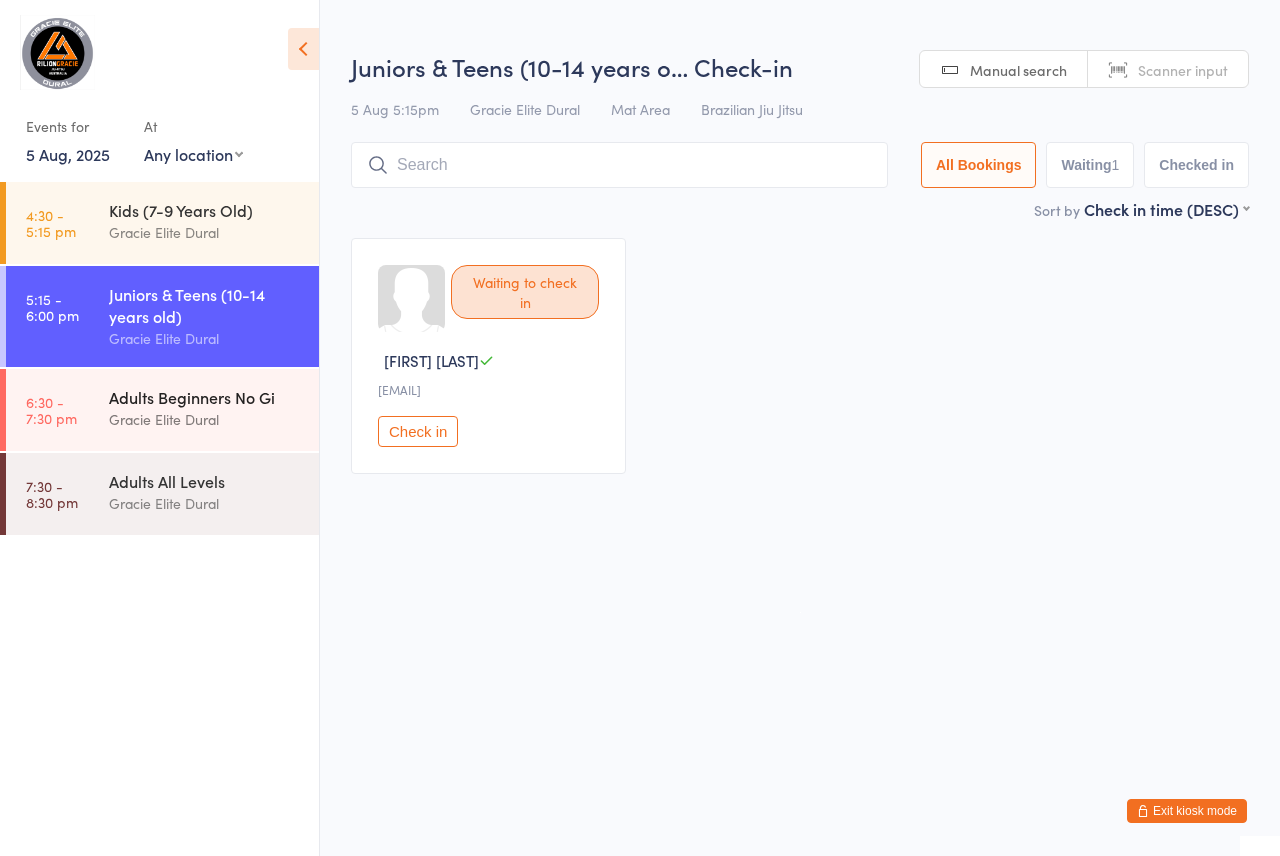 click on "6:30 - 7:30 pm Adults Beginners No Gi Gracie Elite Dural" at bounding box center (162, 410) 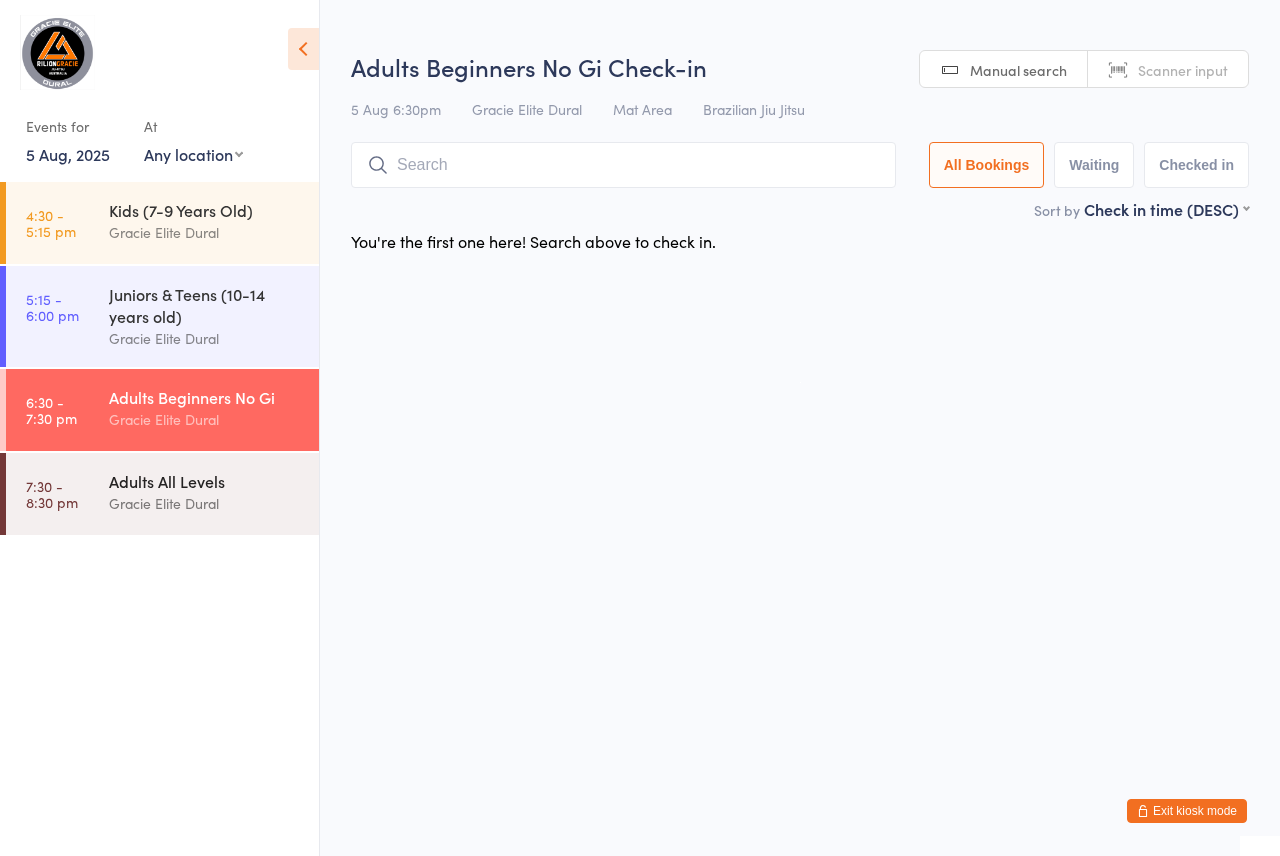 click on "Gracie Elite Dural" at bounding box center (205, 503) 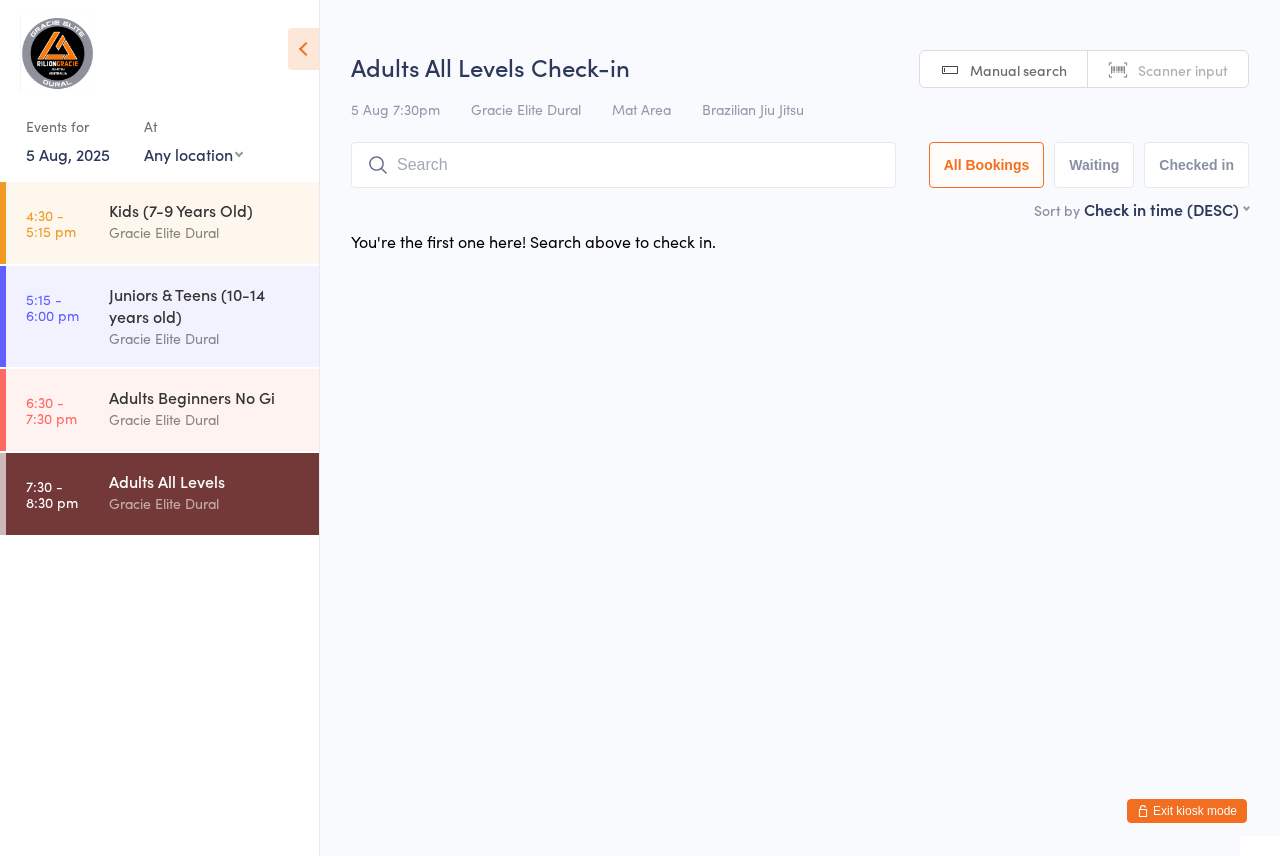 click on "5 Aug, 2025" at bounding box center [68, 154] 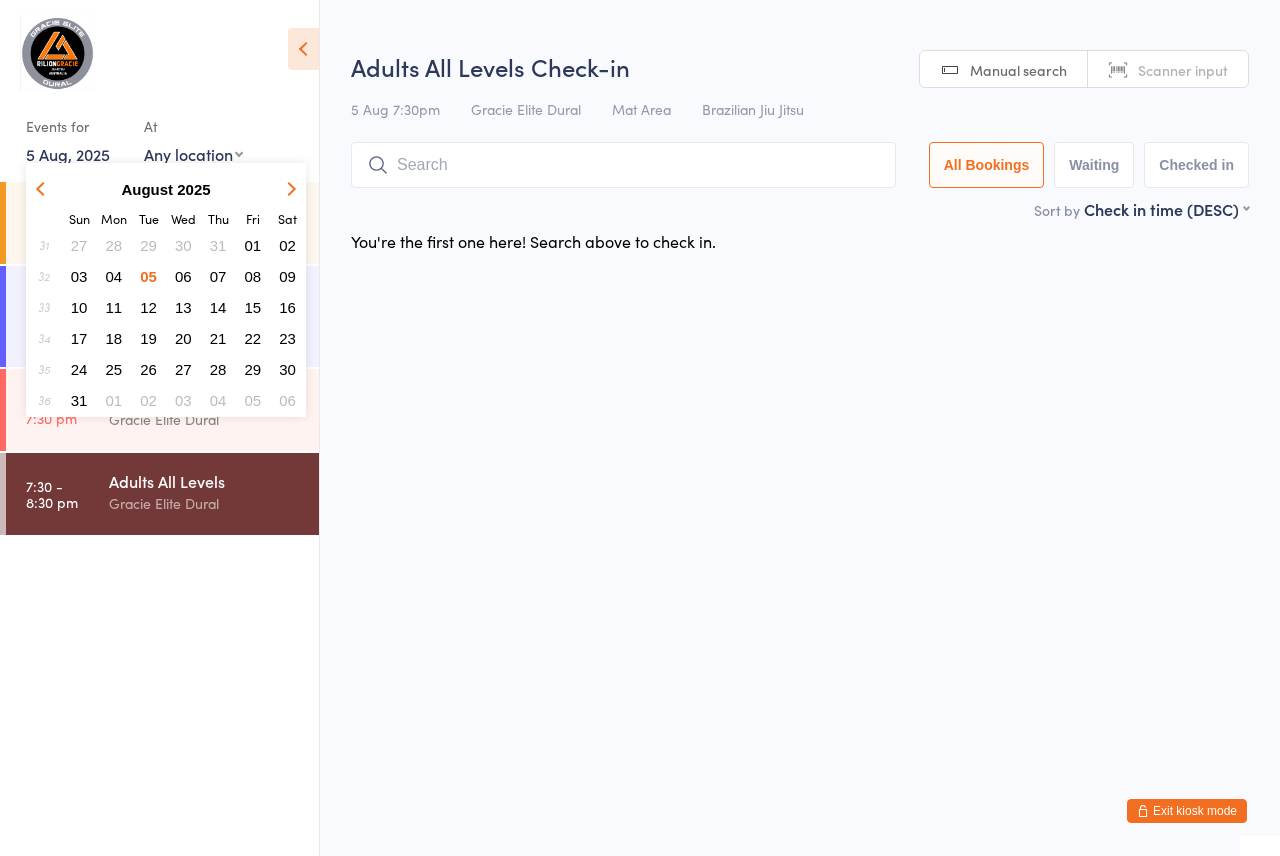 click on "06" at bounding box center (183, 276) 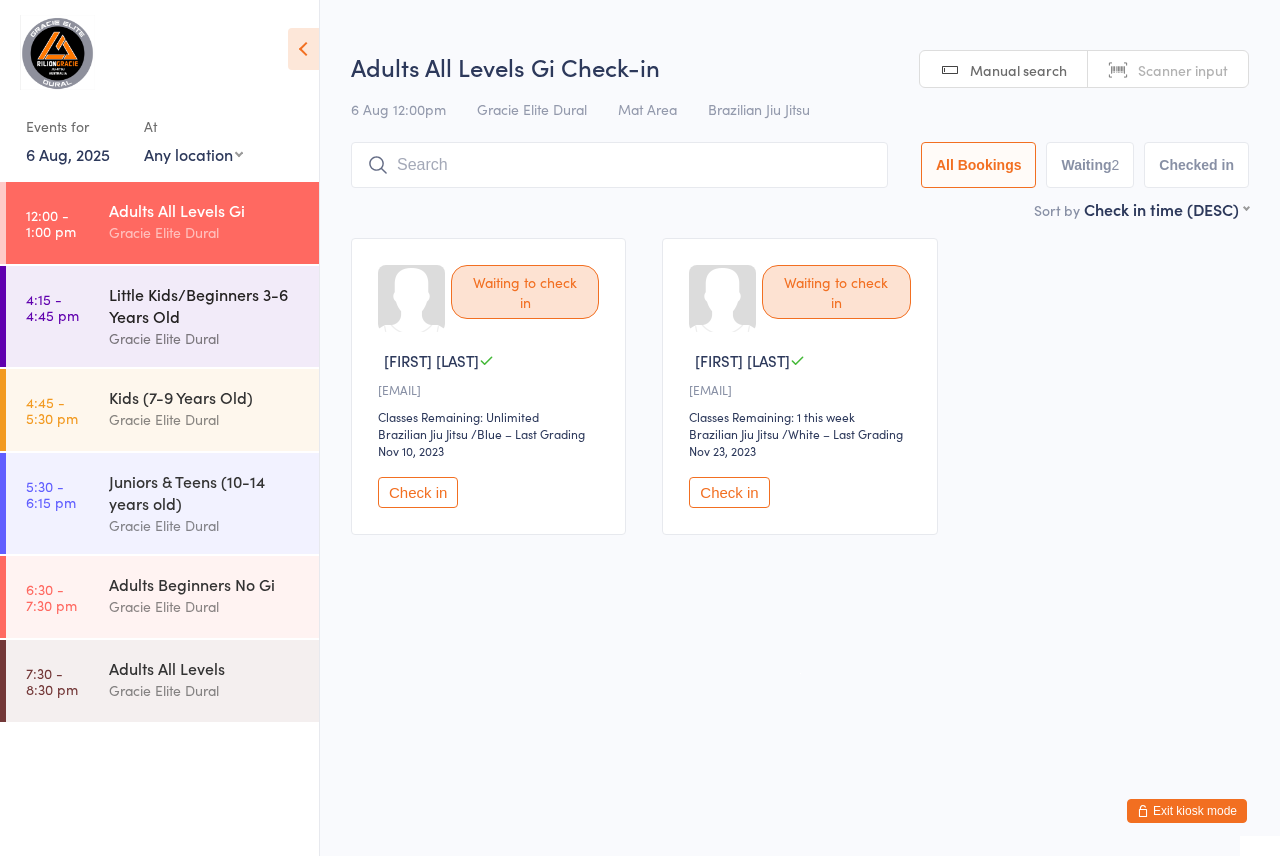 click on "Little Kids/Beginners 3-6 Years Old" at bounding box center (205, 305) 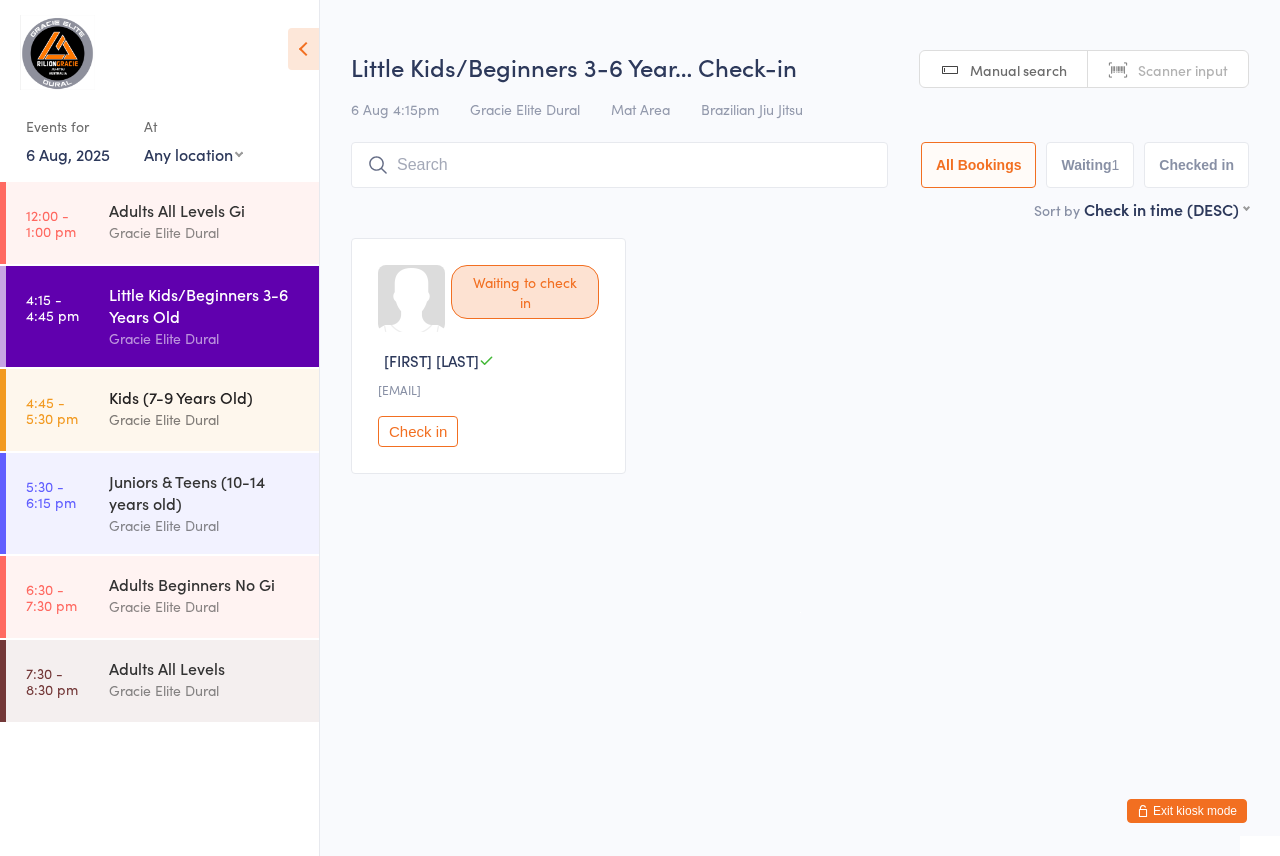 click on "Kids (7-9 Years Old)" at bounding box center (205, 397) 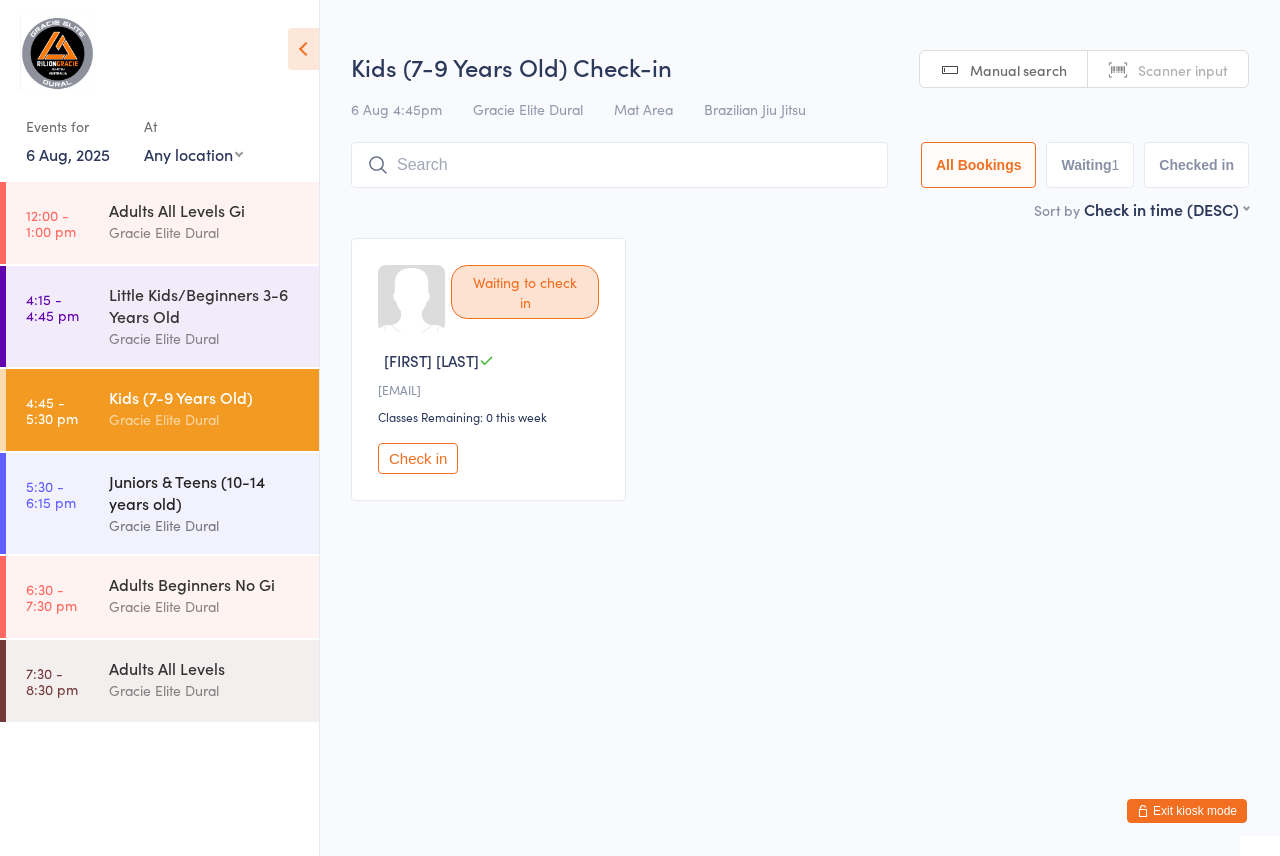 click on "Juniors & Teens (10-14 years old)" at bounding box center [205, 492] 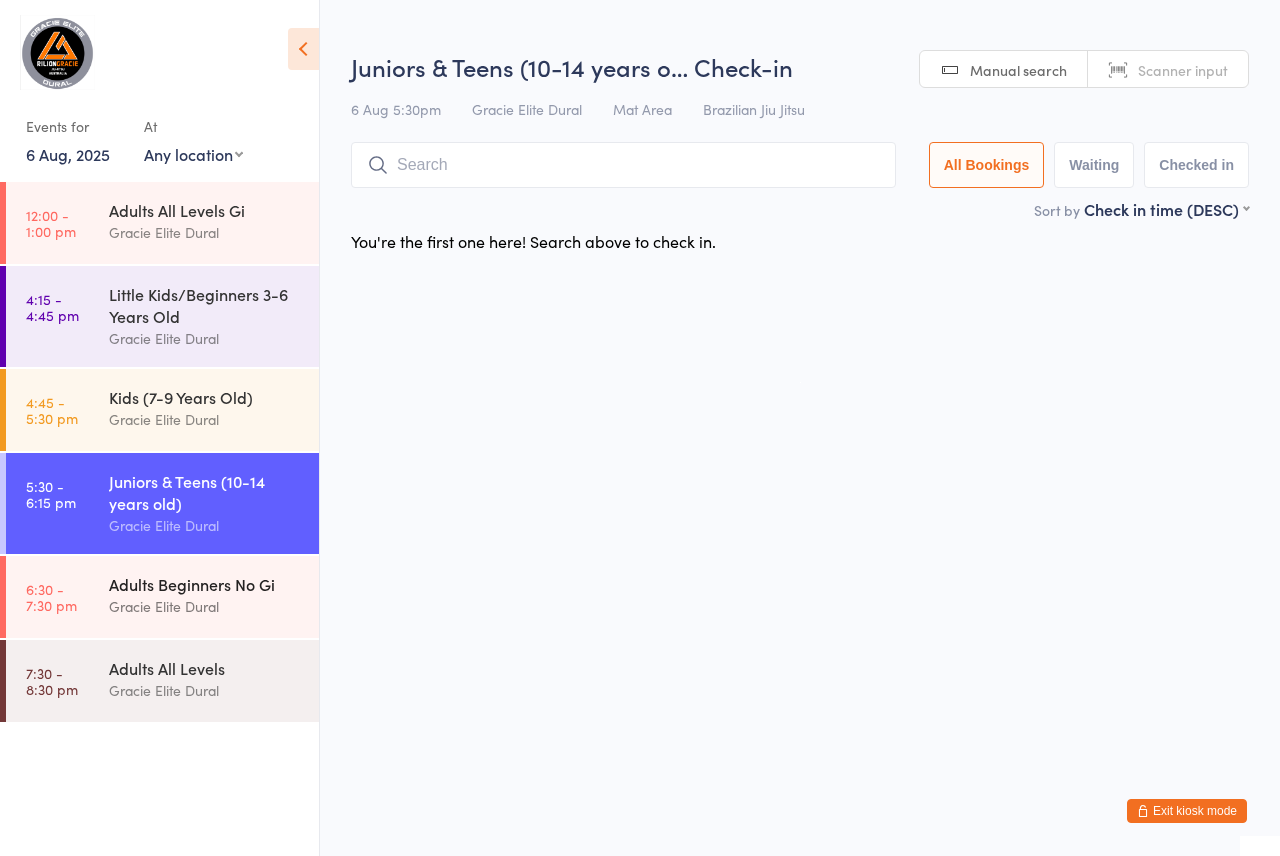 click on "Adults Beginners No Gi" at bounding box center (205, 584) 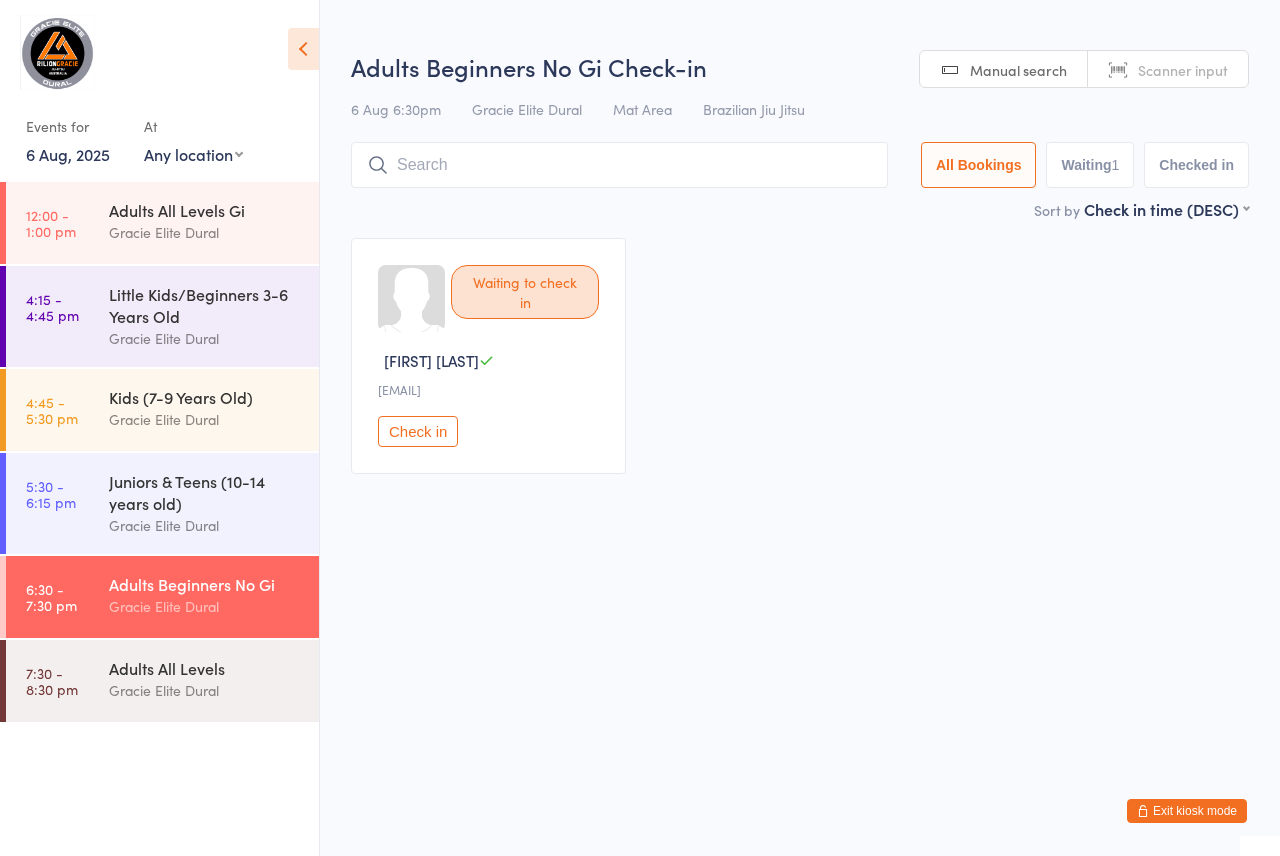 click on "6 Aug, 2025" at bounding box center [68, 154] 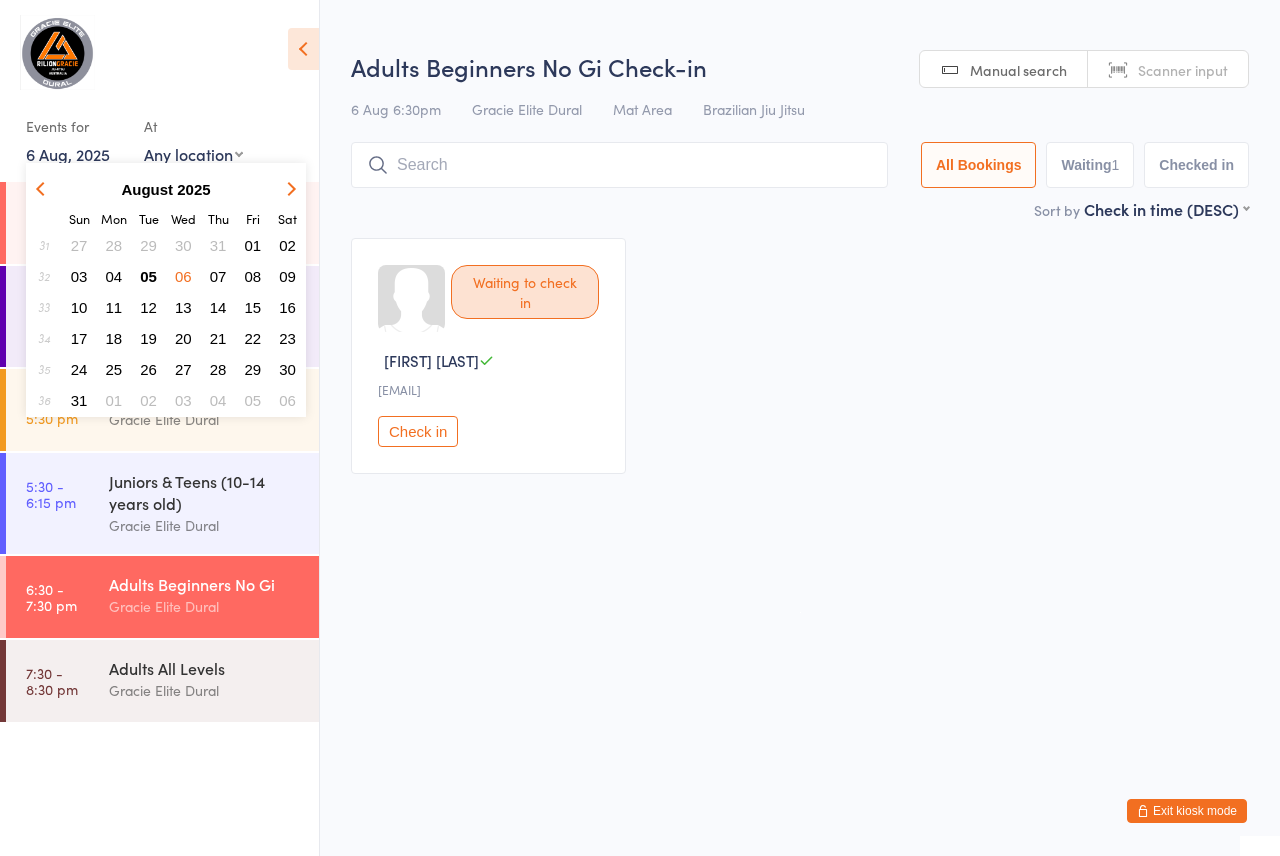 click on "07" at bounding box center (218, 276) 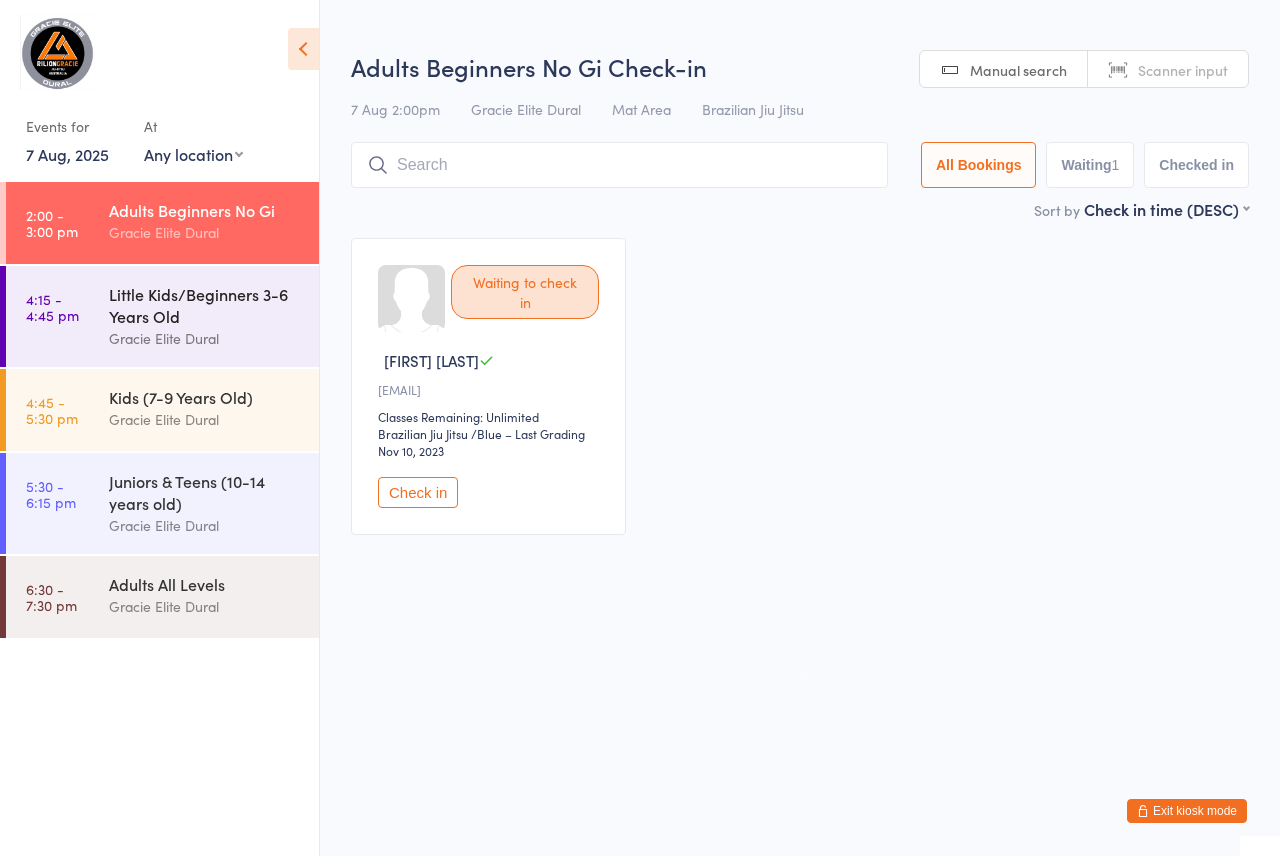 click on "Little Kids/Beginners 3-6 Years Old" at bounding box center (205, 305) 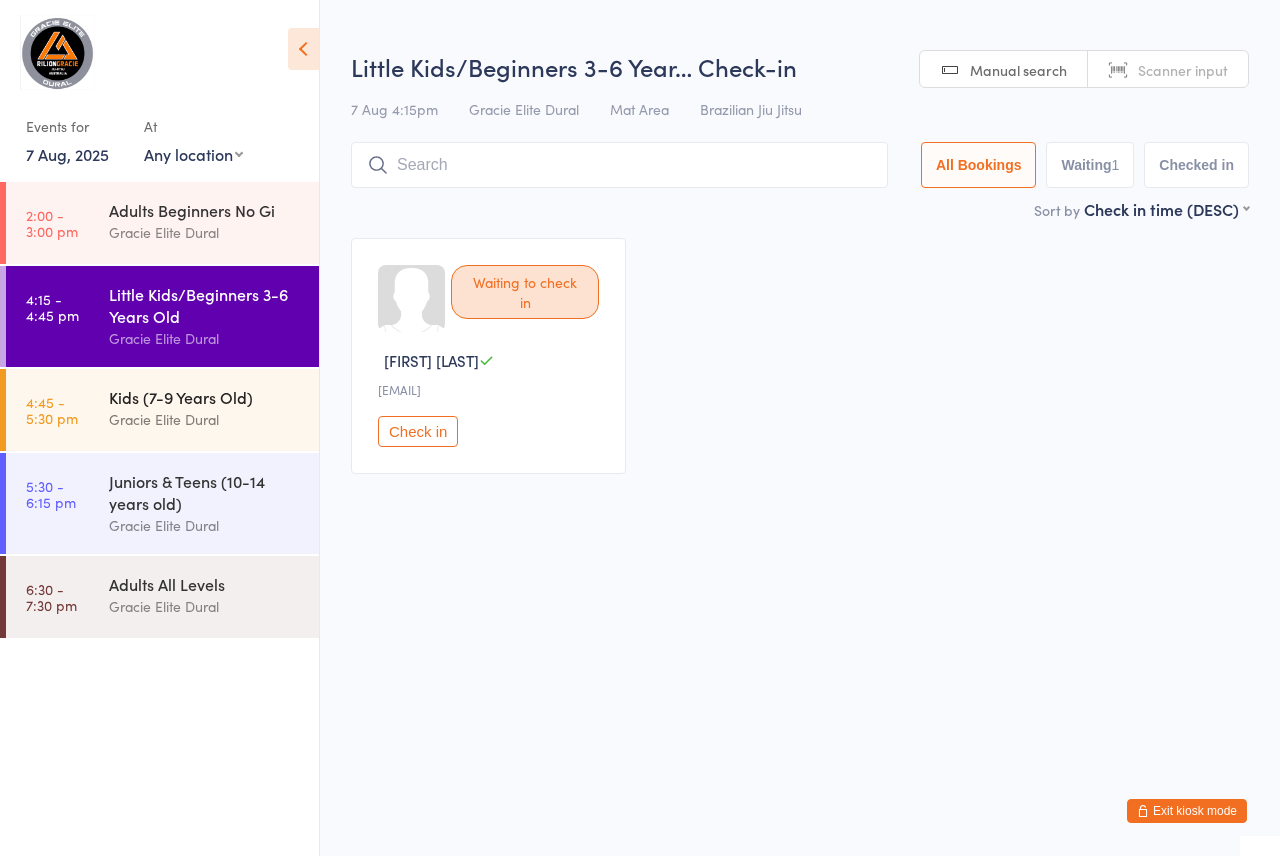 click on "Kids (7-9 Years Old)" at bounding box center (205, 397) 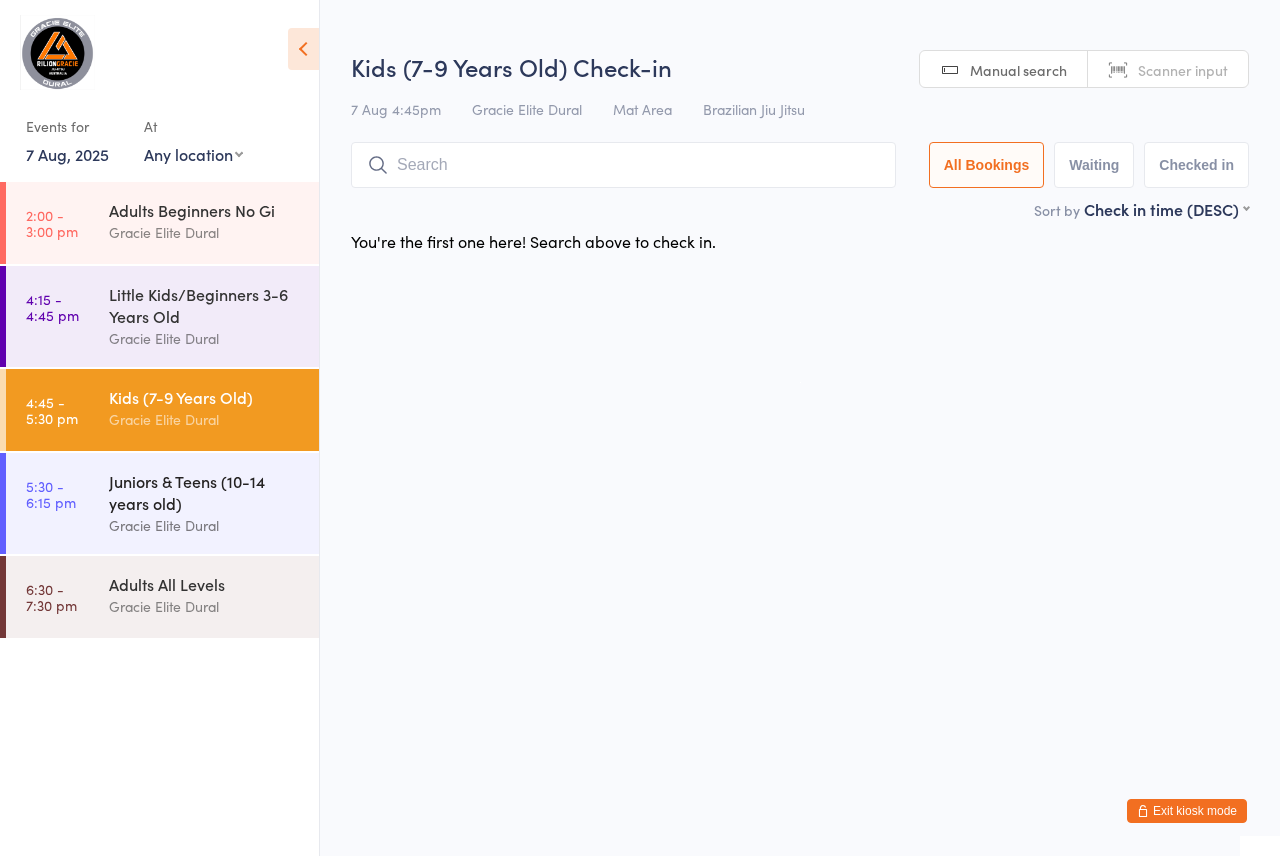click on "Juniors & Teens (10-14 years old)" at bounding box center (205, 492) 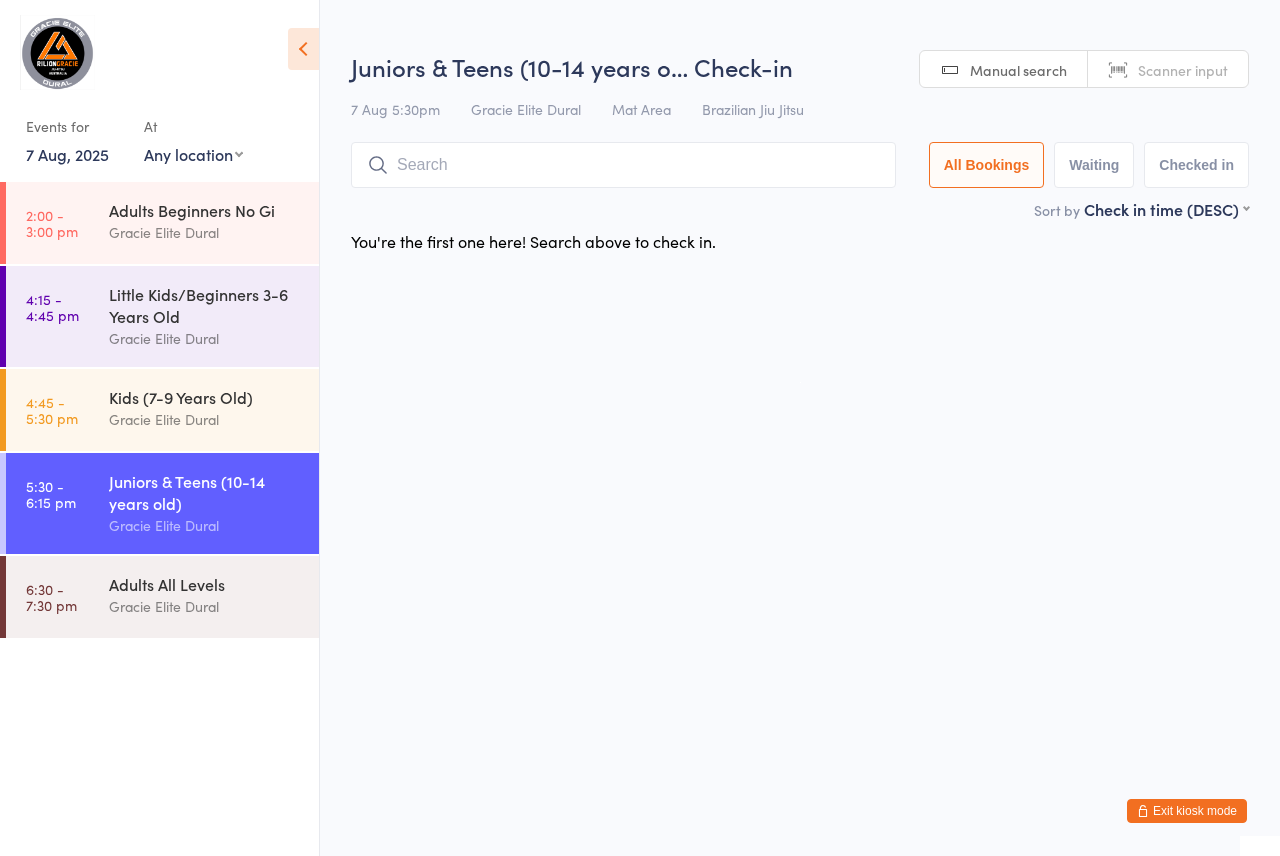 click on "7 Aug, 2025" at bounding box center (67, 154) 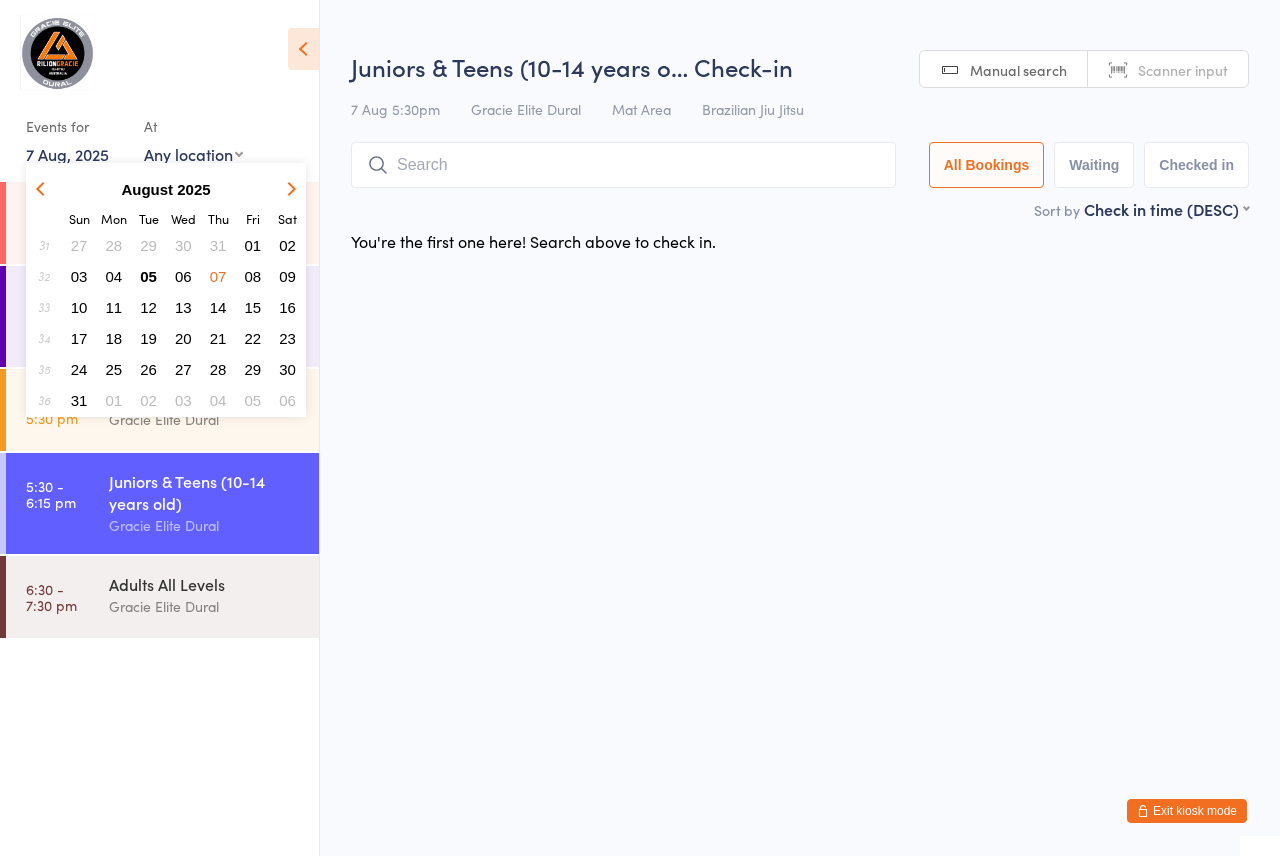 click on "08" at bounding box center (253, 276) 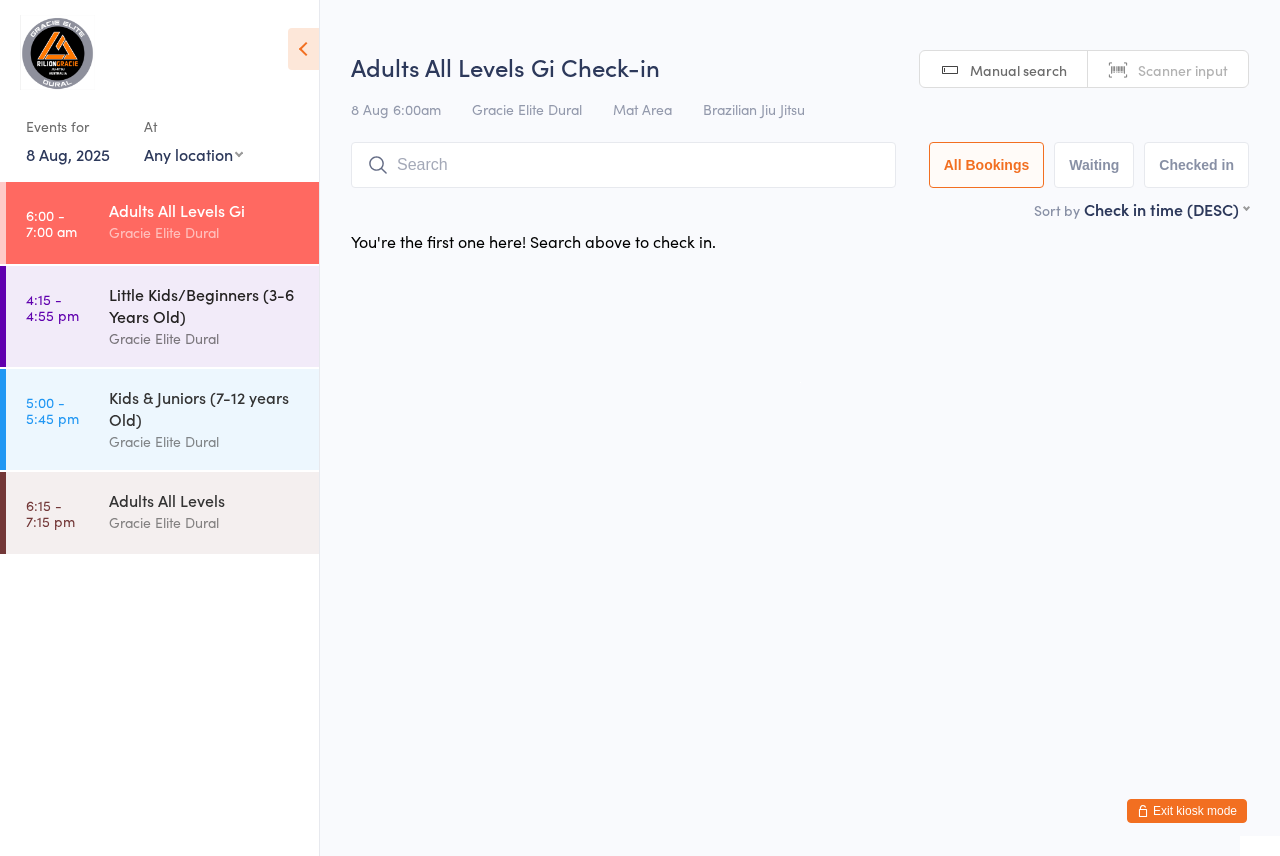 click on "4:15 - 4:55 pm Little Kids/Beginners (3-6 Years Old) Gracie Elite Dural" at bounding box center [162, 316] 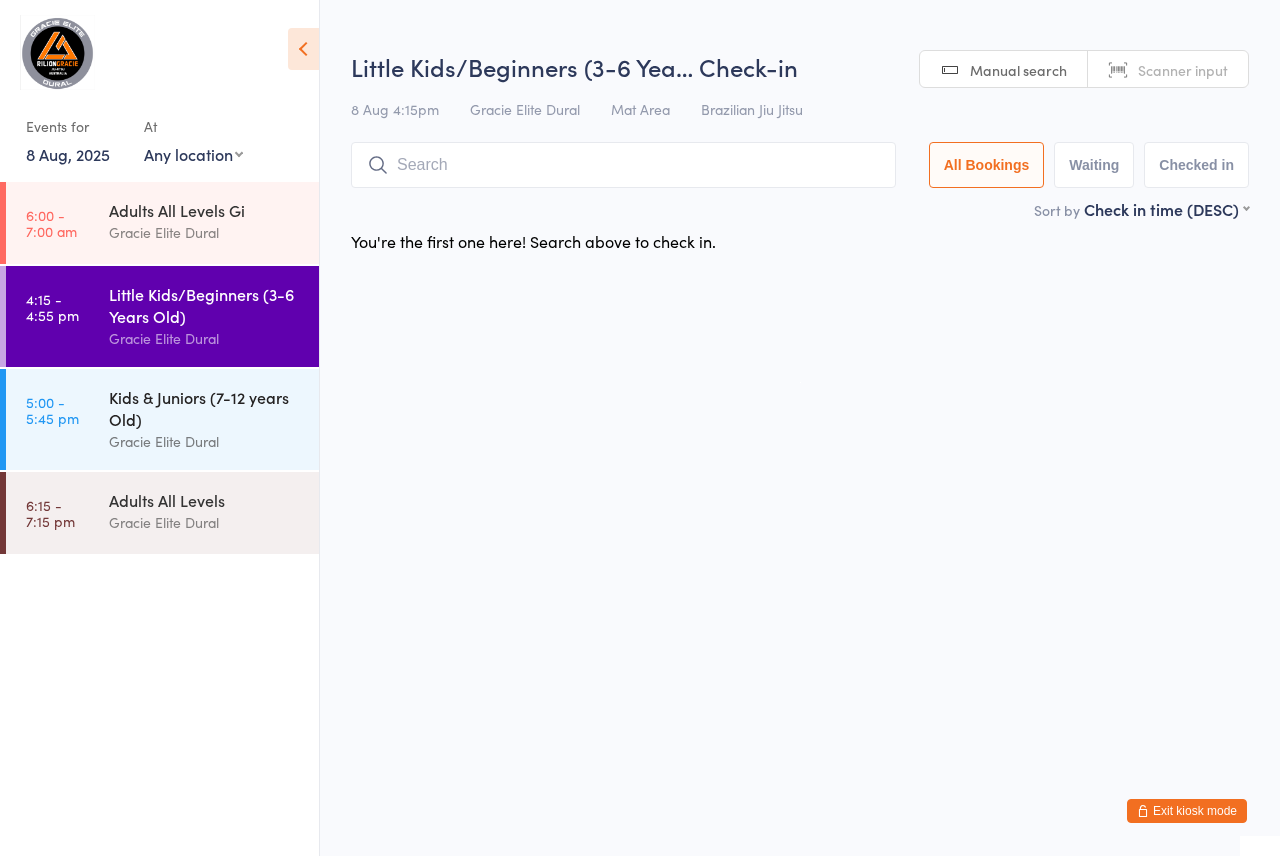 click on "Kids & Juniors (7-12 years Old)" at bounding box center [205, 408] 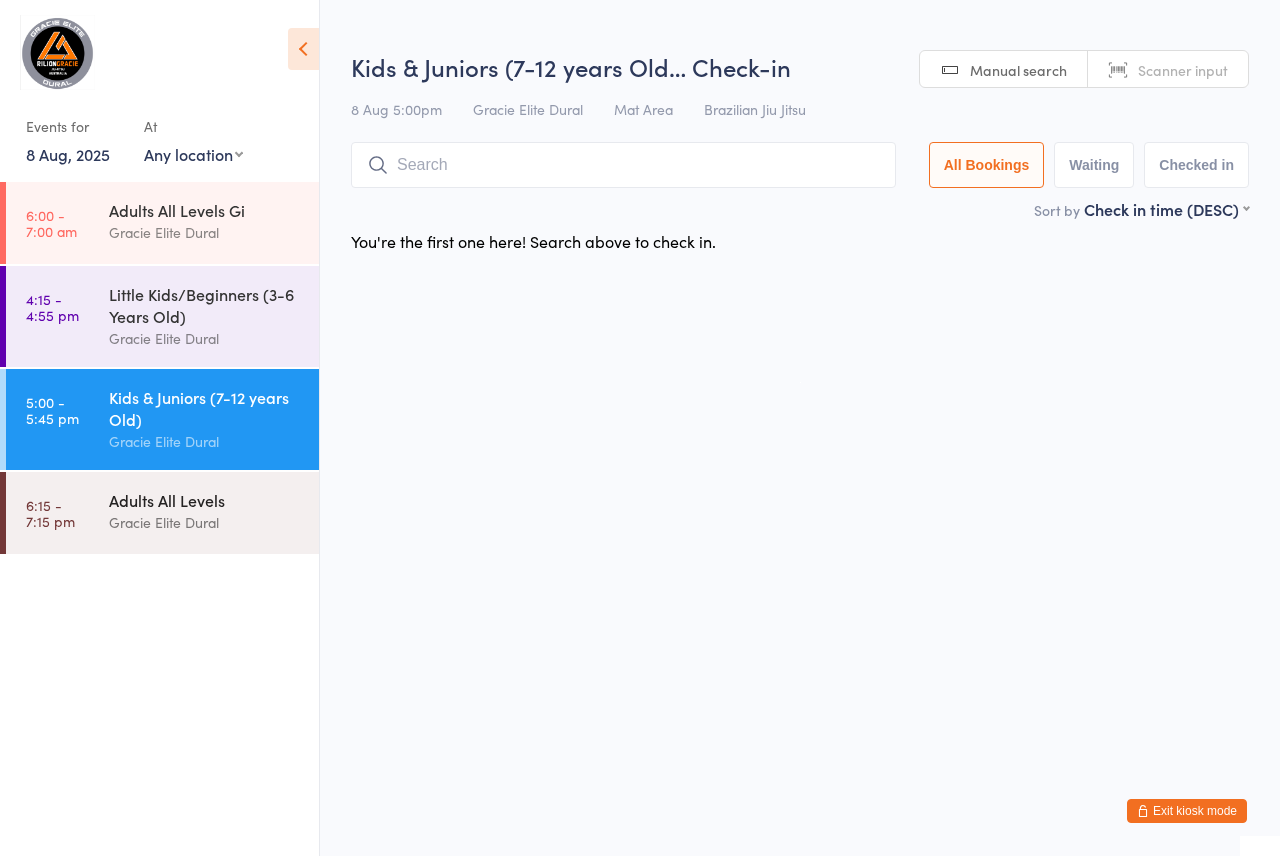 click on "Gracie Elite Dural" at bounding box center [205, 522] 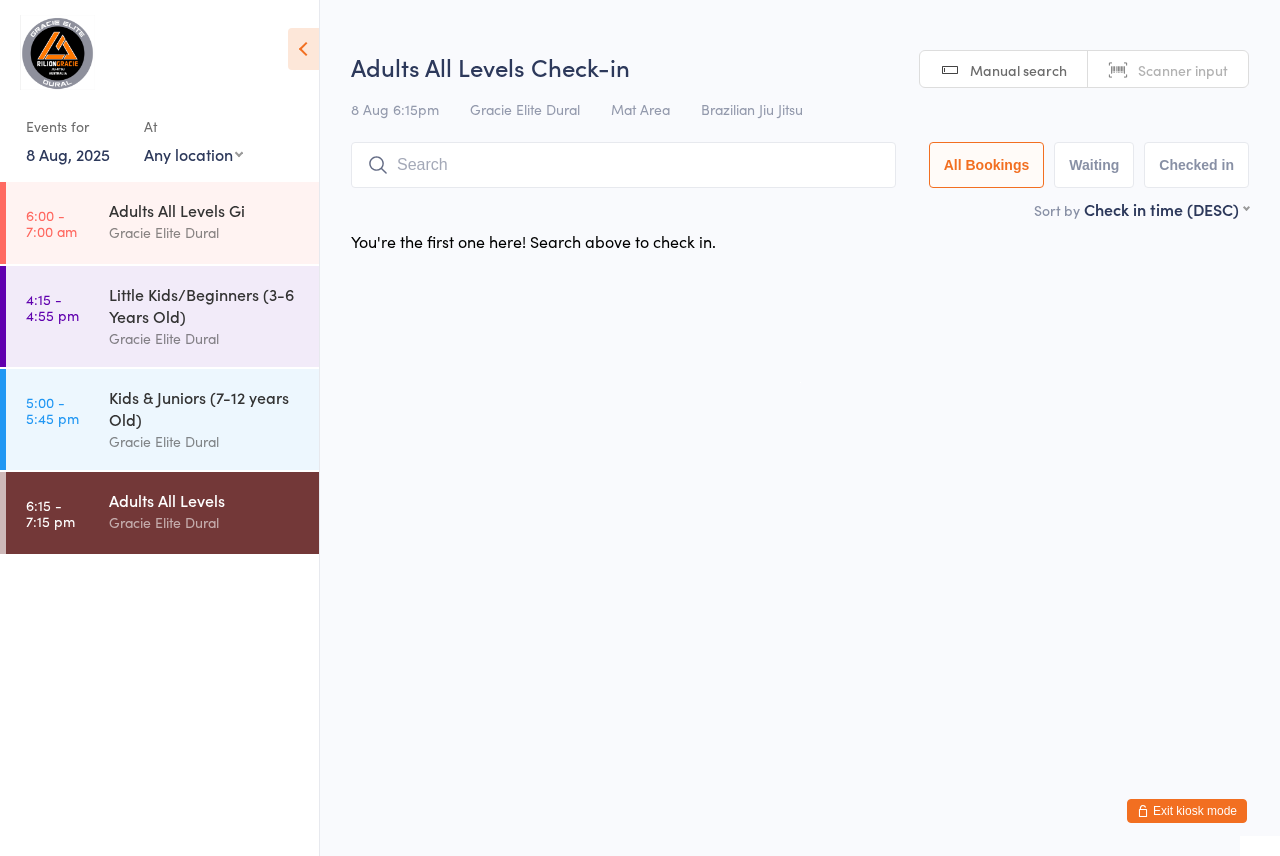 click on "8 Aug, 2025" at bounding box center (68, 154) 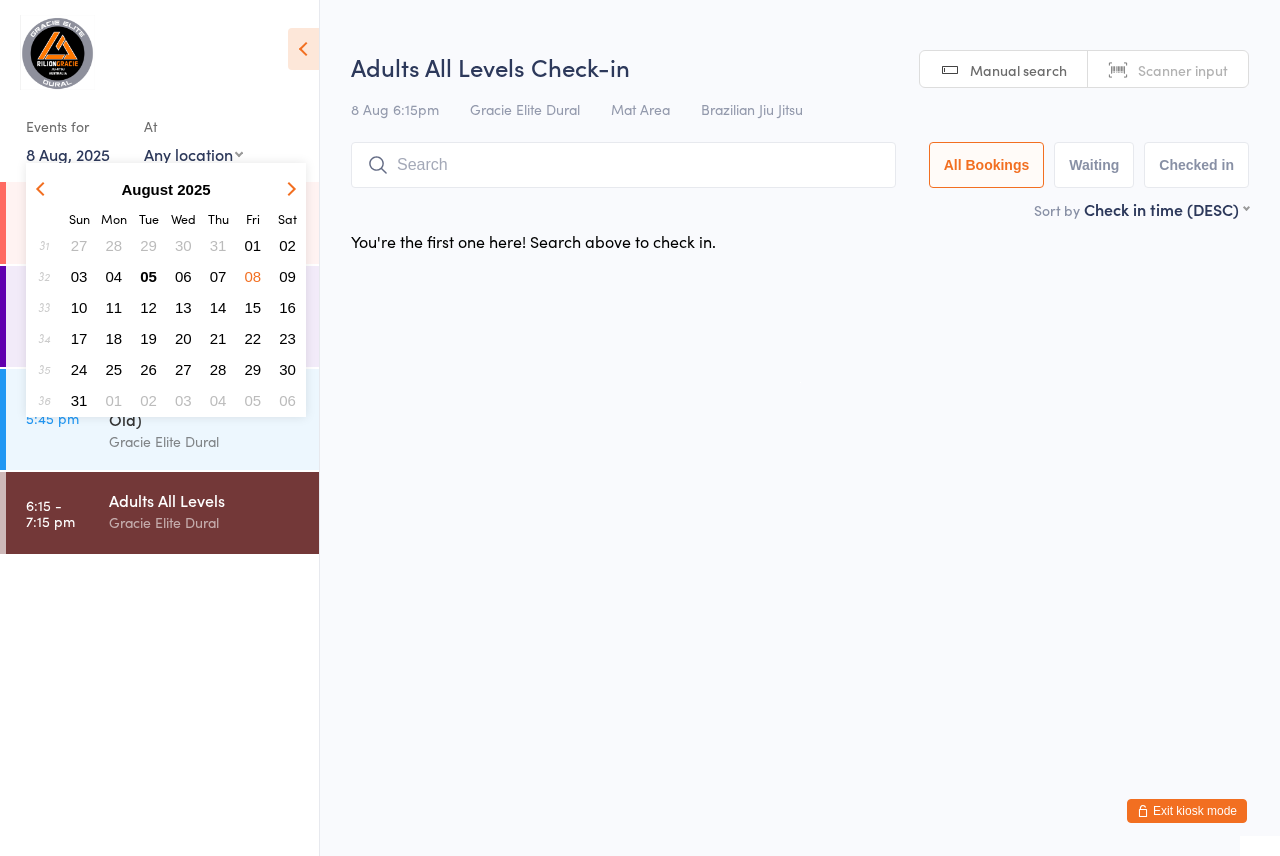 click on "09" at bounding box center [287, 276] 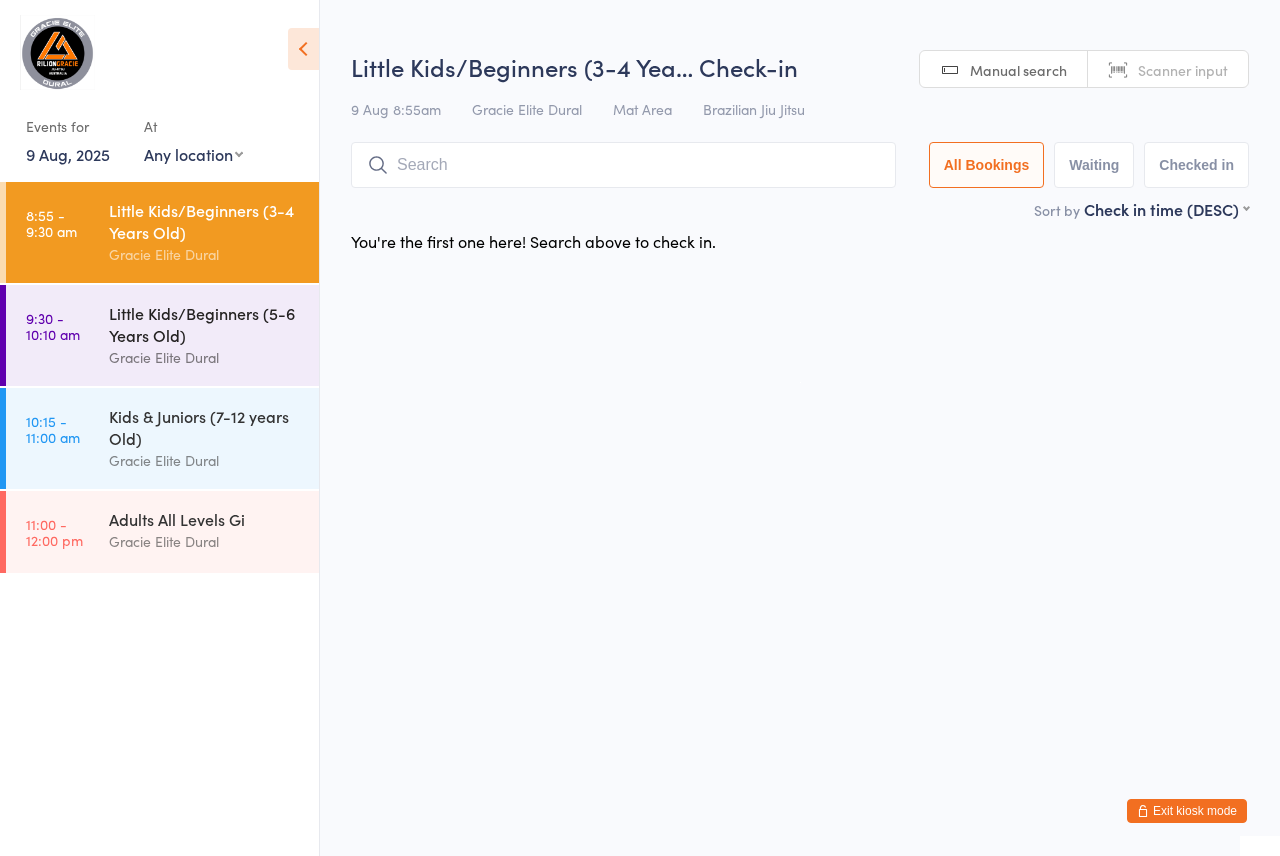 click on "Little Kids/Beginners (5-6 Years Old)" at bounding box center (205, 324) 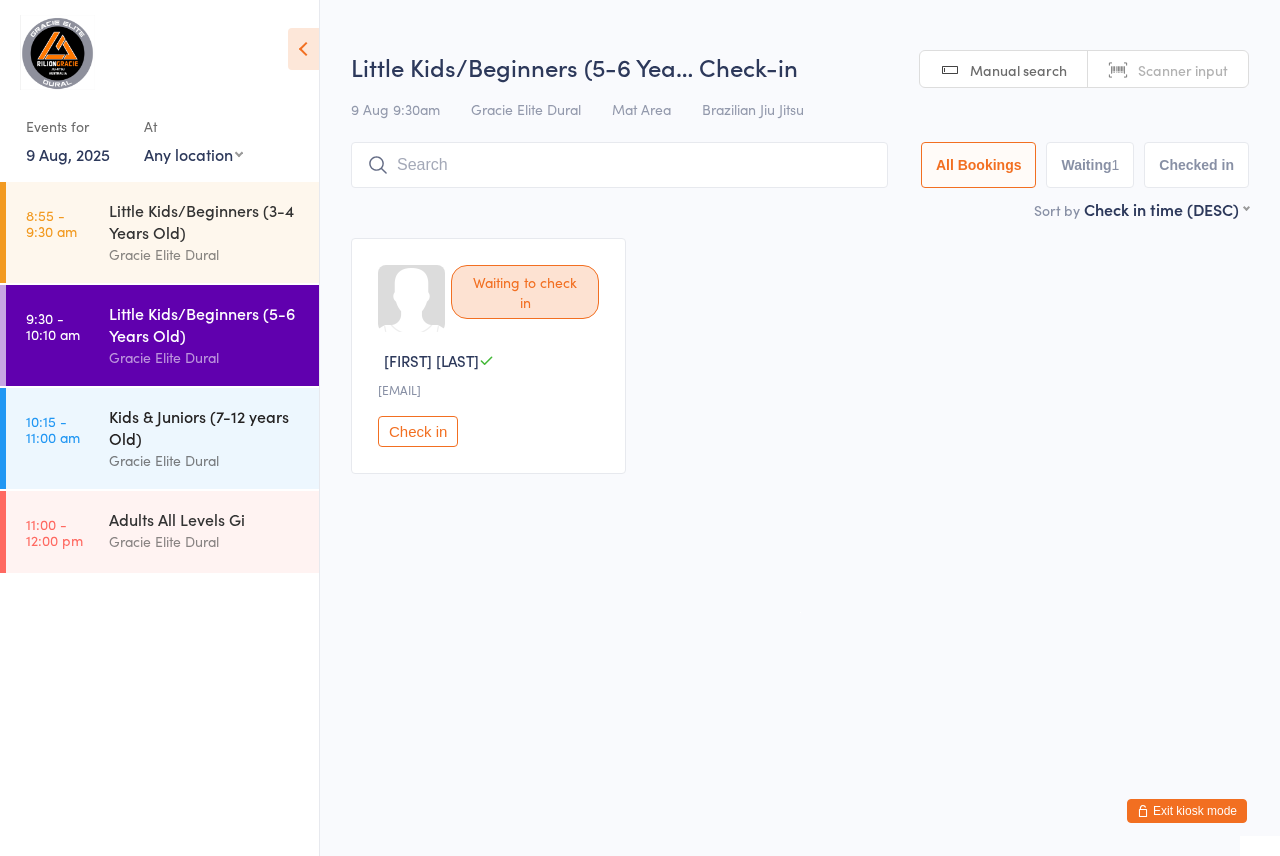 click on "Kids & Juniors (7-12 years Old)" at bounding box center [205, 427] 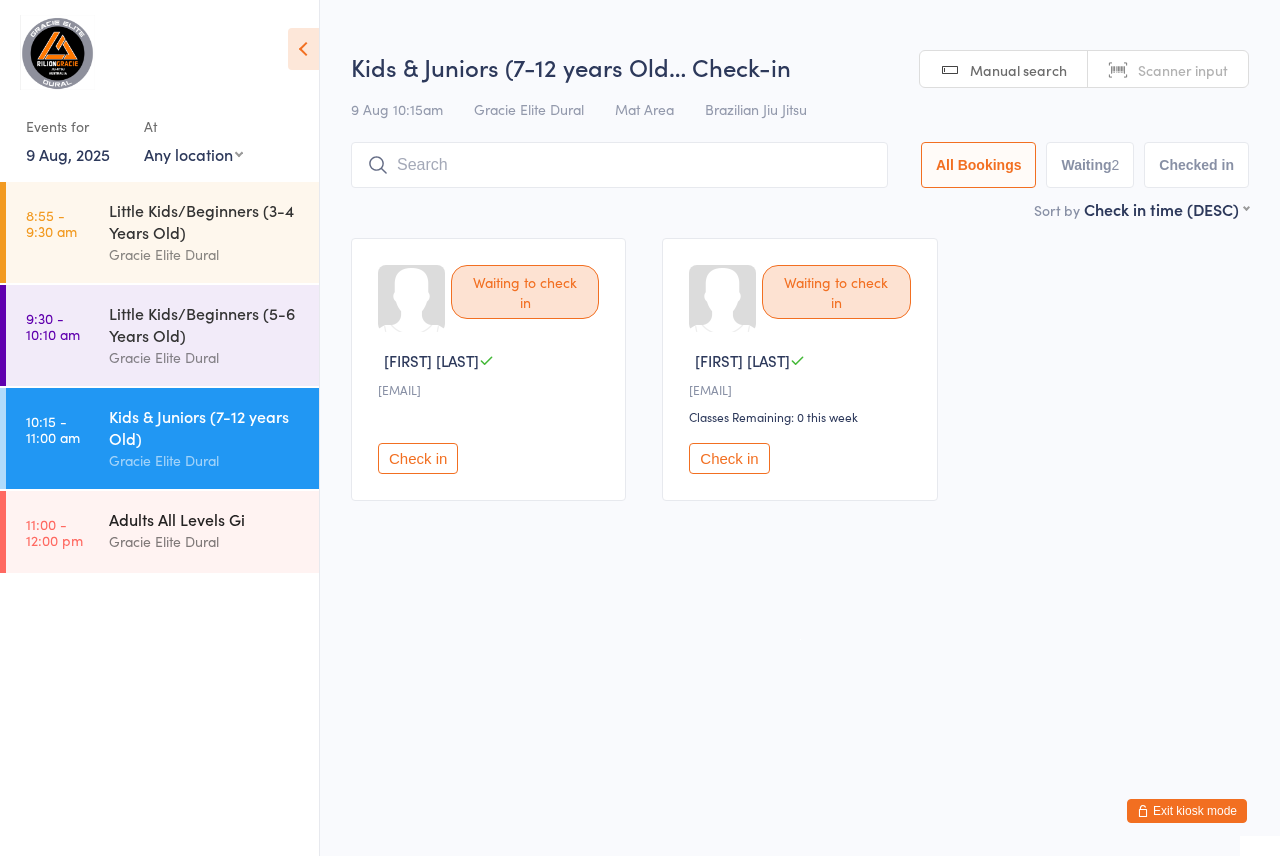 click on "Adults All Levels Gi" at bounding box center [205, 519] 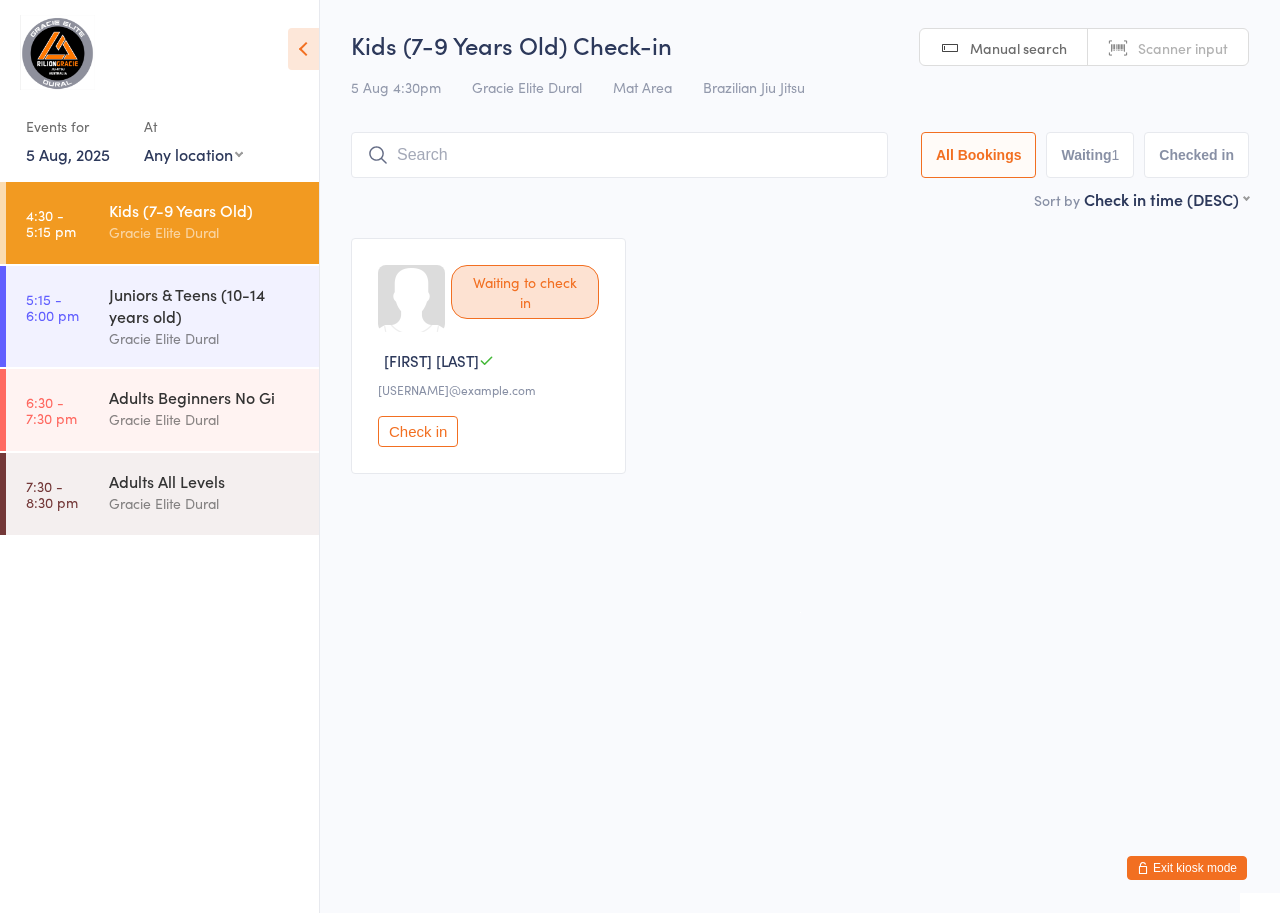 scroll, scrollTop: 0, scrollLeft: 0, axis: both 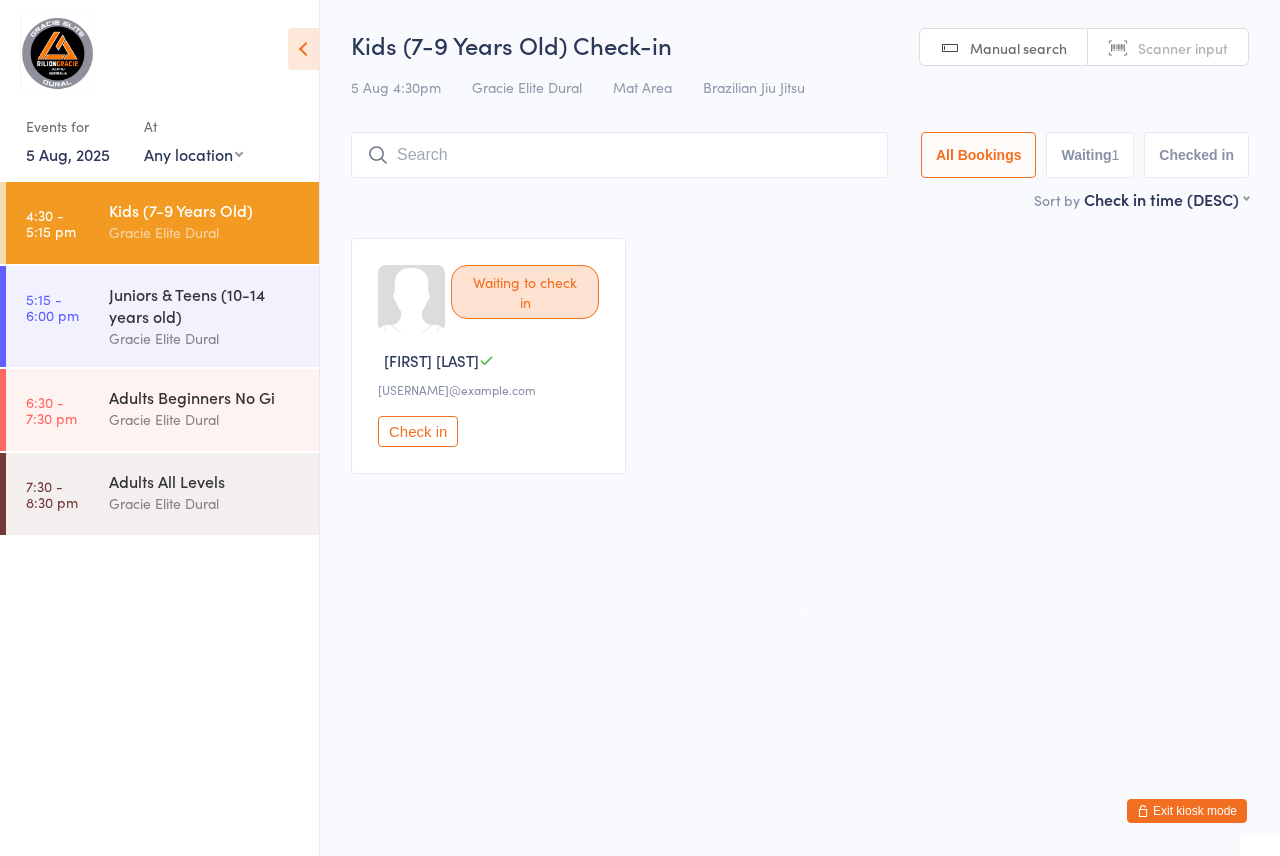 click on "Exit kiosk mode" at bounding box center (1187, 811) 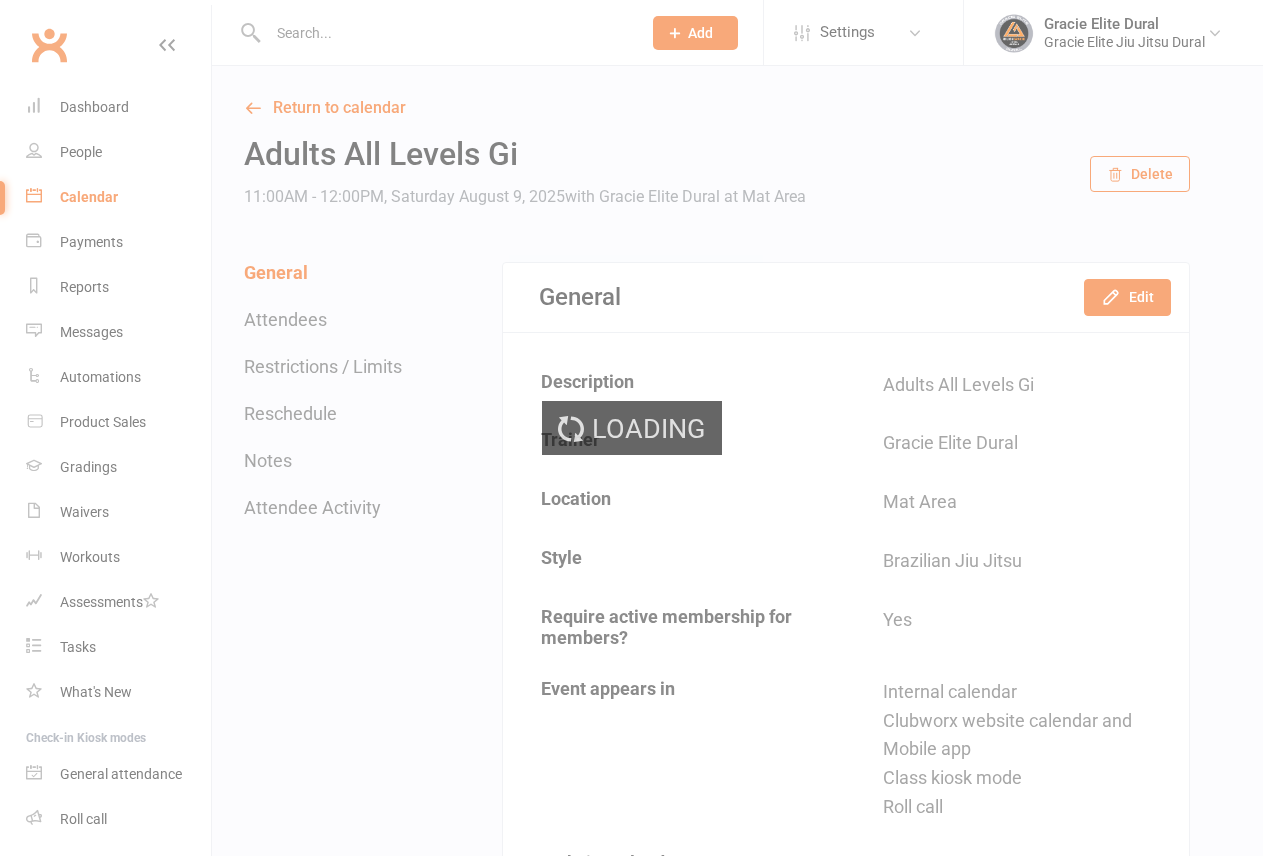 scroll, scrollTop: 0, scrollLeft: 0, axis: both 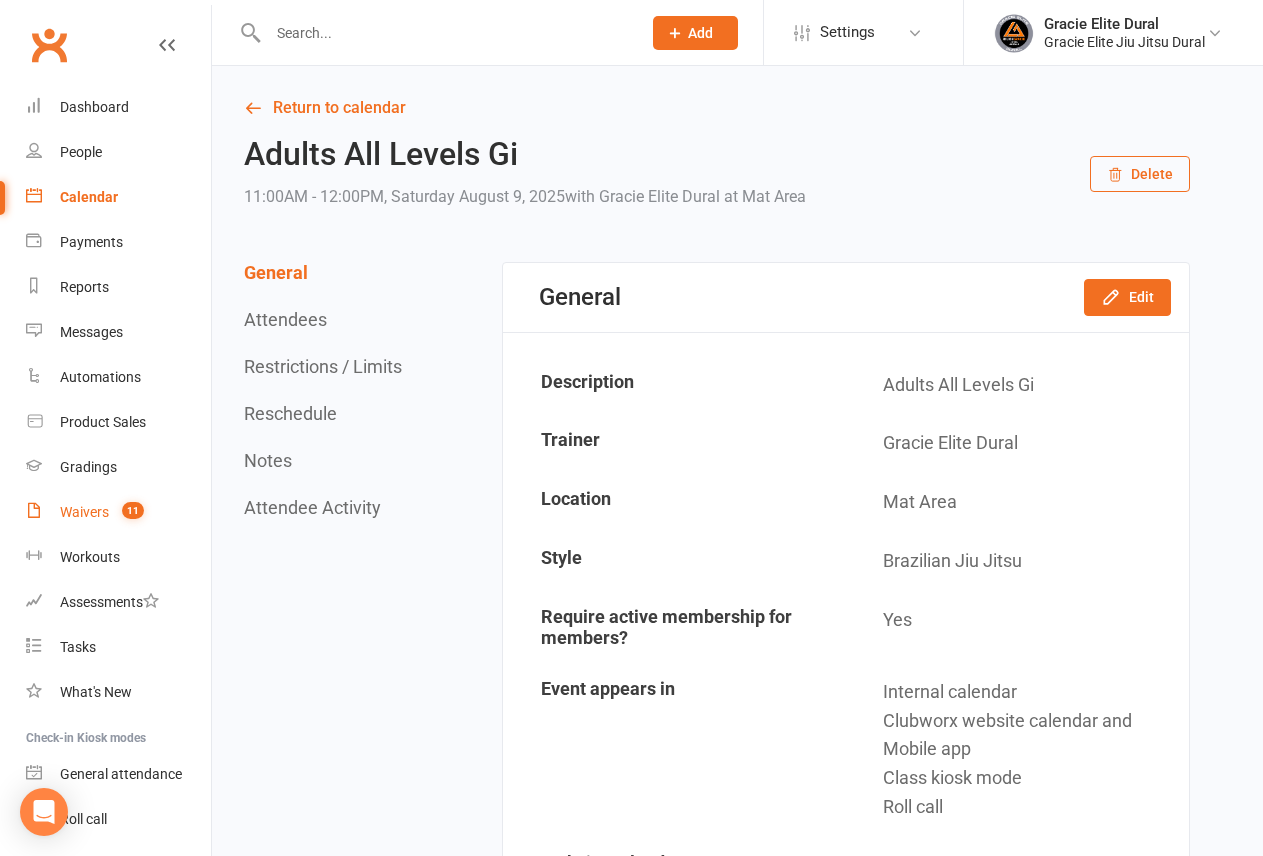 click on "Waivers" at bounding box center [84, 512] 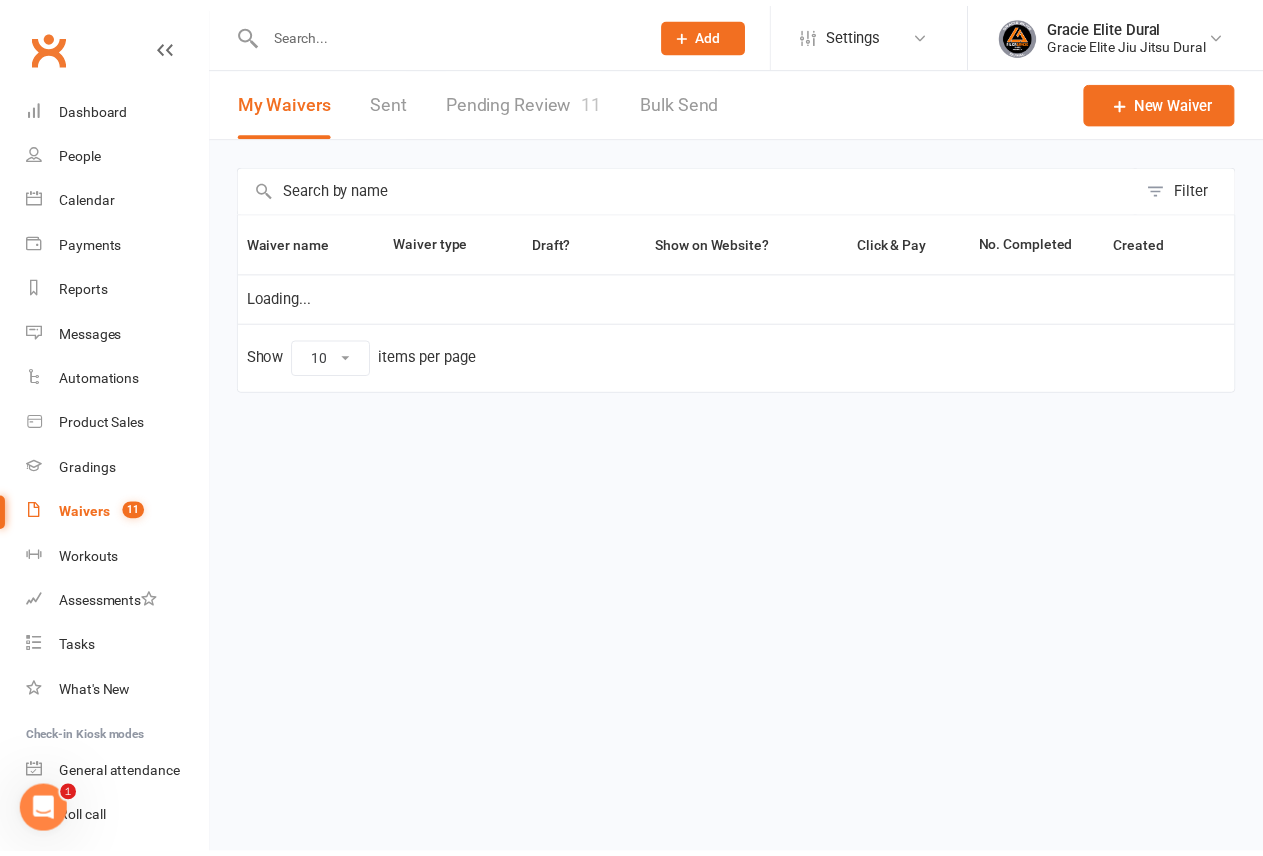 scroll, scrollTop: 0, scrollLeft: 0, axis: both 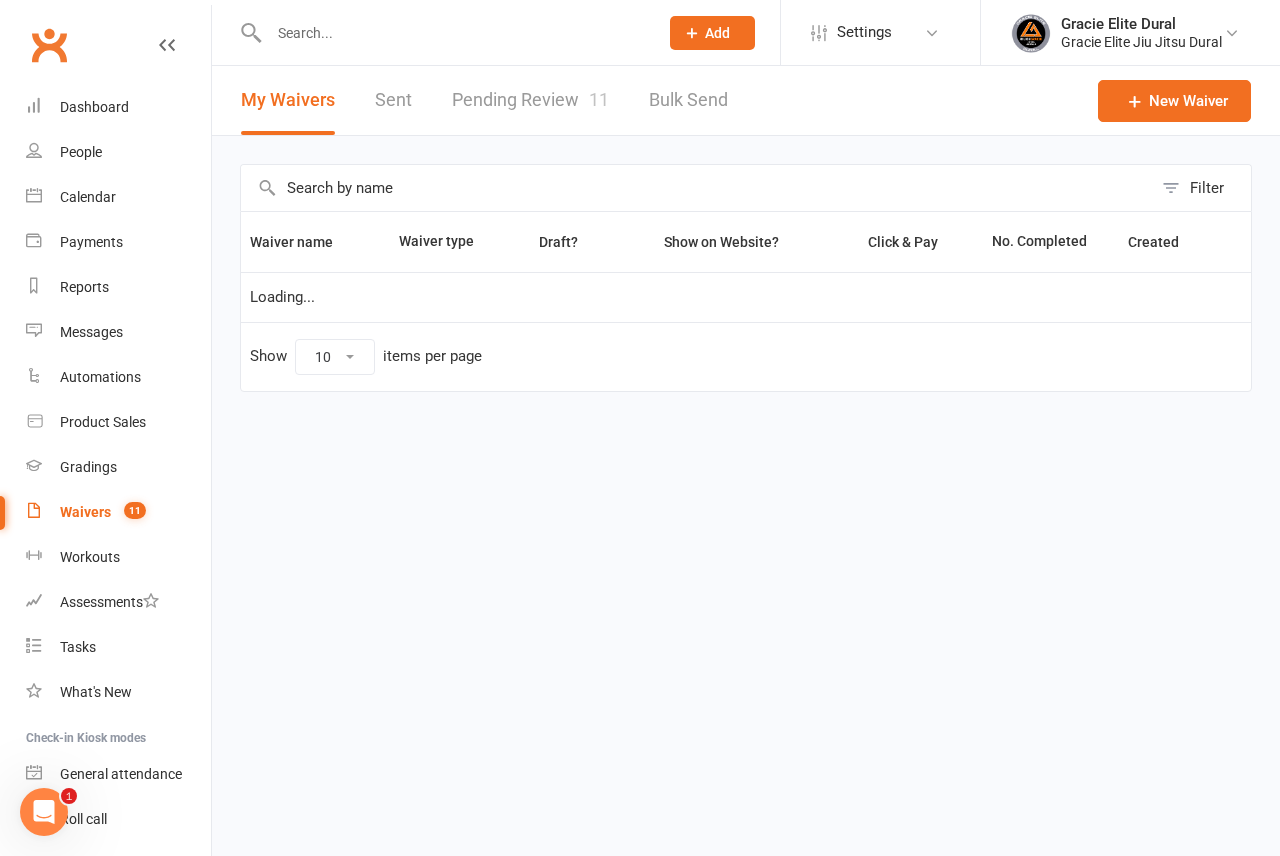 select on "100" 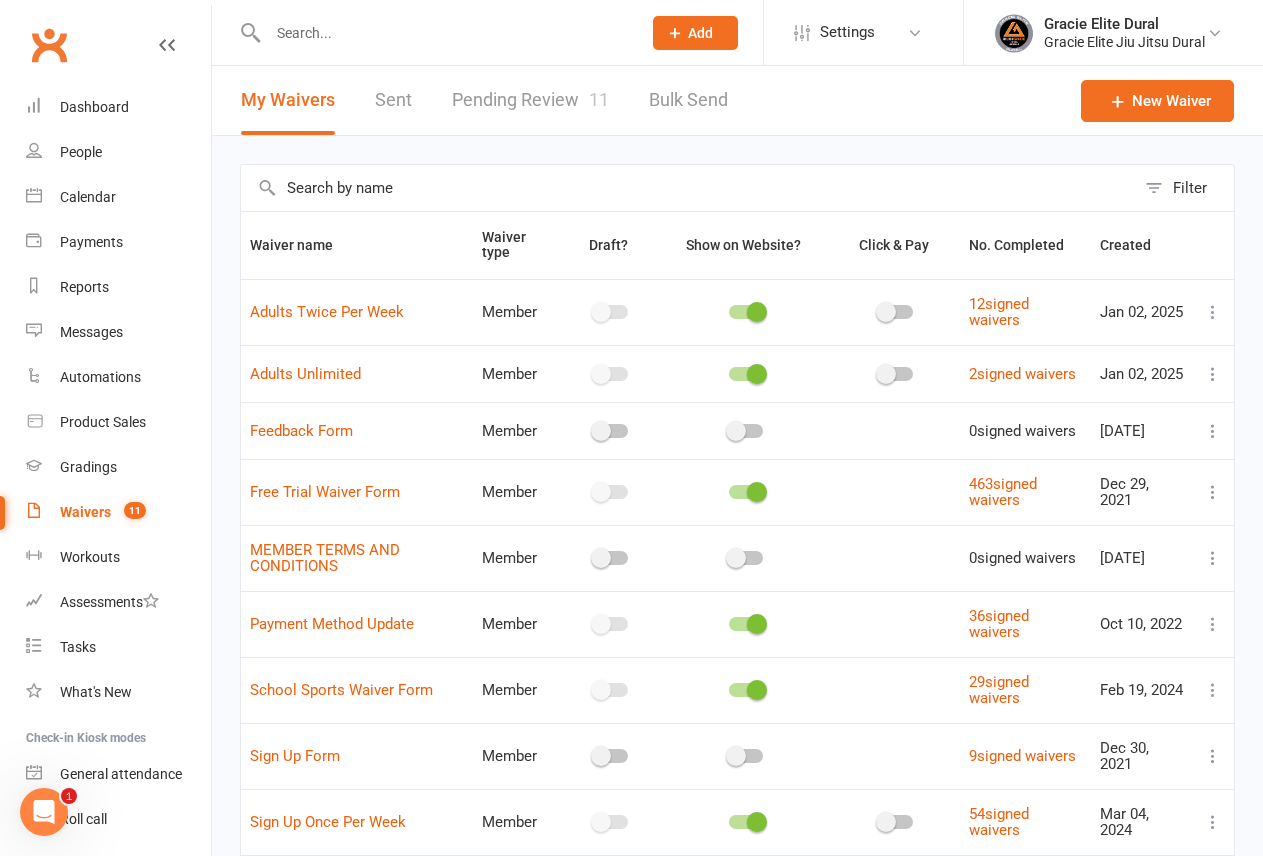 click on "Pending Review 11" at bounding box center [530, 100] 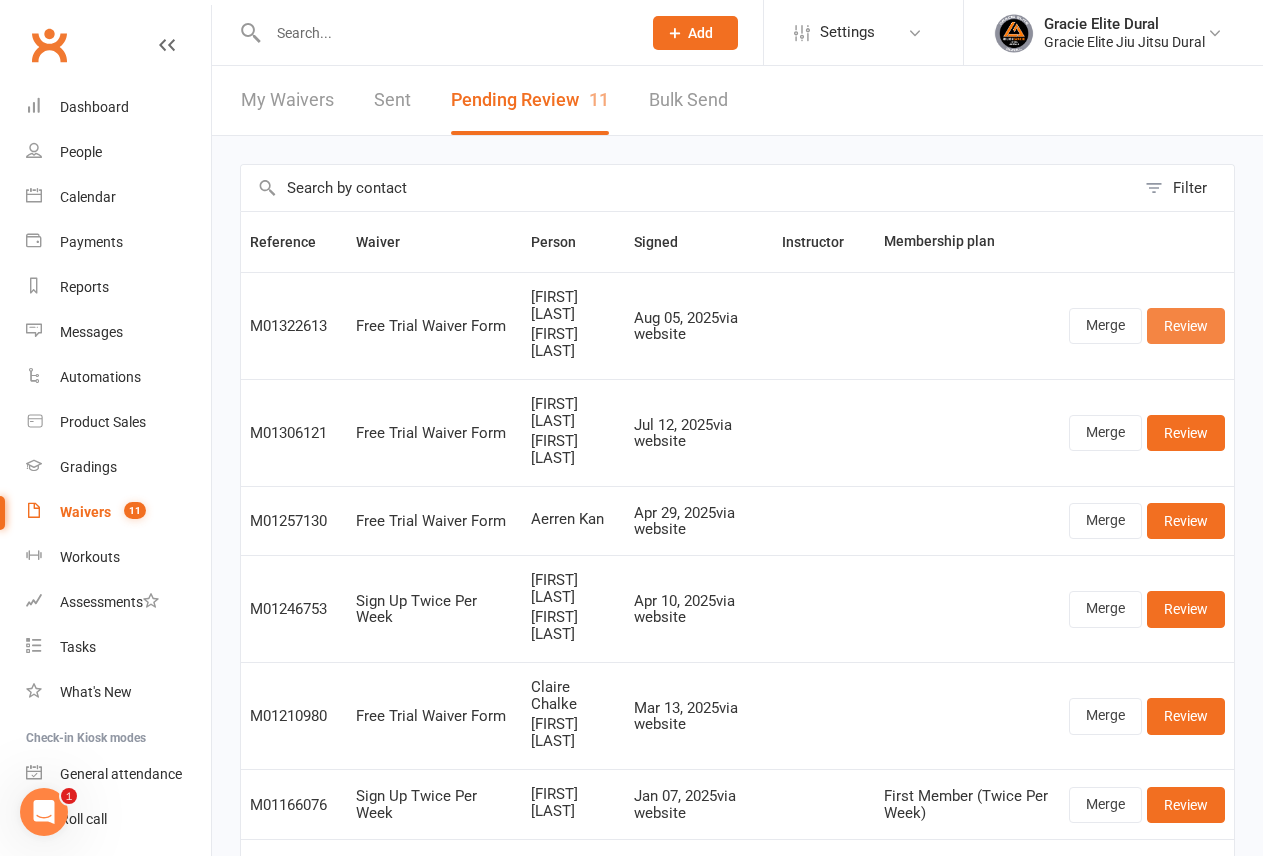 click on "Review" at bounding box center [1186, 326] 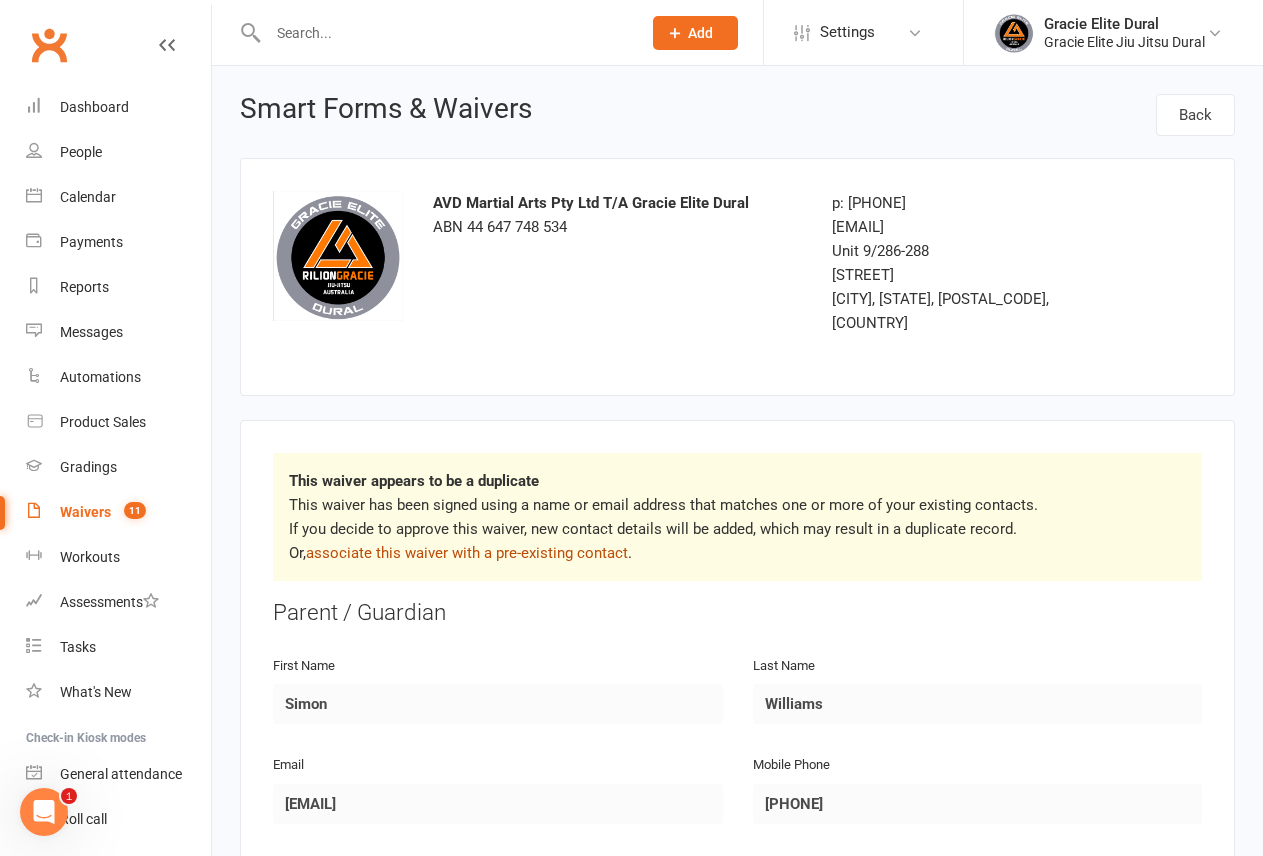 click on "associate this waiver with a pre-existing contact" at bounding box center [467, 553] 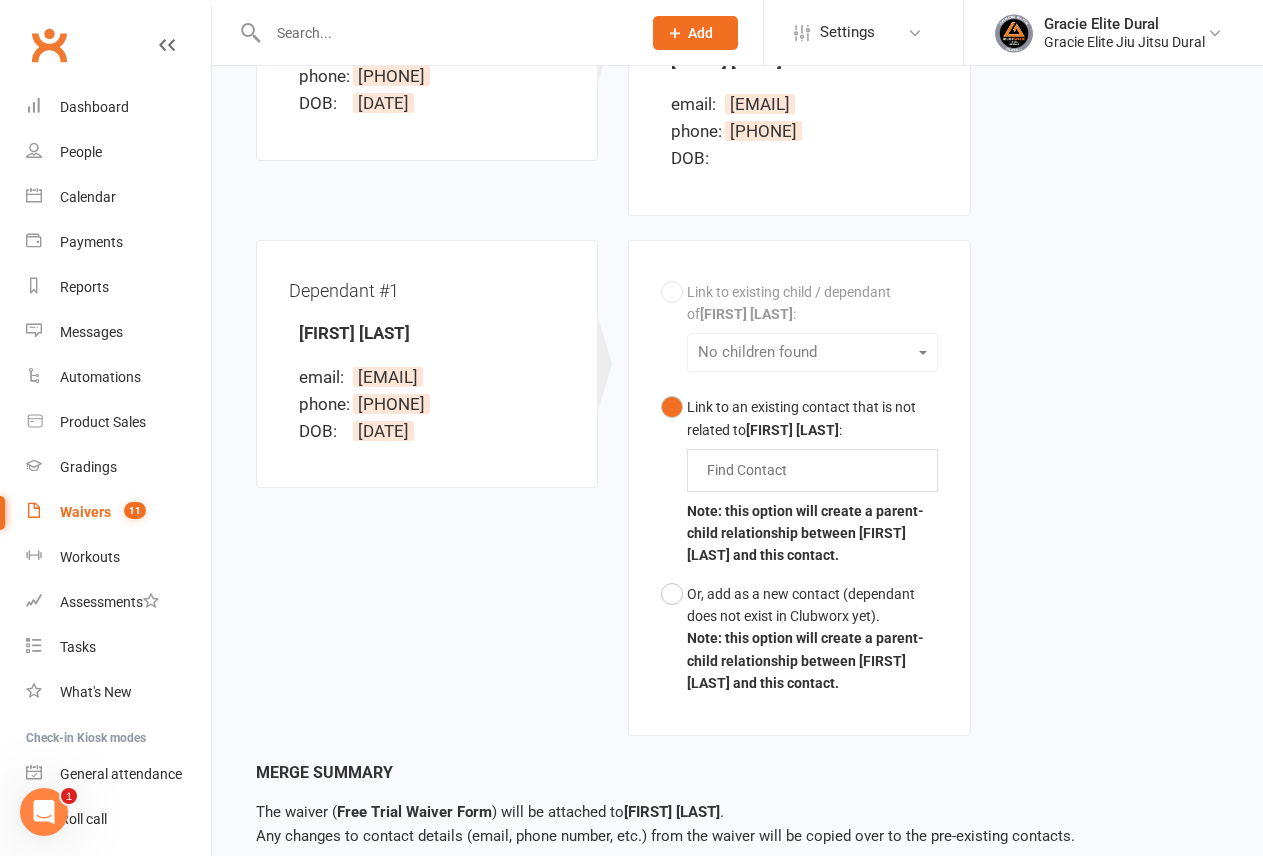 scroll, scrollTop: 500, scrollLeft: 0, axis: vertical 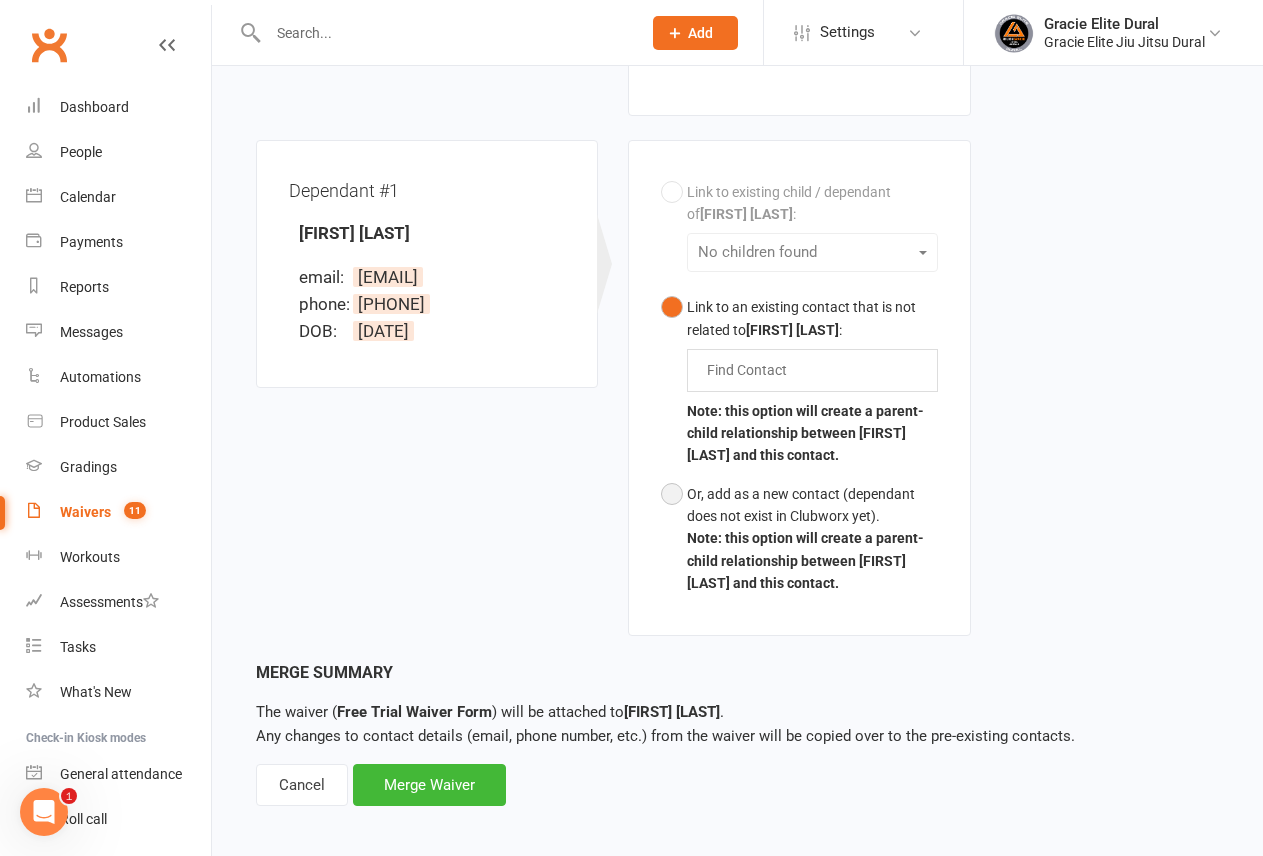 click on "Or, add as a new contact (dependant does not exist in Clubworx yet). Note: this option will create a parent-child relationship between Rooney Williams and this contact." at bounding box center (799, 539) 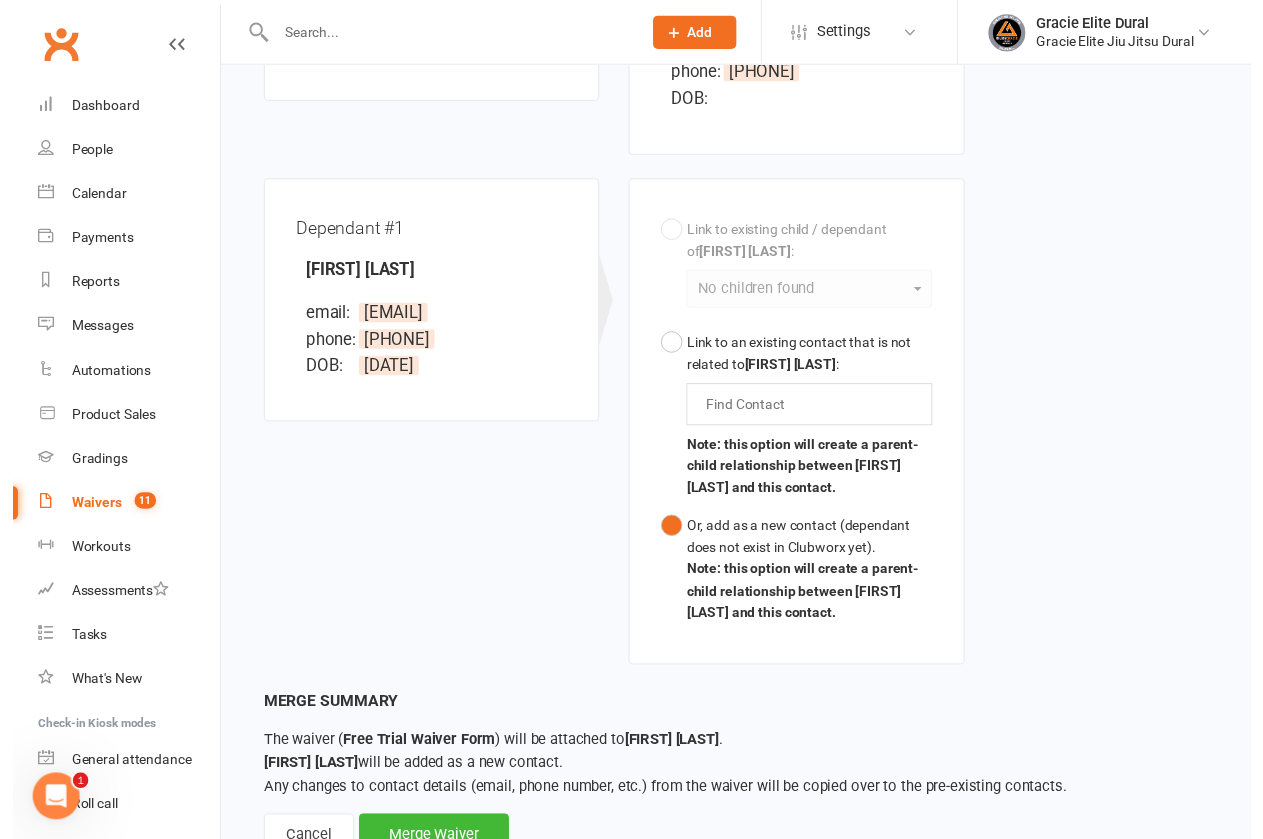 scroll, scrollTop: 558, scrollLeft: 0, axis: vertical 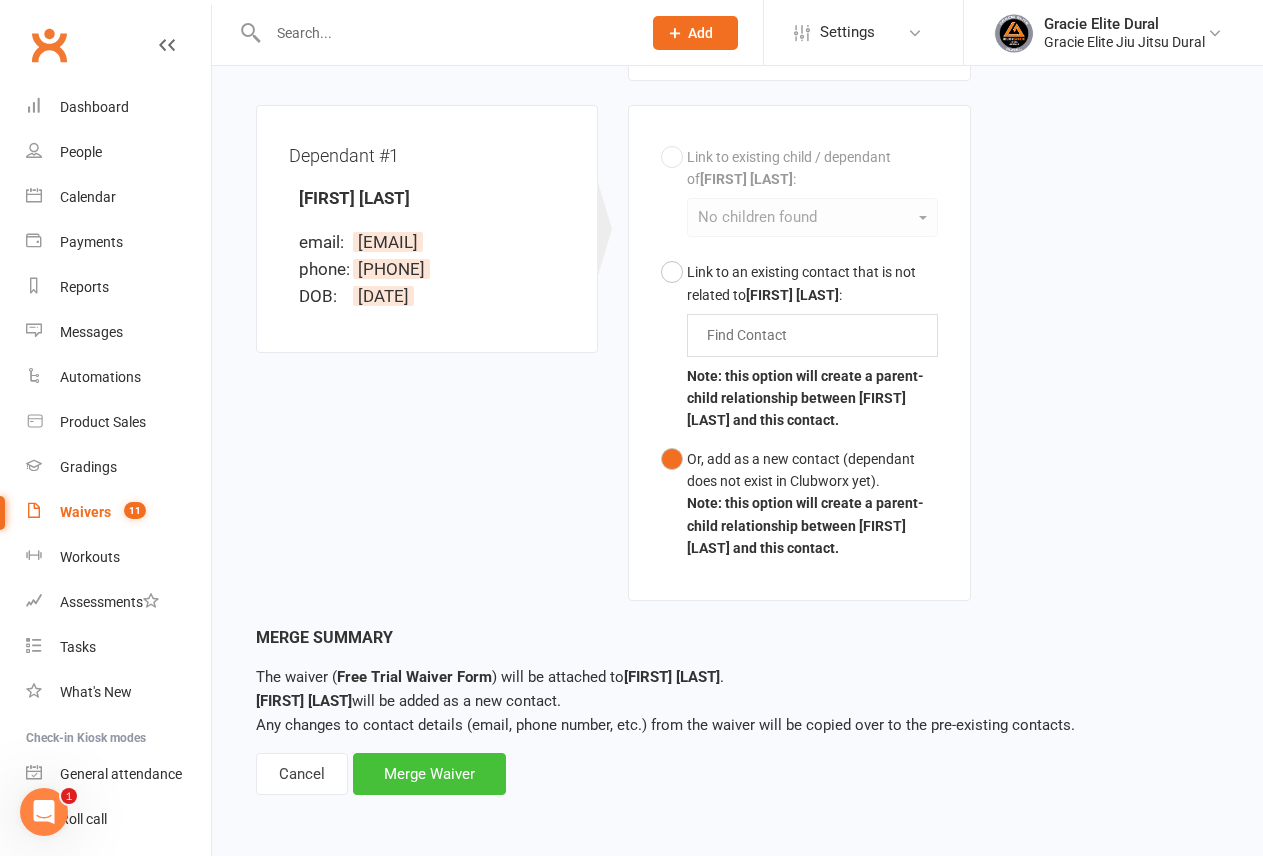click on "Merge Waiver" at bounding box center (429, 774) 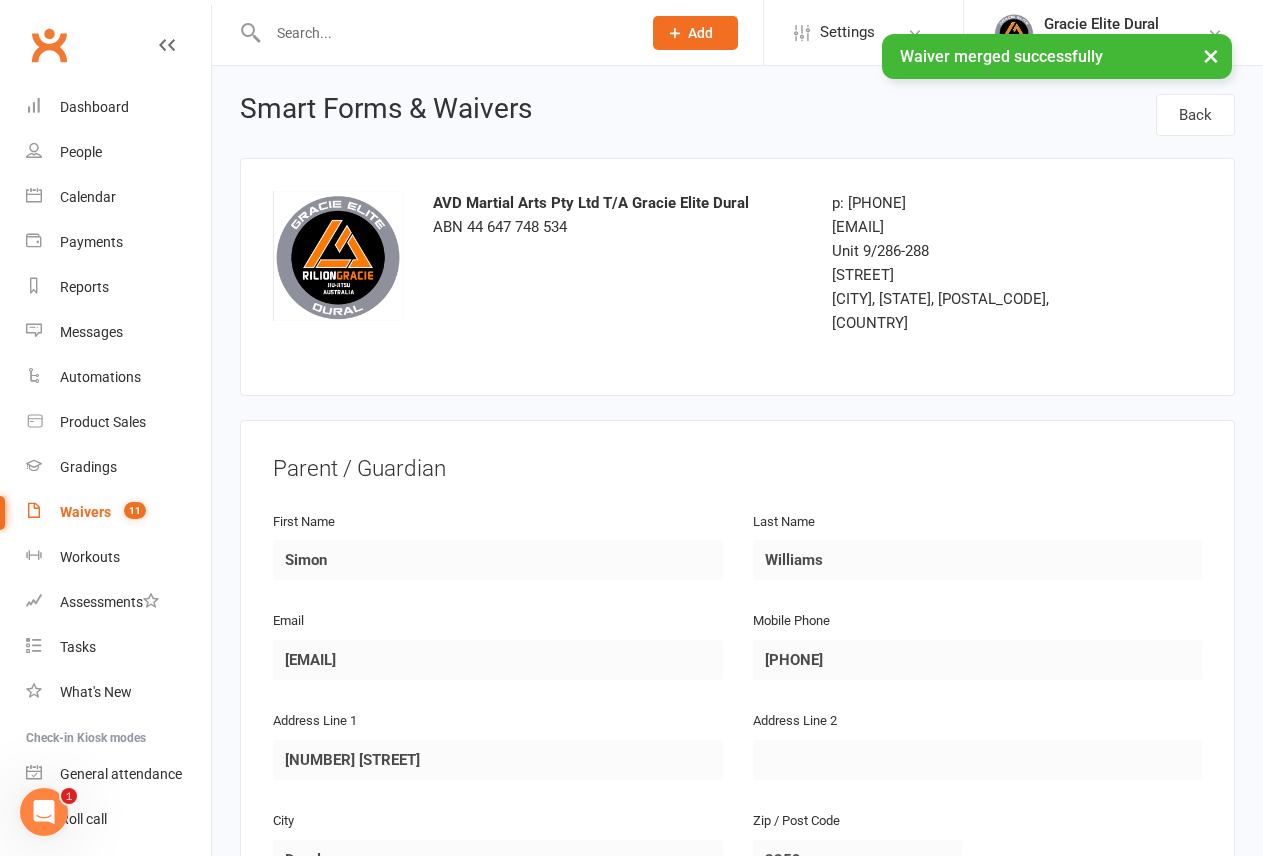 scroll, scrollTop: 600, scrollLeft: 0, axis: vertical 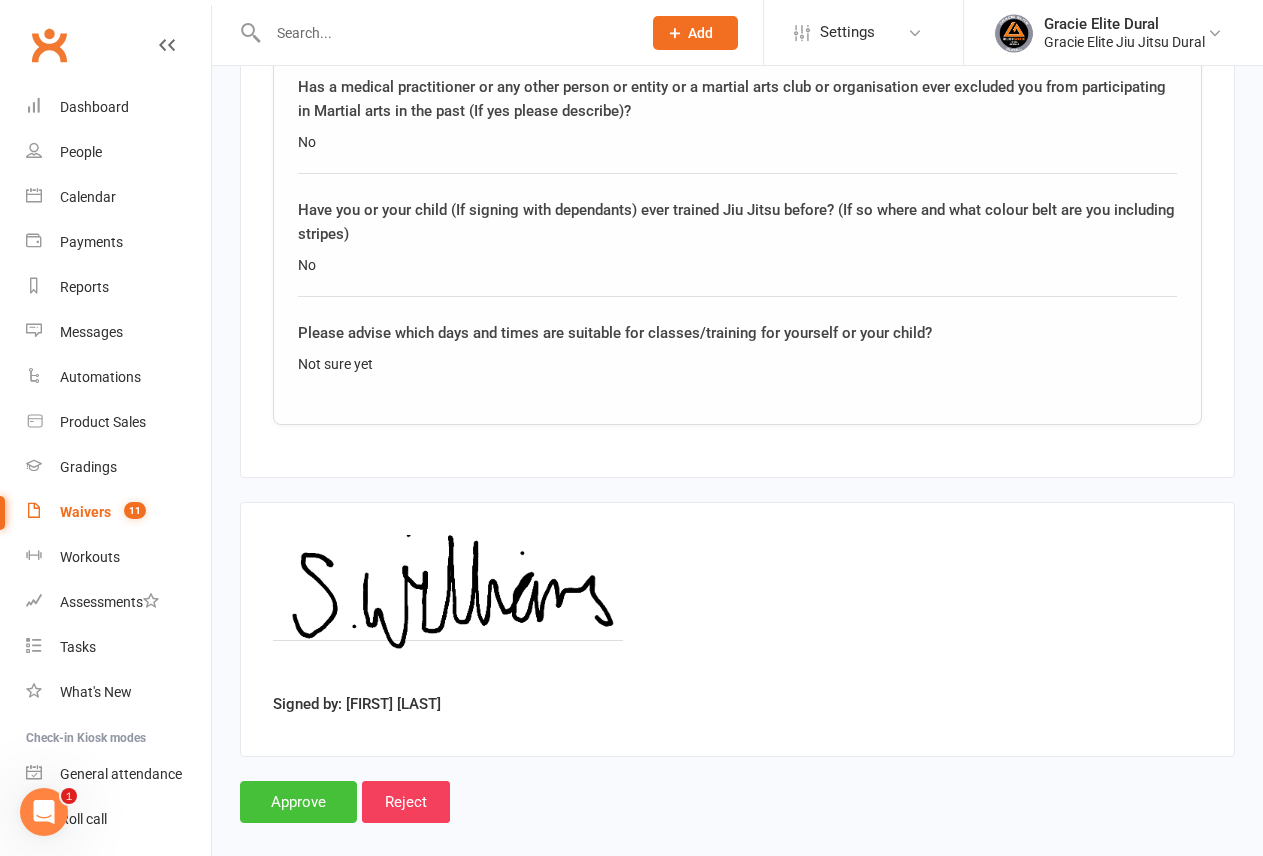 click on "Approve" at bounding box center [298, 802] 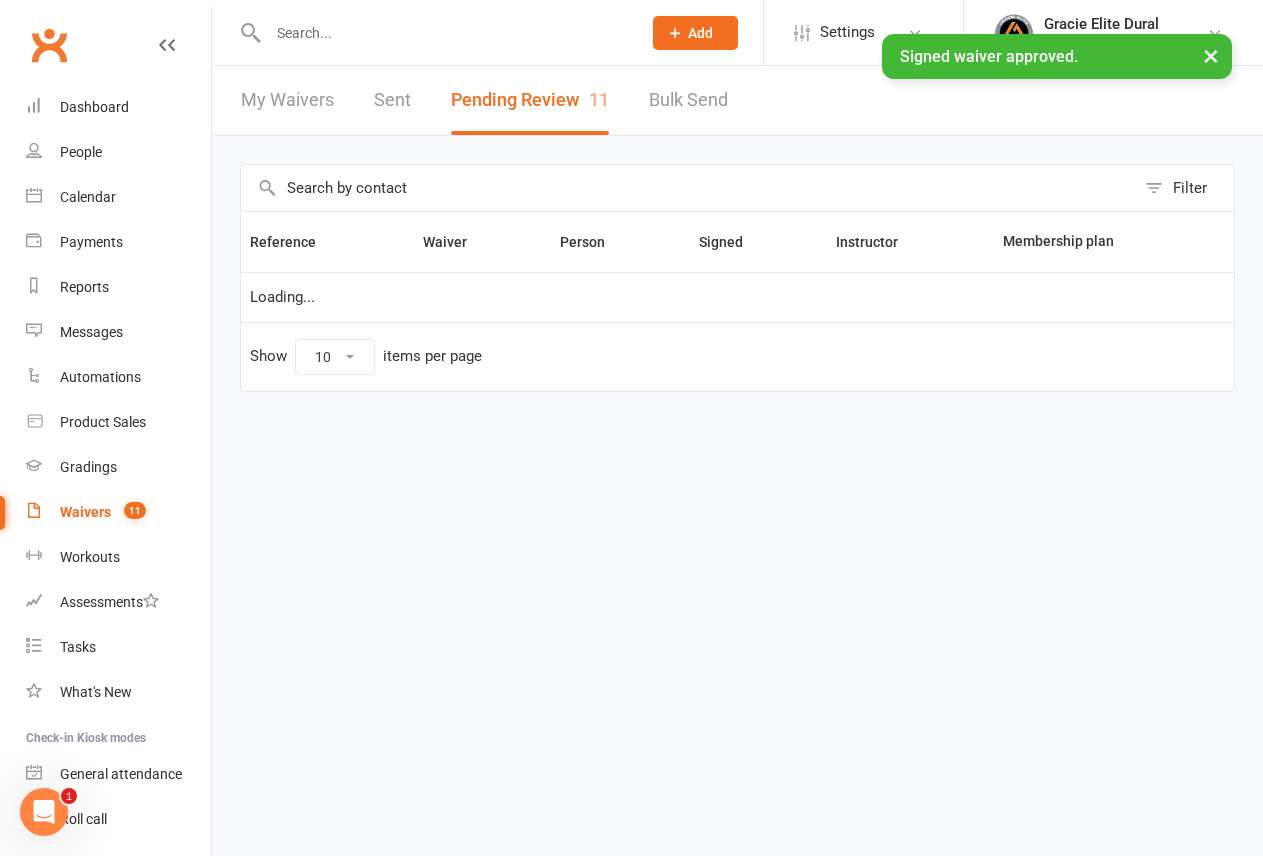 scroll, scrollTop: 0, scrollLeft: 0, axis: both 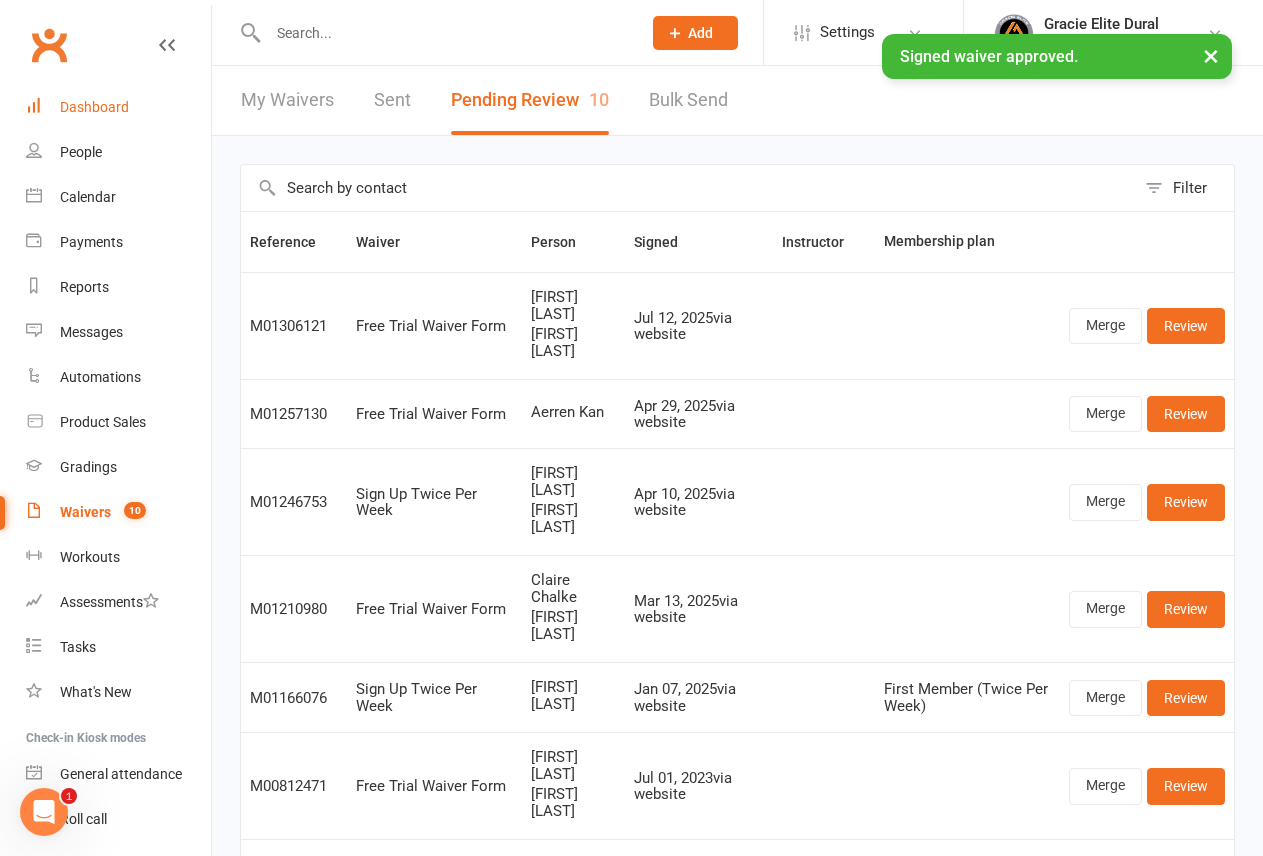 click on "Dashboard" at bounding box center [94, 107] 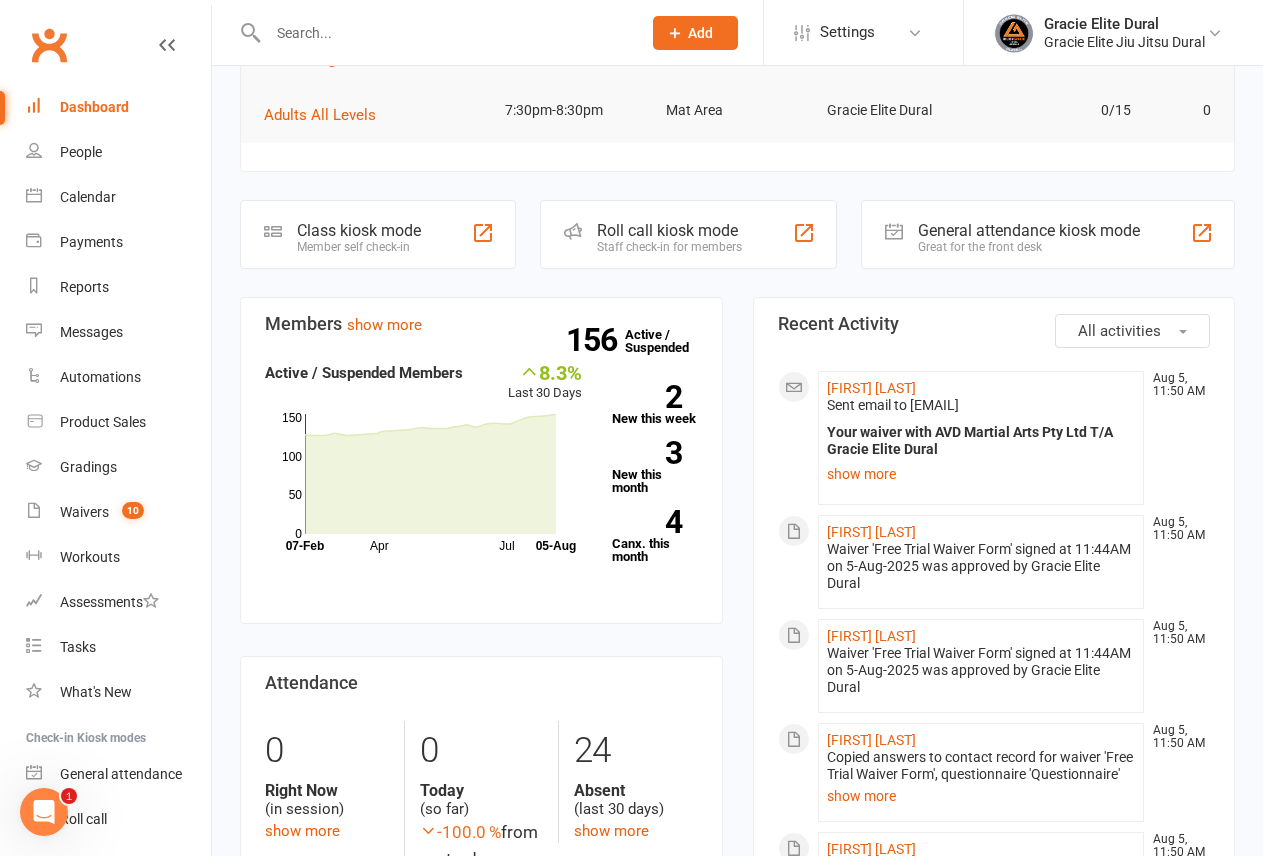 scroll, scrollTop: 200, scrollLeft: 0, axis: vertical 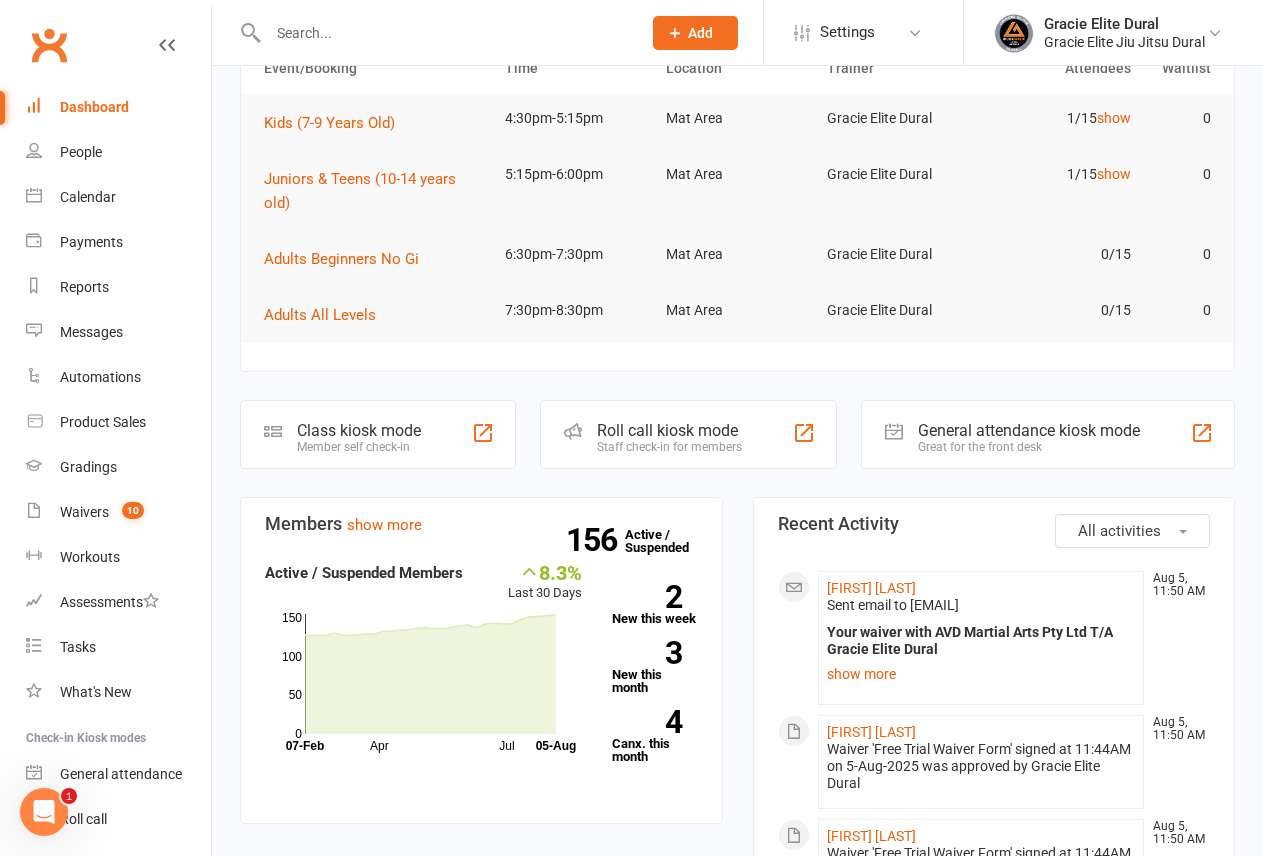 click on "Class kiosk mode" 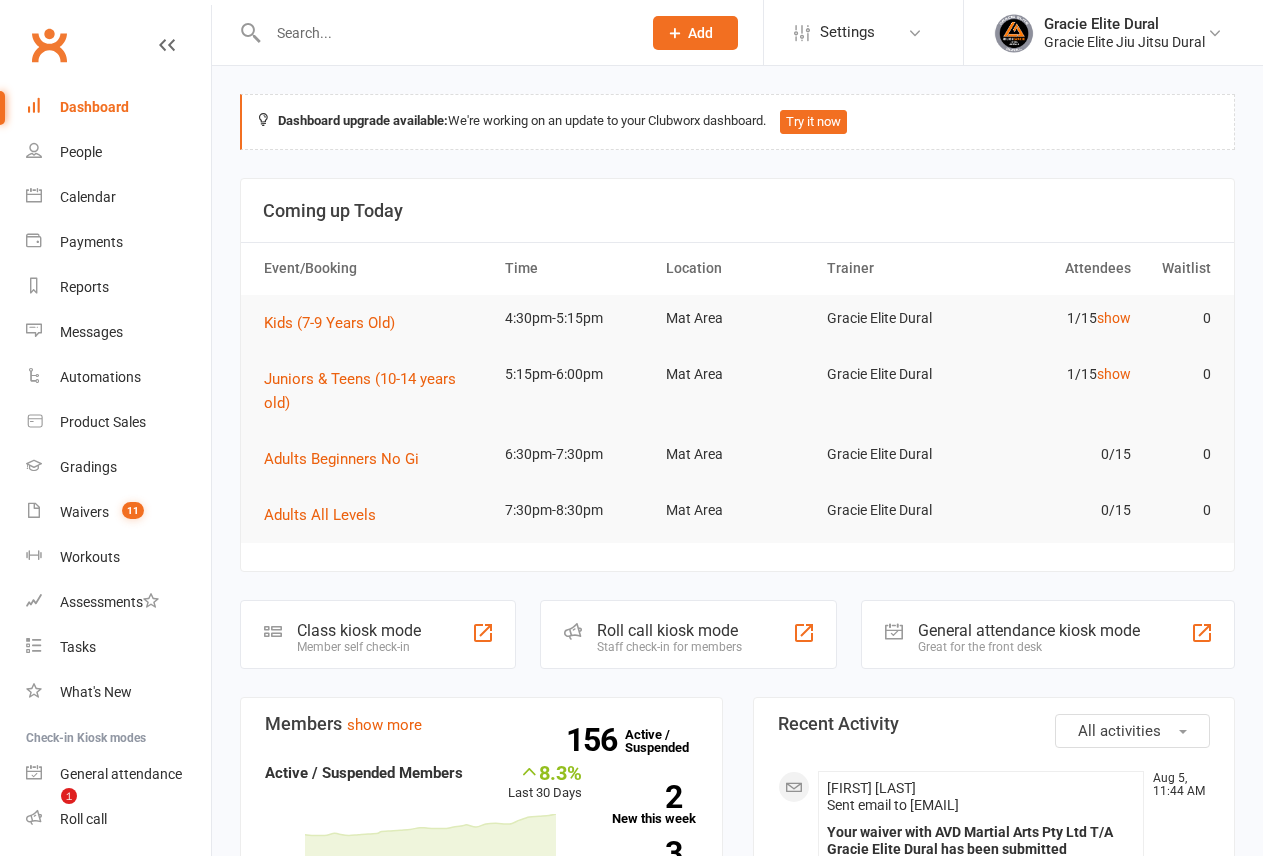 scroll, scrollTop: 0, scrollLeft: 0, axis: both 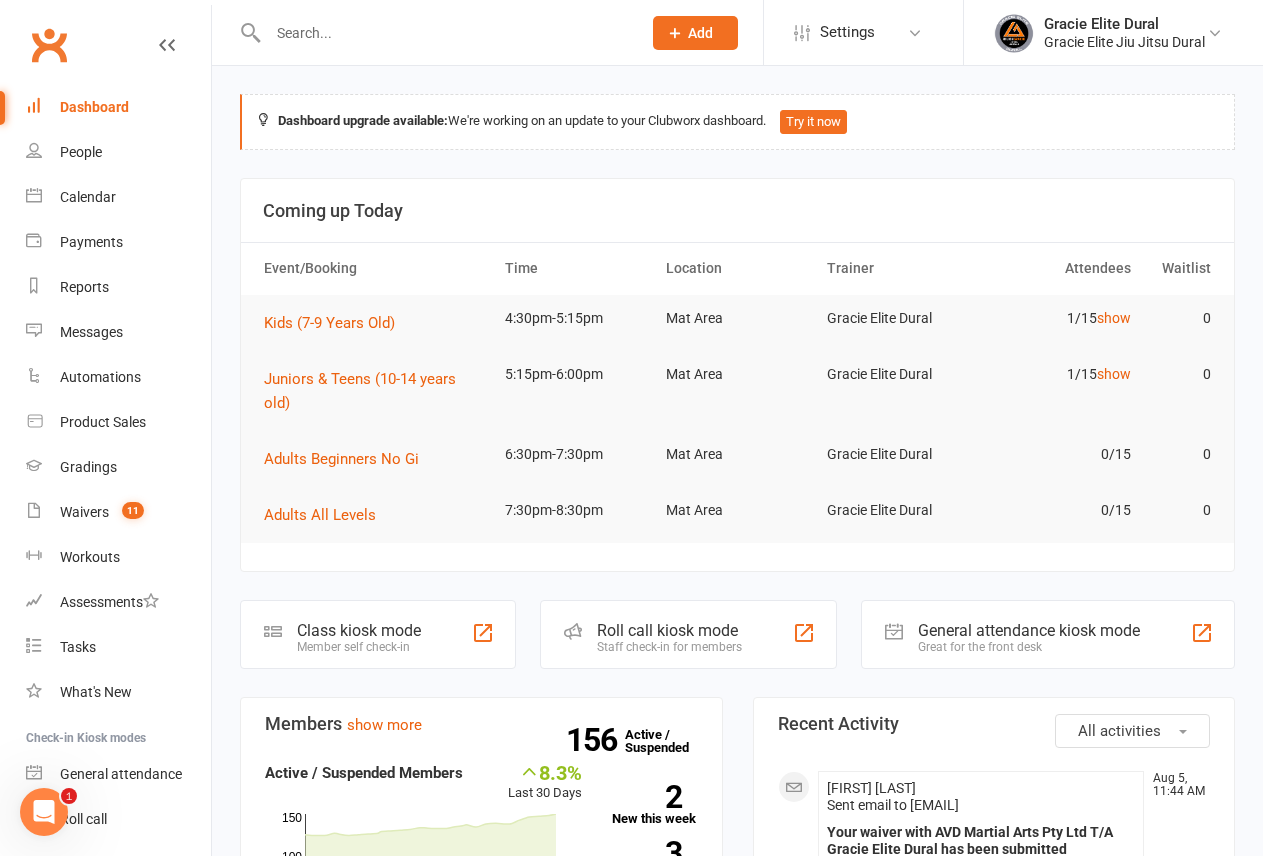 click on "Member self check-in" 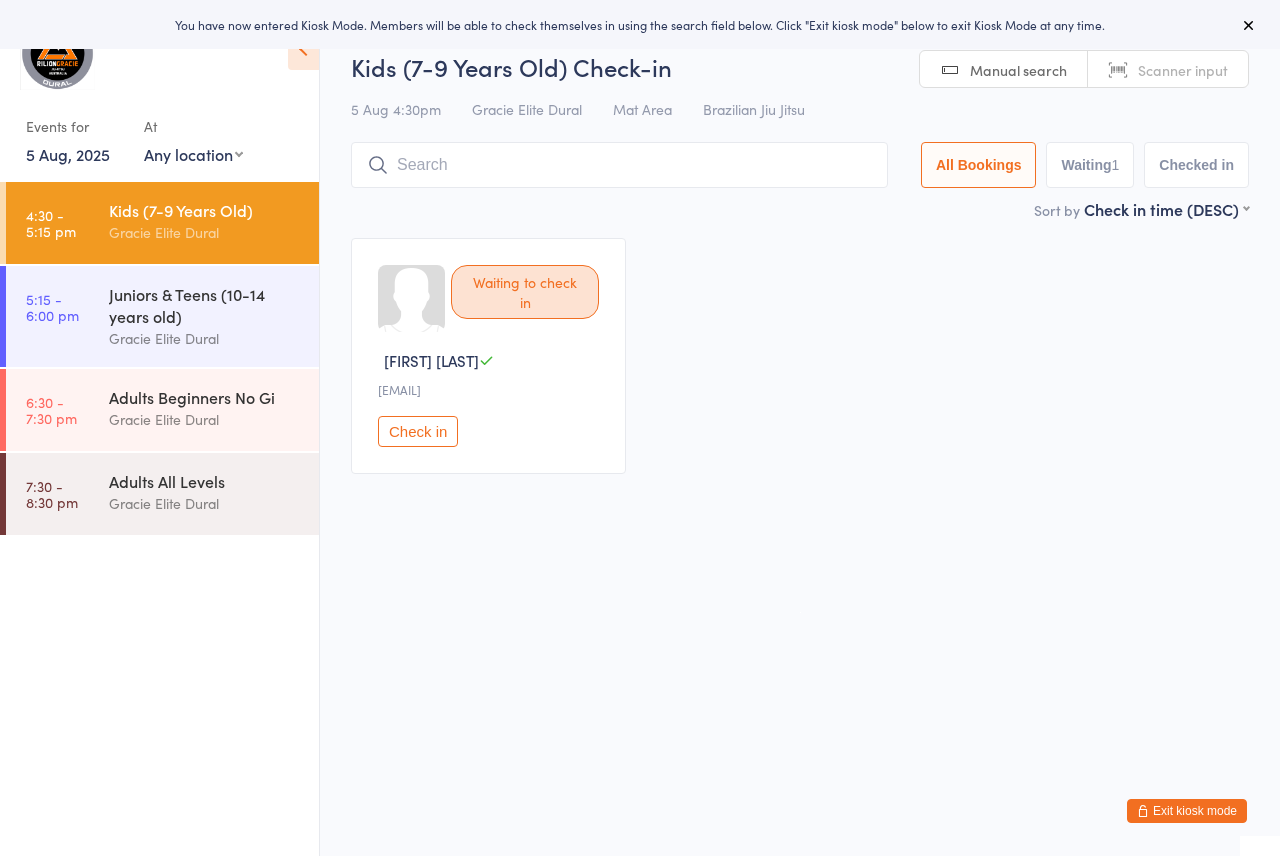 scroll, scrollTop: 0, scrollLeft: 0, axis: both 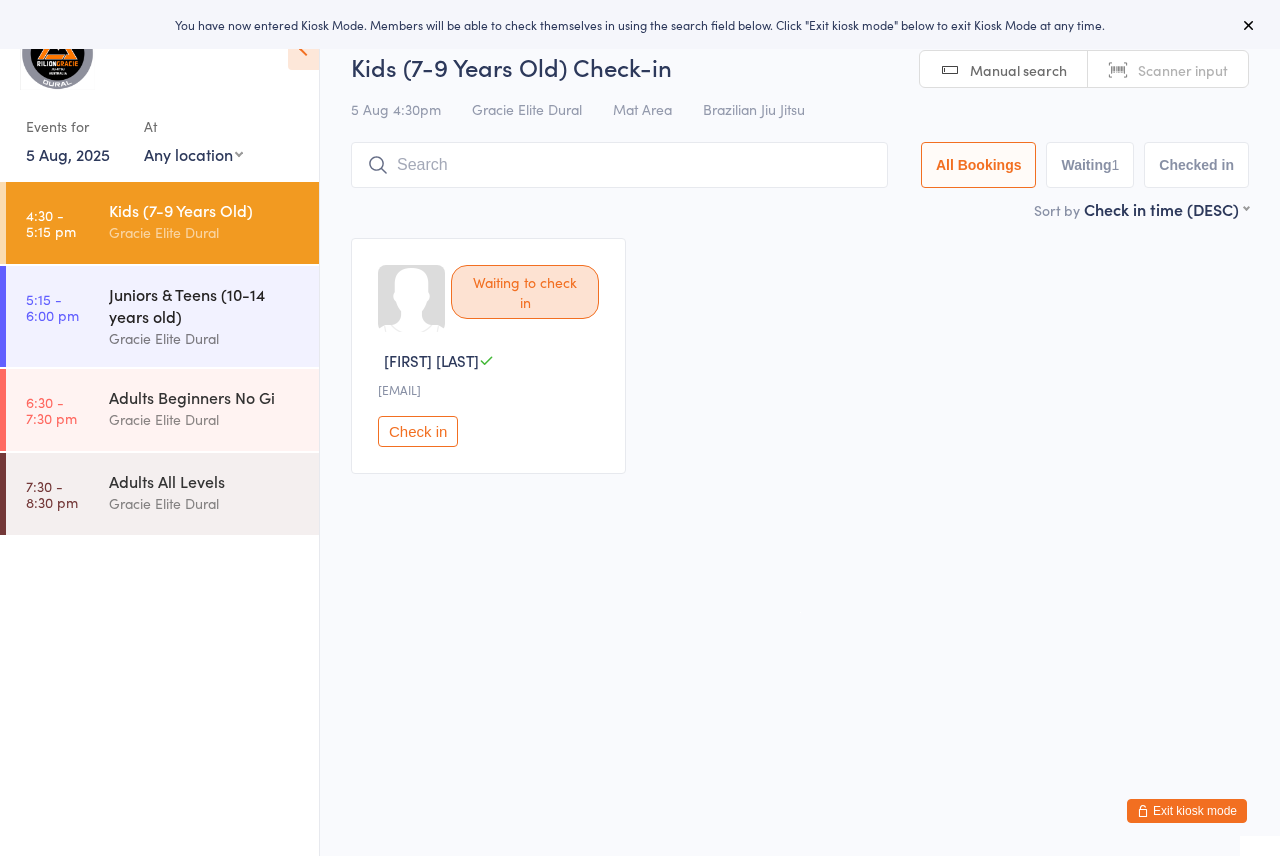 click on "Juniors & Teens (10-14 years old)" at bounding box center (205, 305) 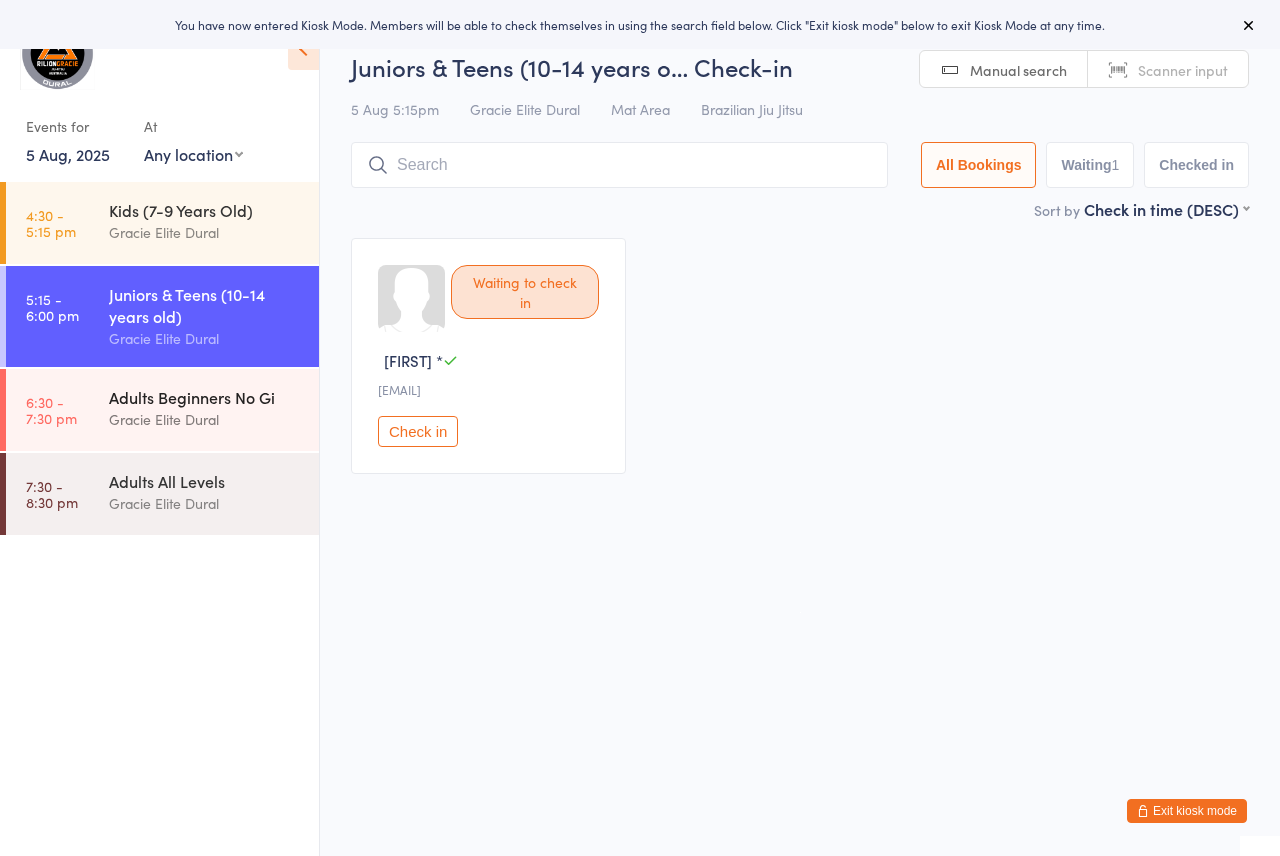 click on "Adults Beginners No Gi" at bounding box center (205, 397) 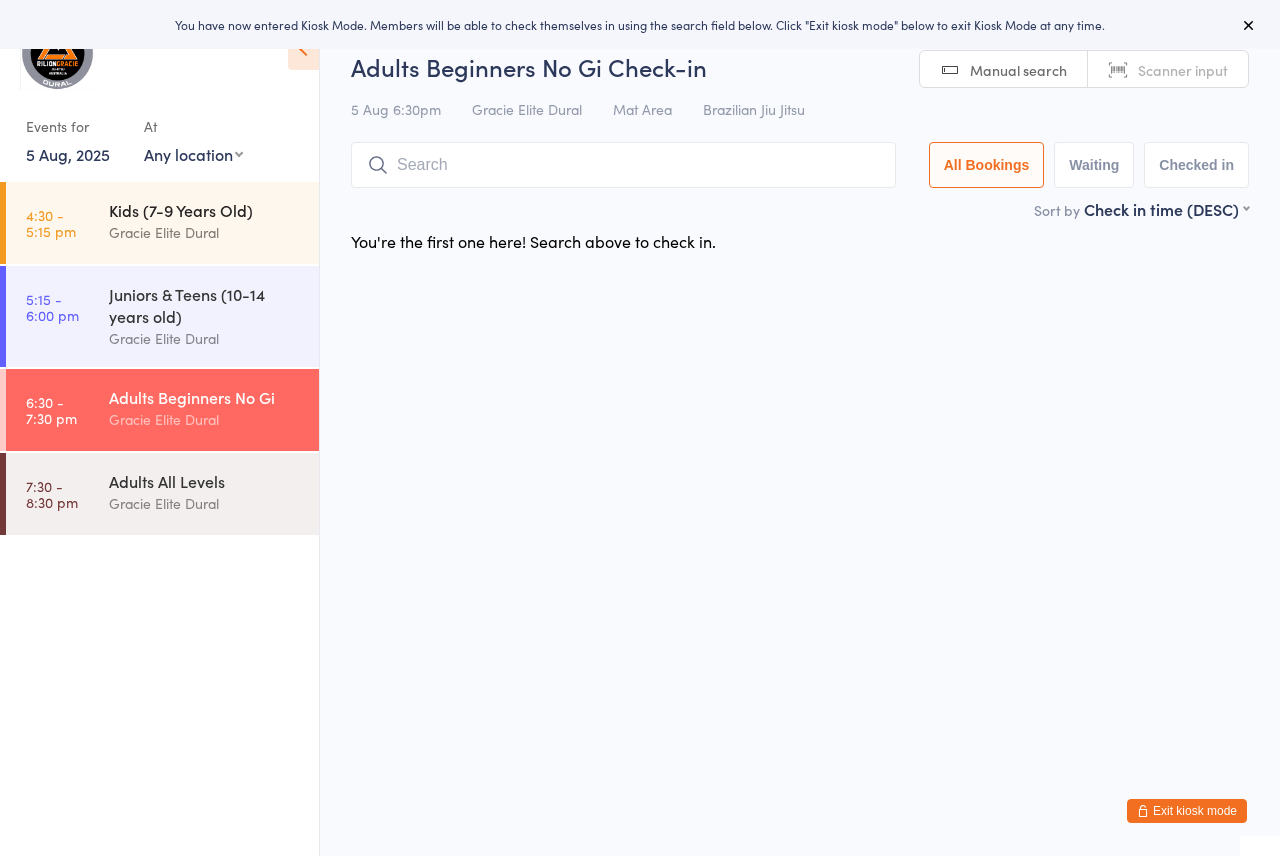 click on "Gracie Elite Dural" at bounding box center (205, 232) 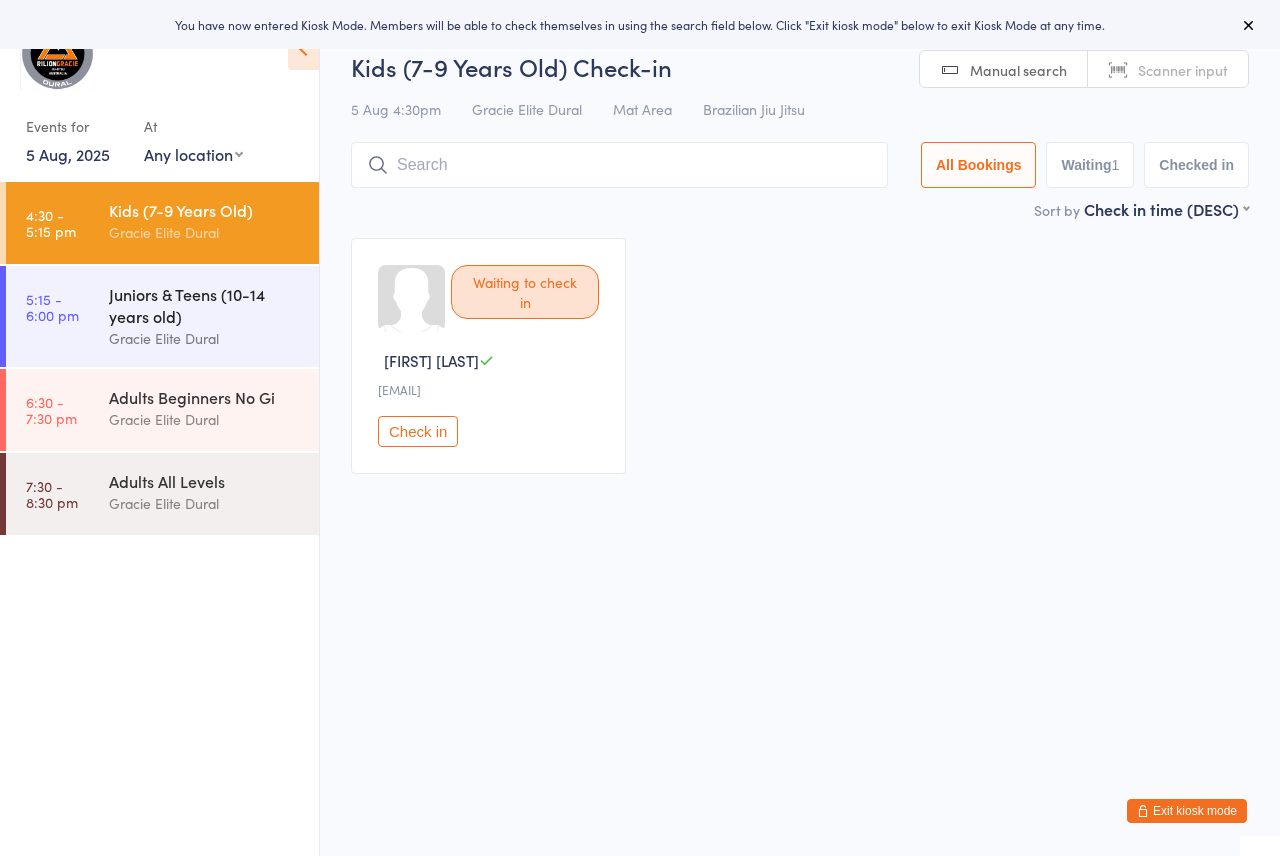 click on "Gracie Elite Dural" at bounding box center (205, 338) 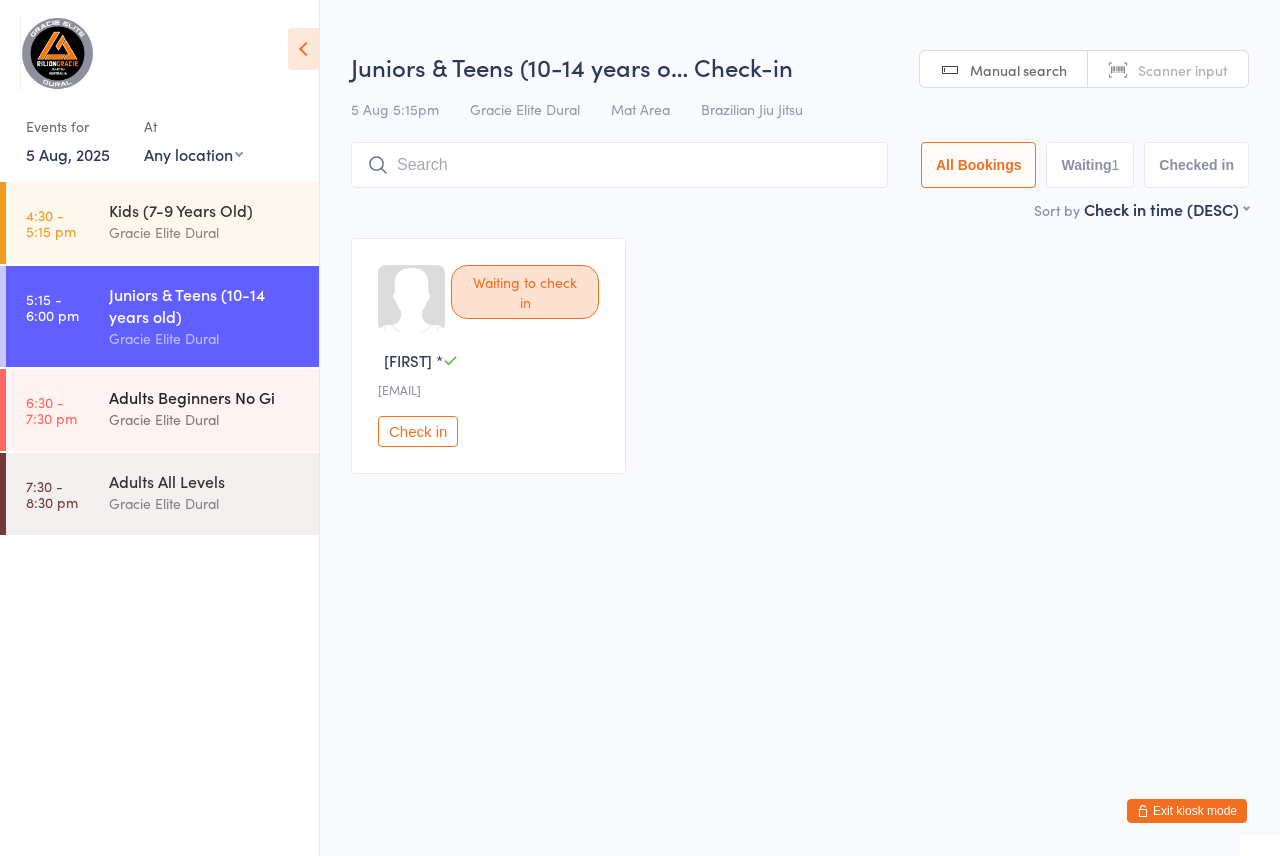 click on "Adults Beginners No Gi" at bounding box center [205, 397] 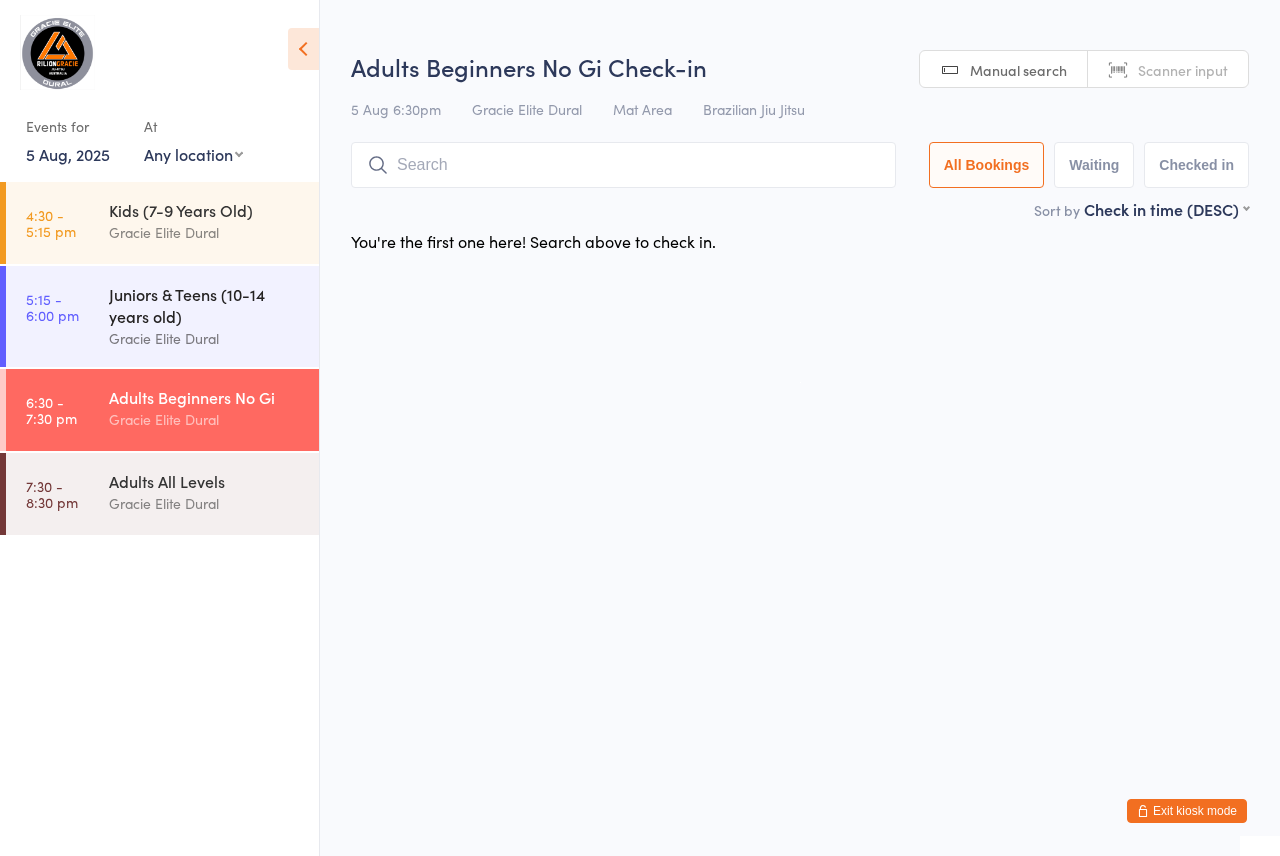 click on "Juniors & Teens (10-14 years old)" at bounding box center [205, 305] 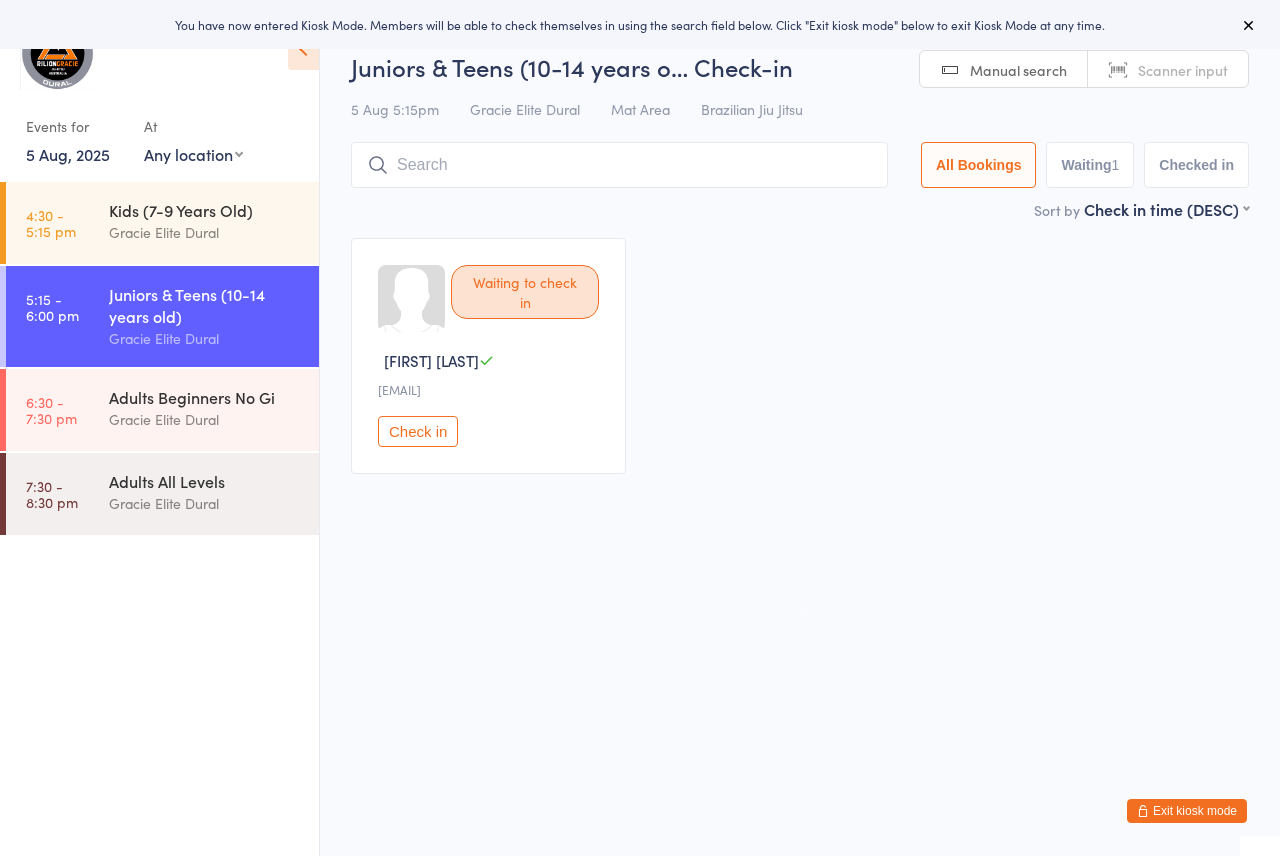 scroll, scrollTop: 0, scrollLeft: 0, axis: both 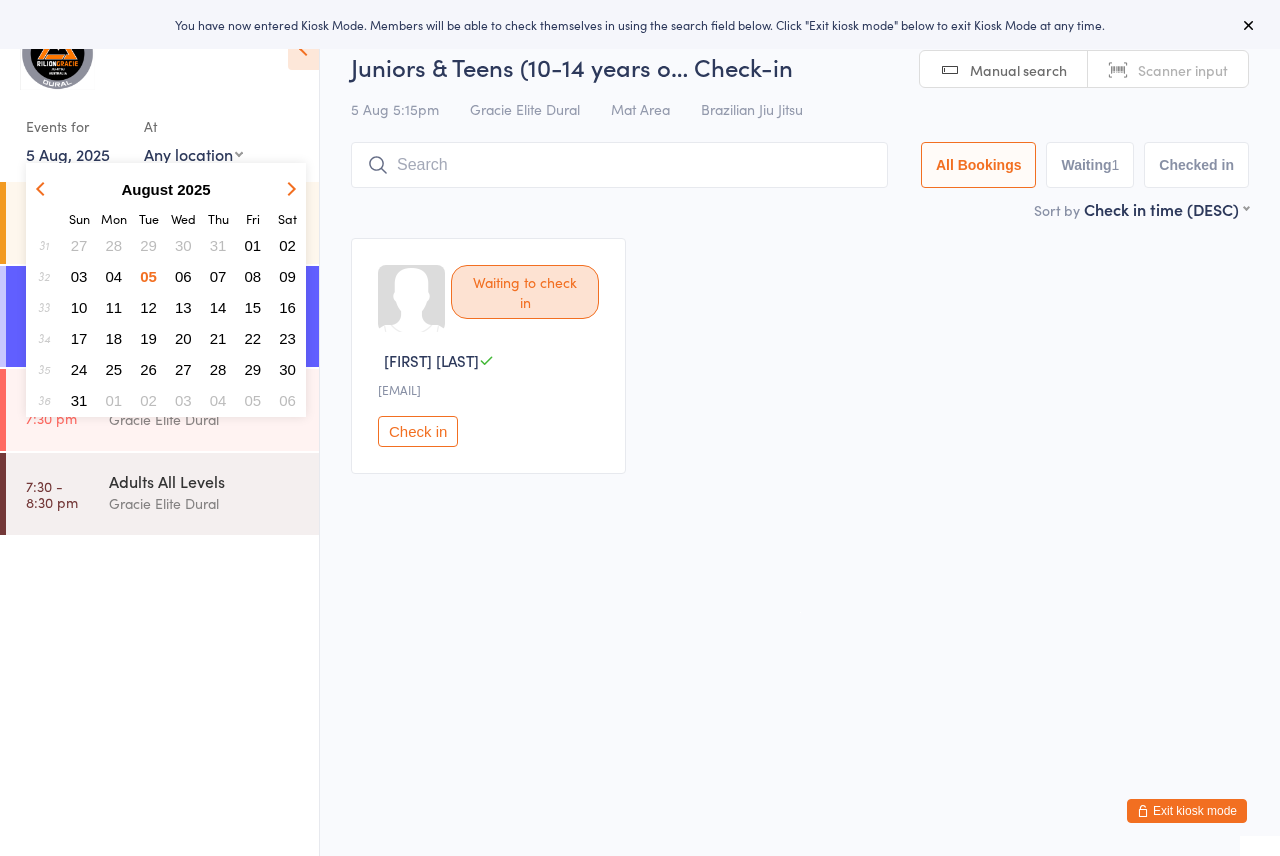 click on "06" at bounding box center (183, 276) 